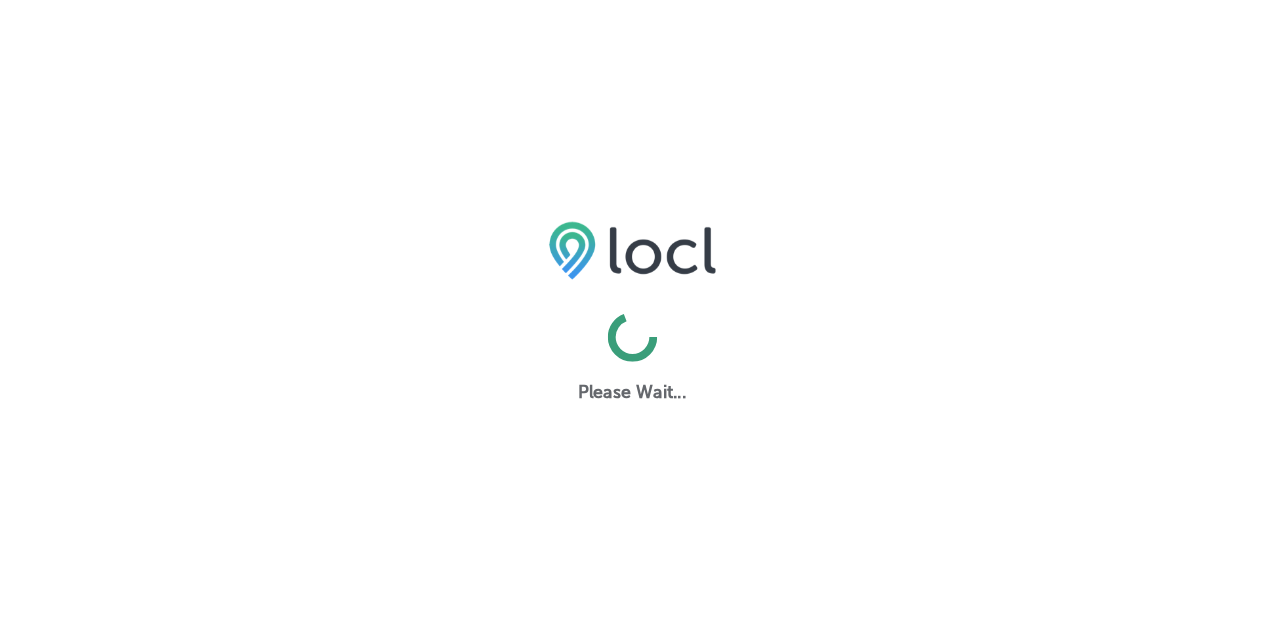 scroll, scrollTop: 0, scrollLeft: 0, axis: both 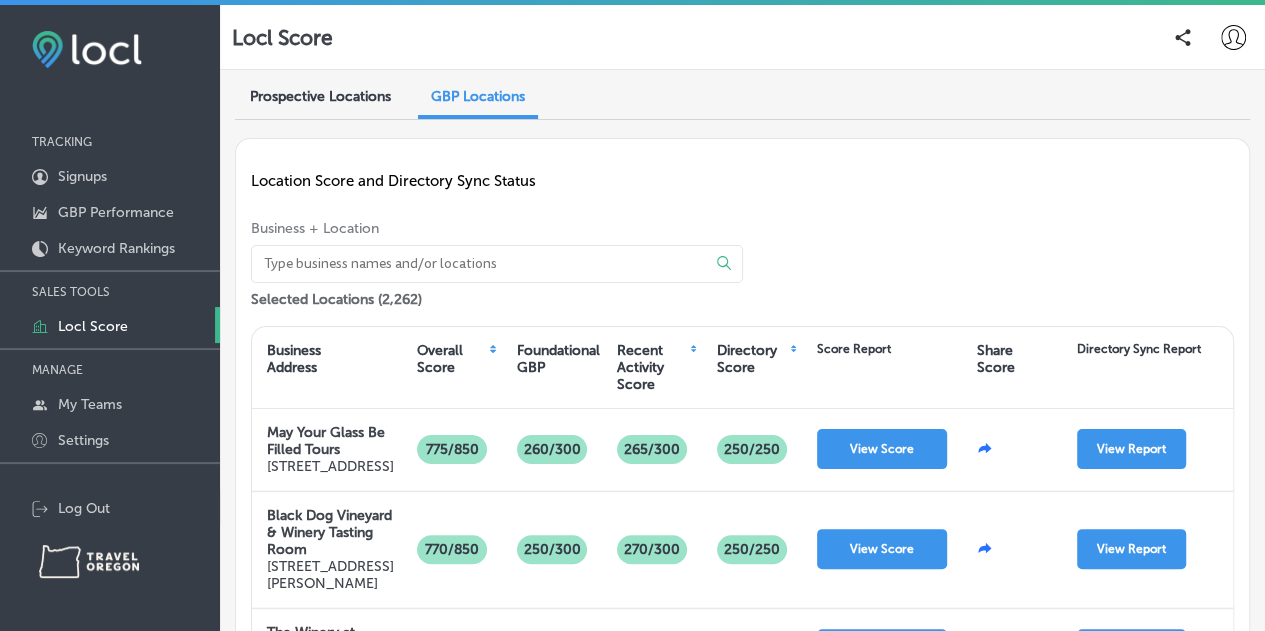click 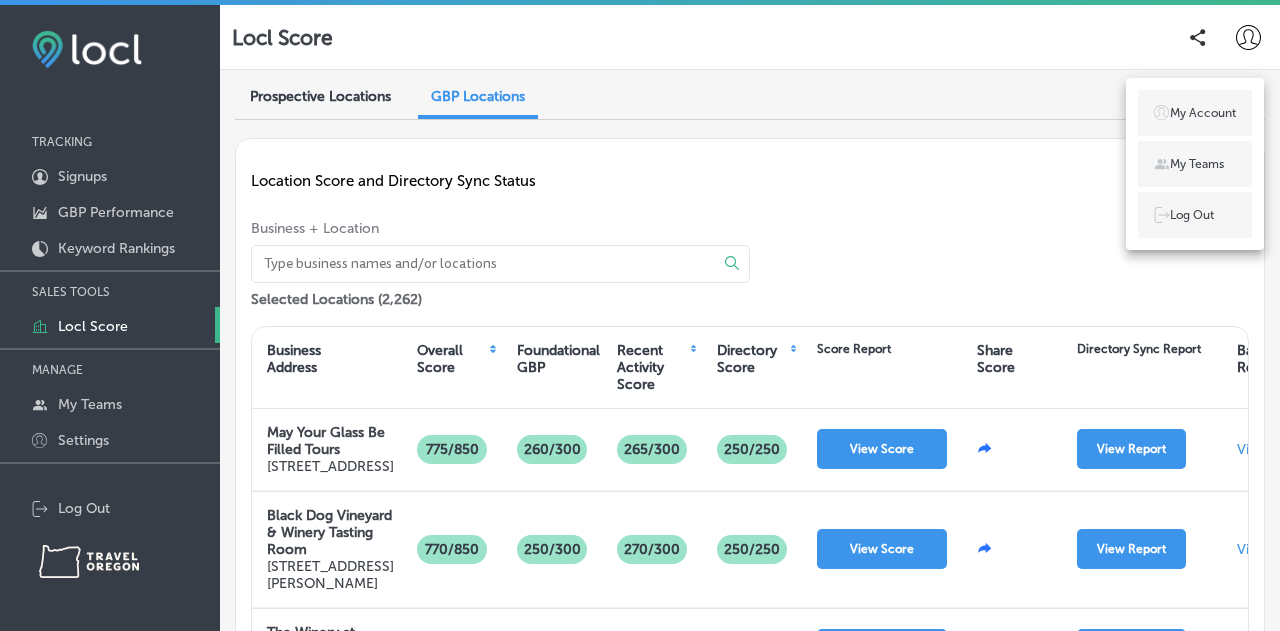 click on "Log Out" at bounding box center (1192, 215) 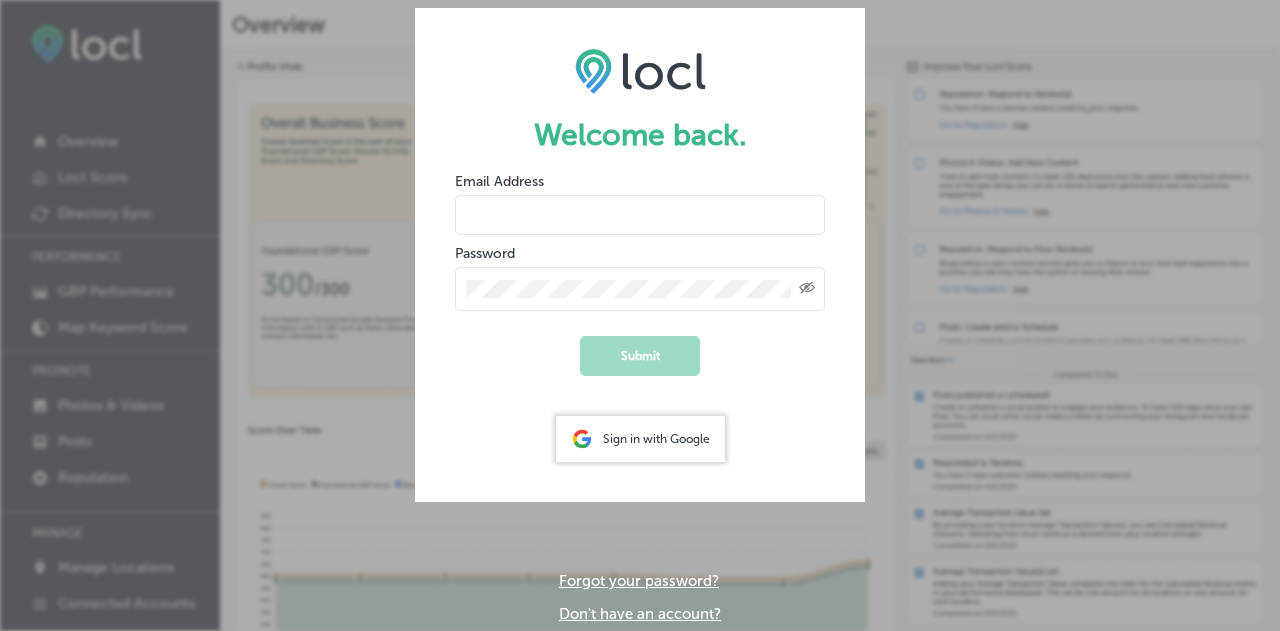click at bounding box center (640, 215) 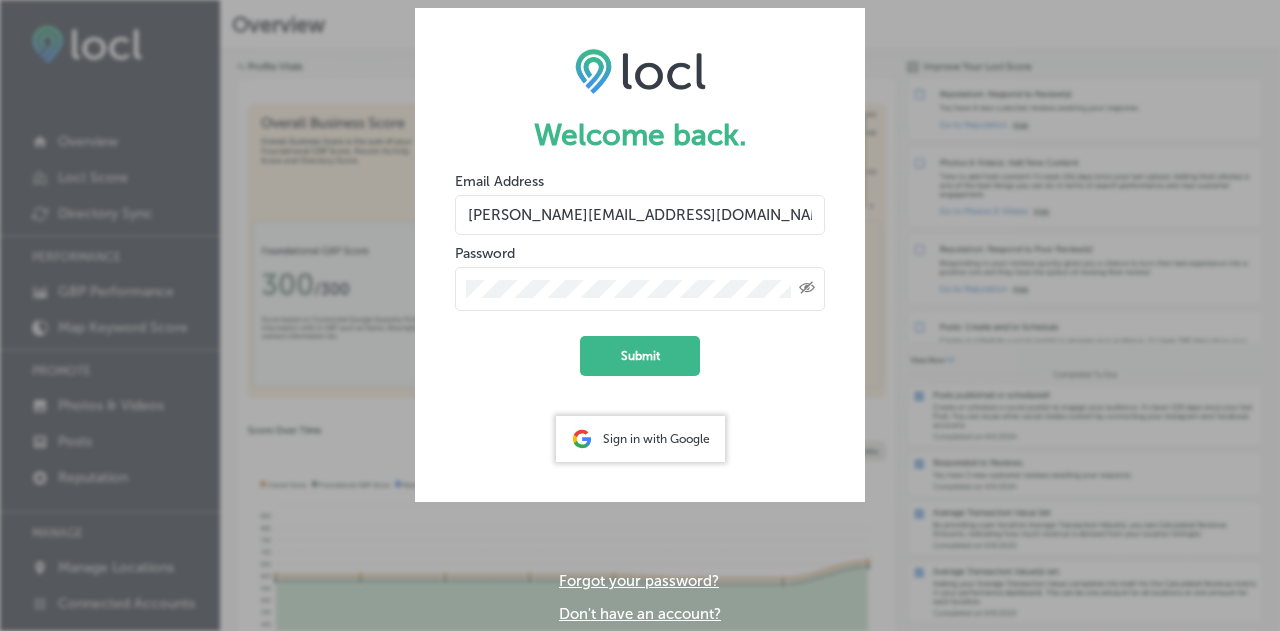 click on "Submit" 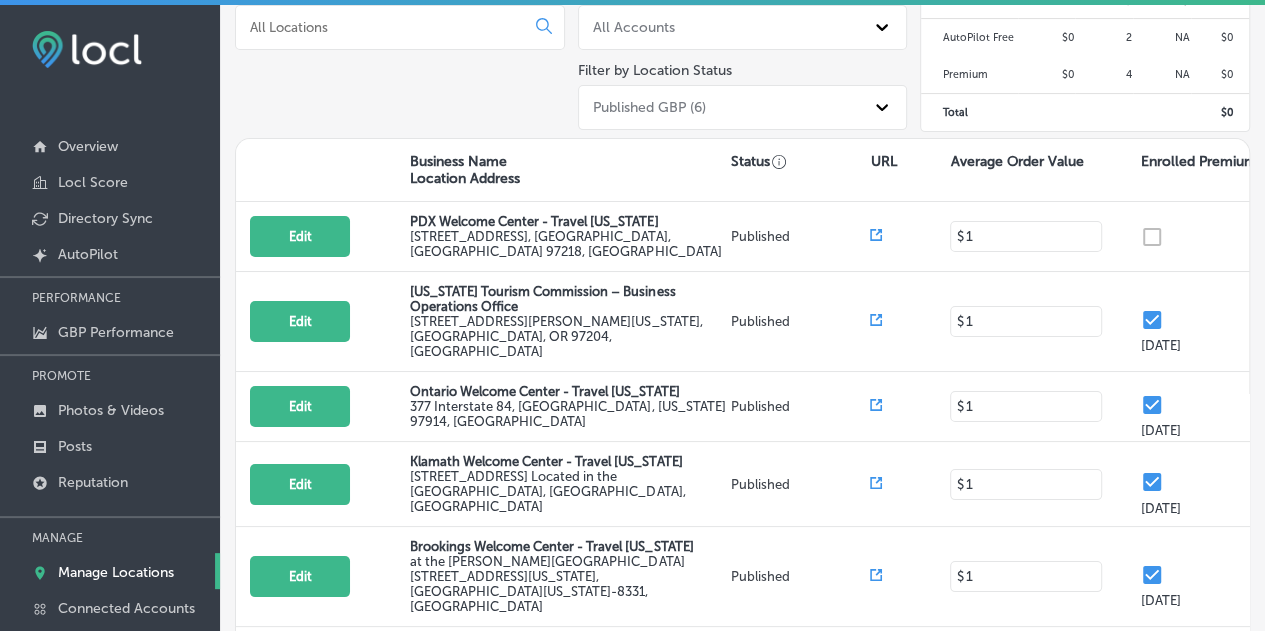 scroll, scrollTop: 220, scrollLeft: 0, axis: vertical 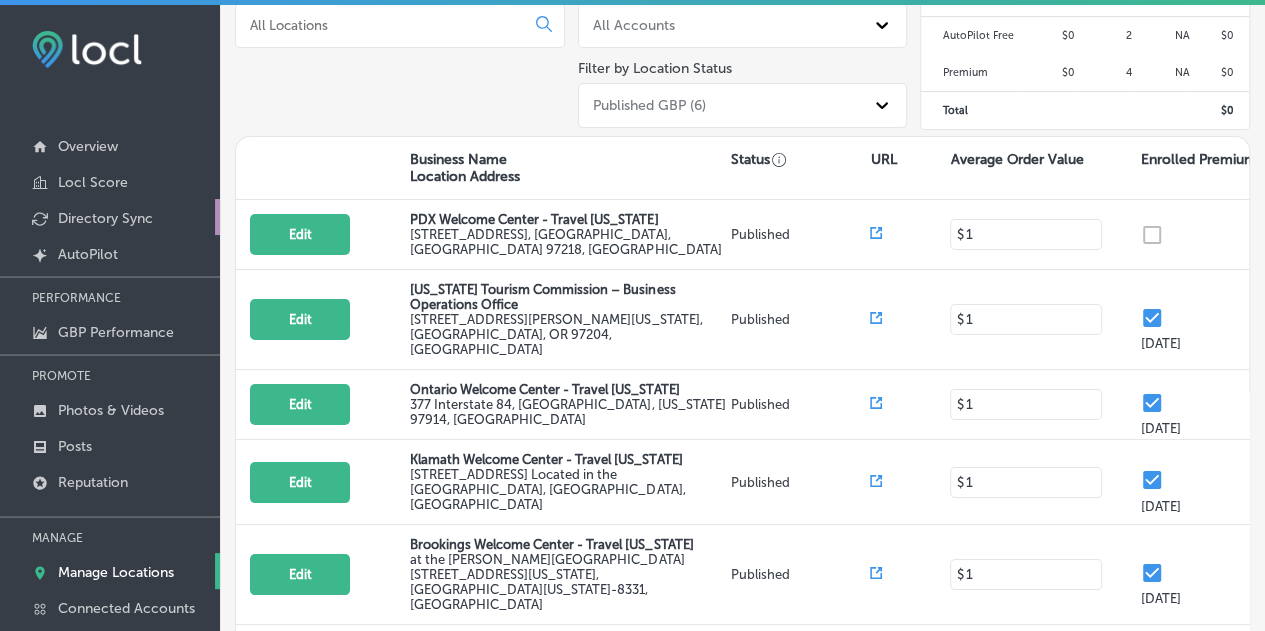 click on "Directory Sync" at bounding box center (105, 218) 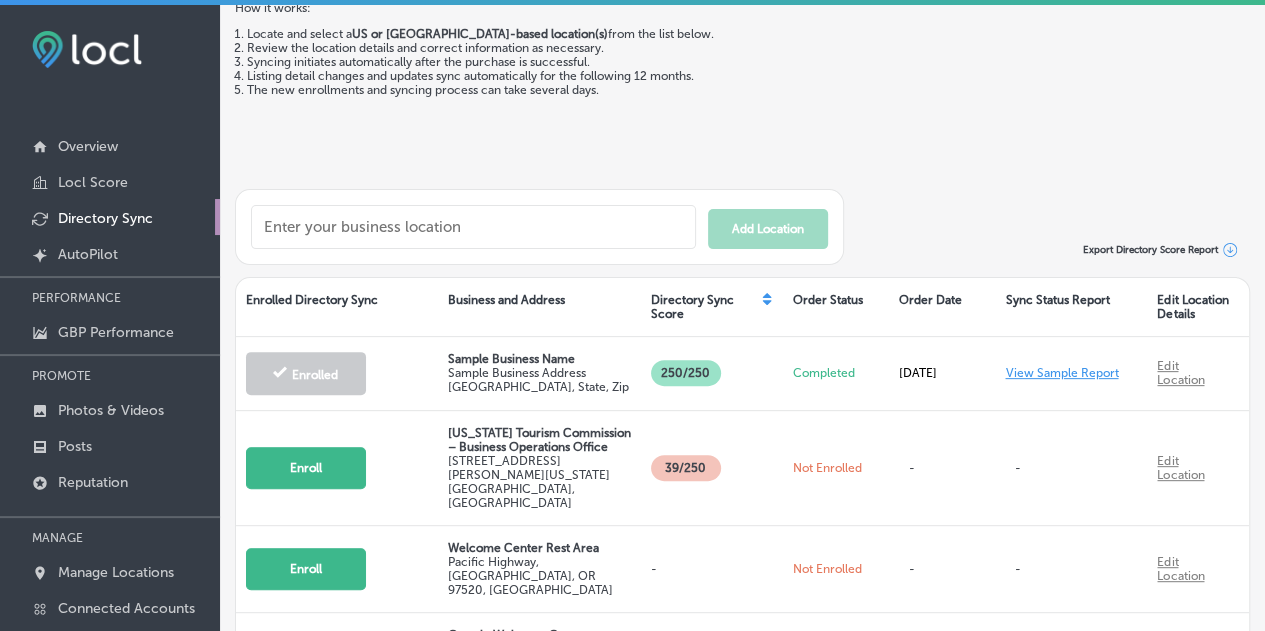scroll, scrollTop: 174, scrollLeft: 0, axis: vertical 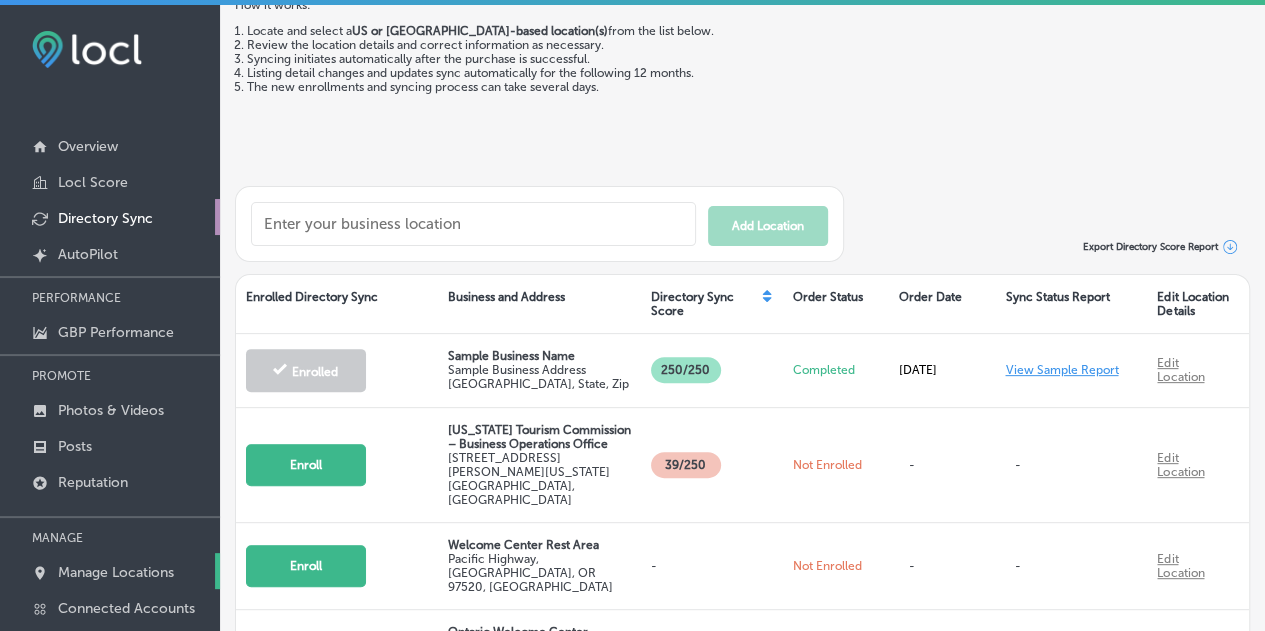 click on "Manage Locations" at bounding box center (116, 572) 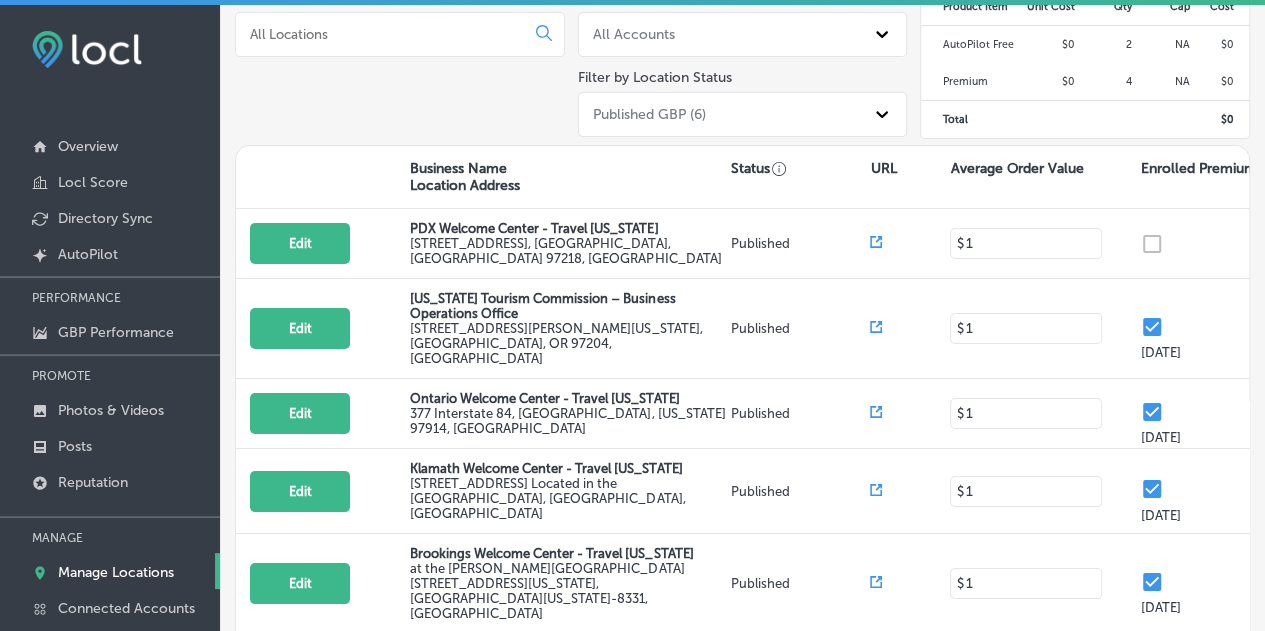 scroll, scrollTop: 220, scrollLeft: 0, axis: vertical 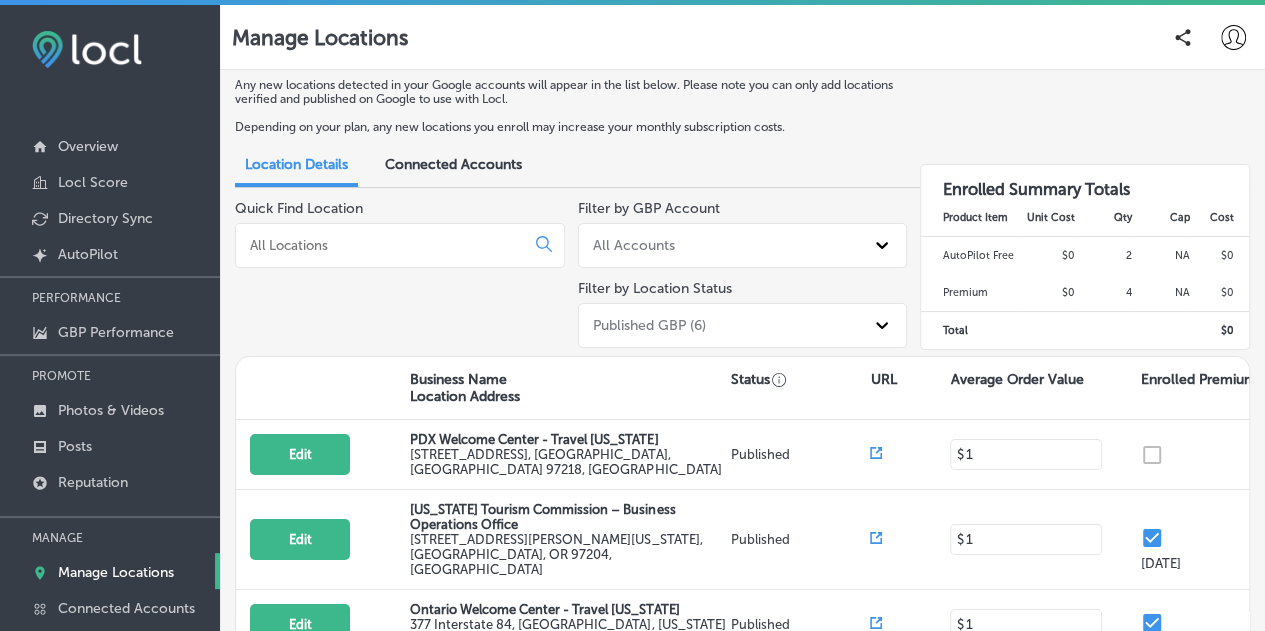 click on "Connected Accounts" at bounding box center (453, 164) 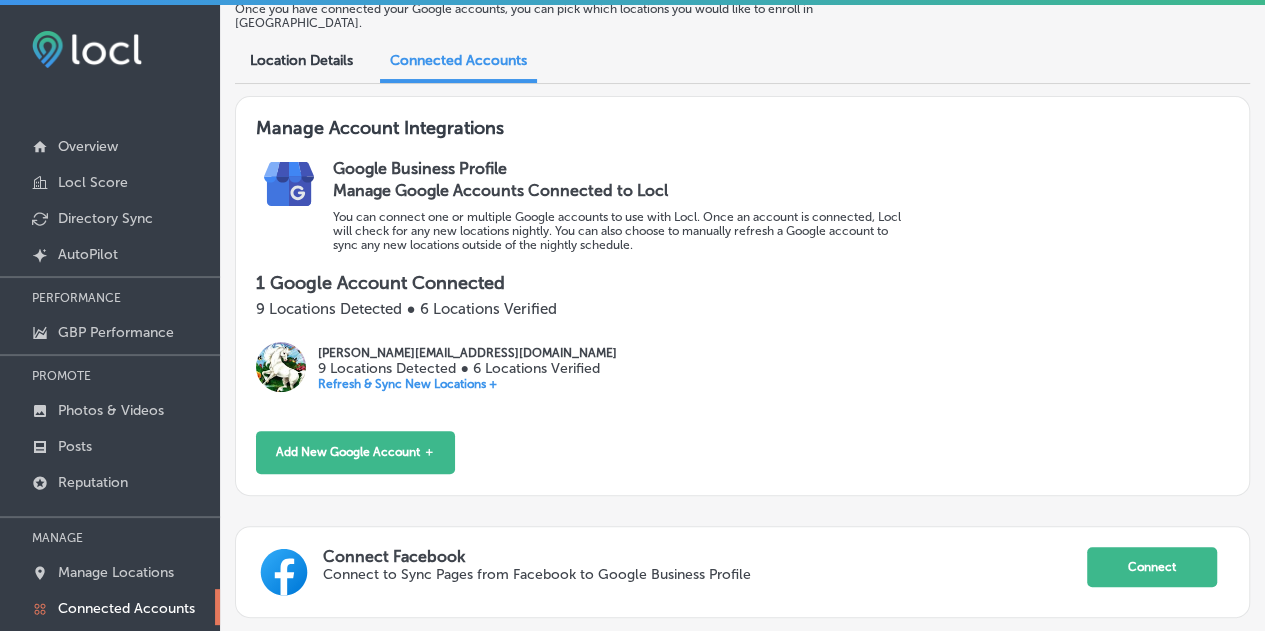 scroll, scrollTop: 224, scrollLeft: 0, axis: vertical 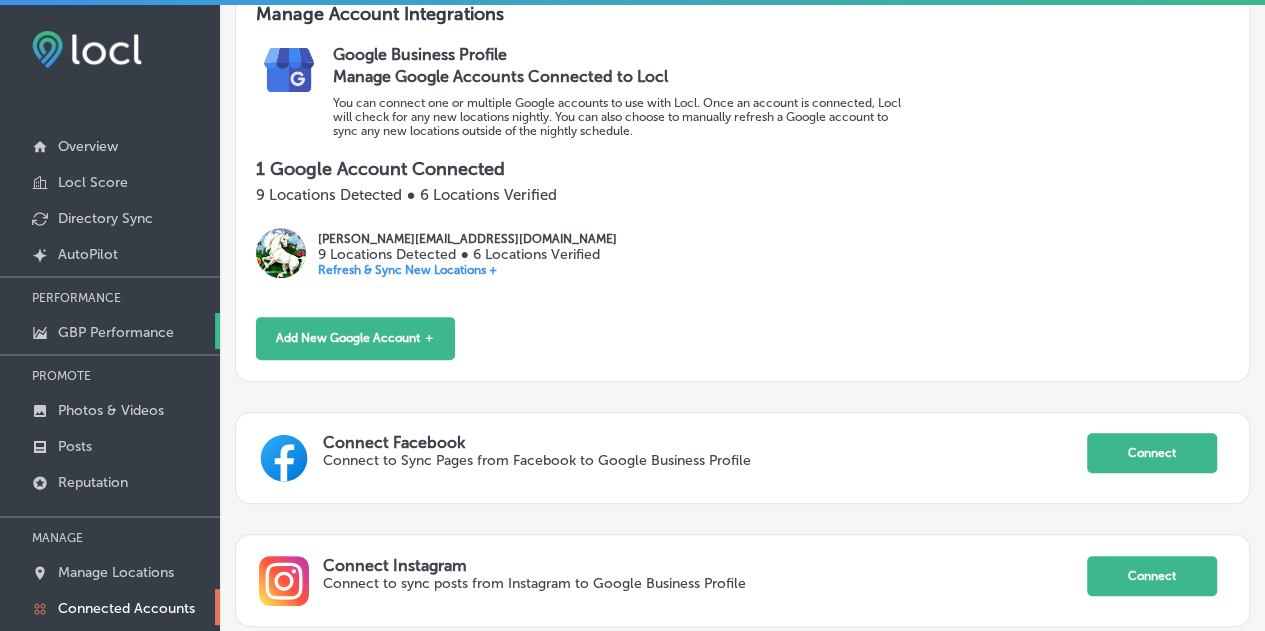 click on "GBP Performance" at bounding box center [116, 332] 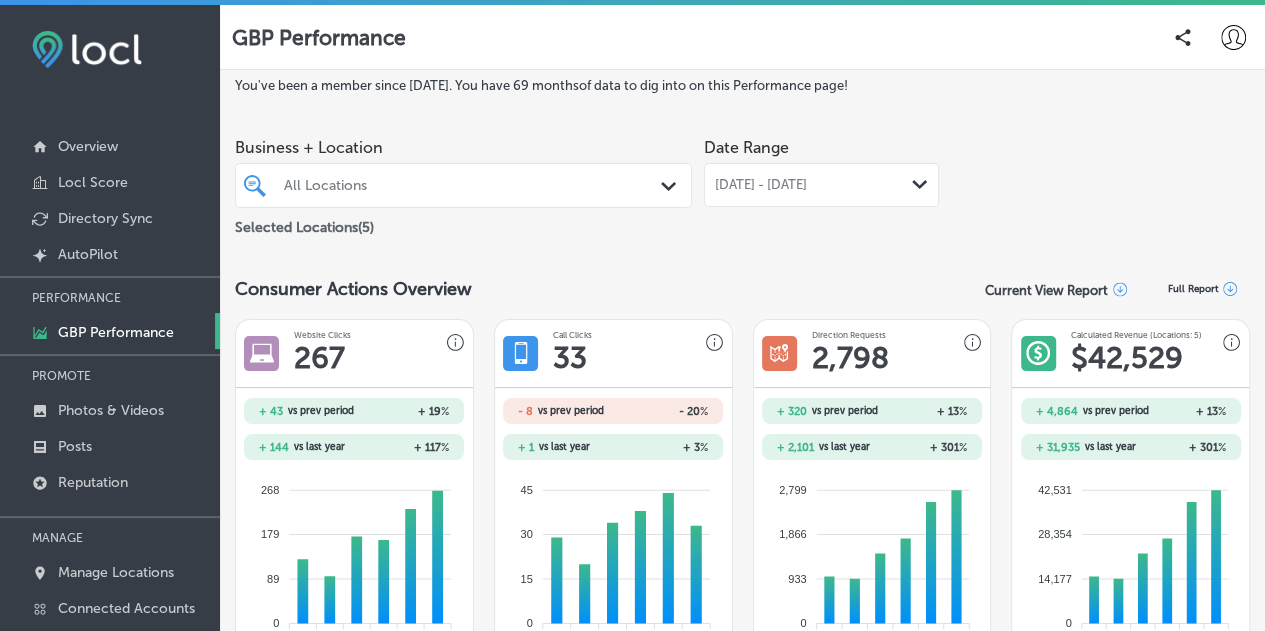 click on "All Locations" at bounding box center (473, 185) 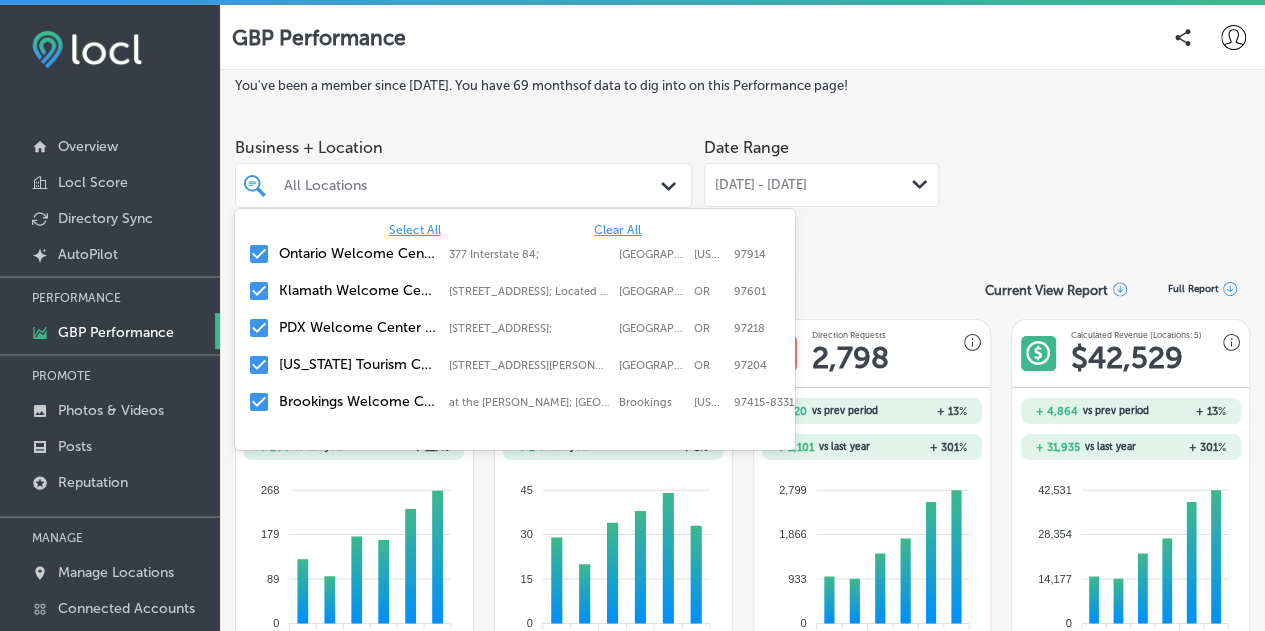 click on "Clear All" at bounding box center [617, 230] 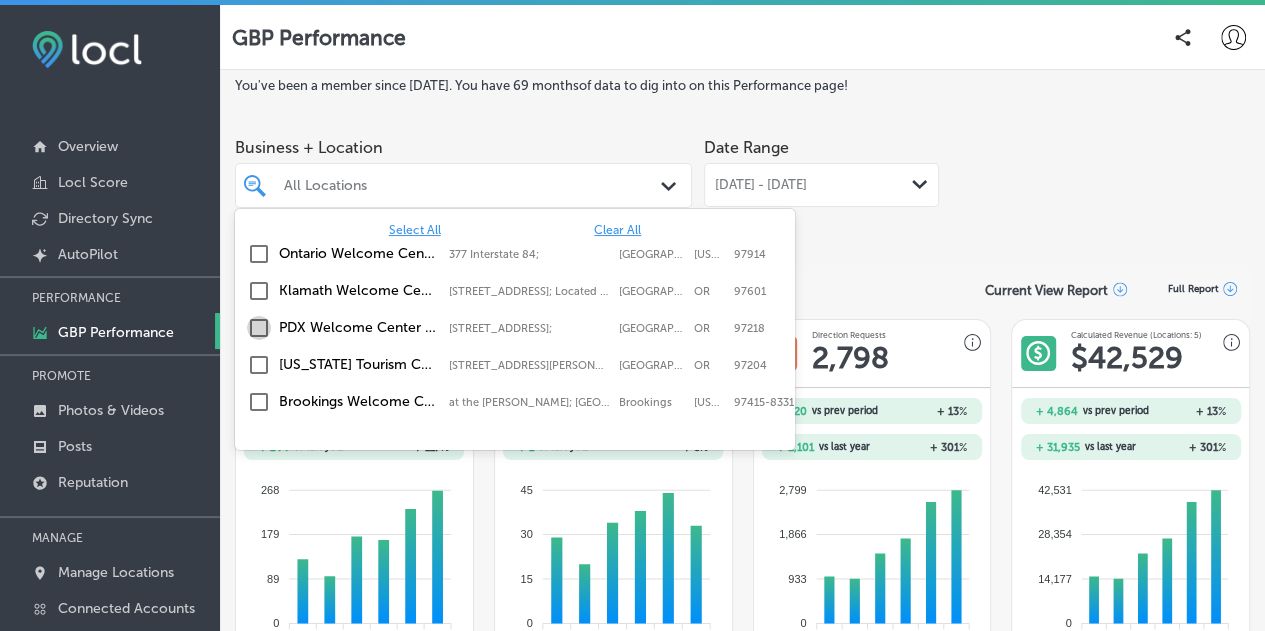 click at bounding box center (259, 328) 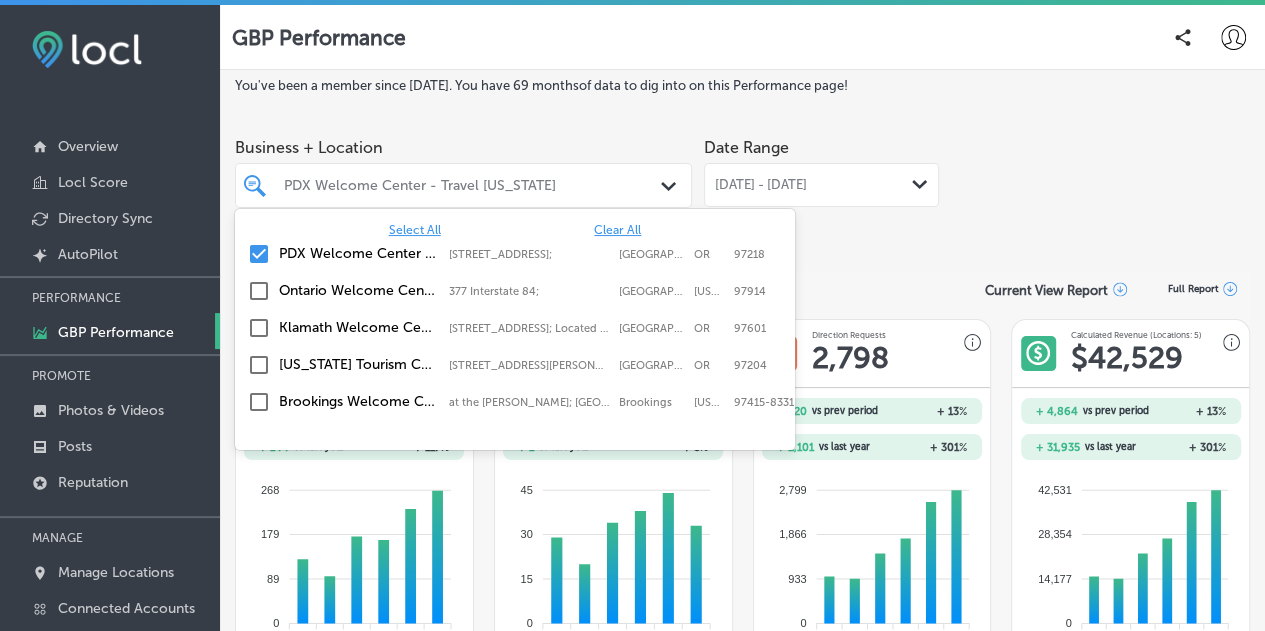 click on "Business + Location   option 7000 NE Airport Way; , selected.    option 7000 NE Airport Way;  focused, 2 of 6. 6 results available. Use Up and Down to choose options, press Enter to select the currently focused option, press Escape to exit the menu, press Tab to select the option and exit the menu.
PDX Welcome Center - Travel Oregon
Path
Created with Sketch.
Select All Clear All PDX Welcome Center - Travel Oregon 7000 NE Airport Way;, Portland, OR, 97218 7000 NE Airport Way; Portland OR 97218 Ontario Welcome Center - Travel Oregon 377 Interstate 84;, Ontario, Oregon, 97914 377 Interstate 84; Ontario Oregon 97914 Klamath Welcome Center - Travel Oregon 11001 Highway 97 South; Located in the Midland Rest Area, Klamath Falls, OR, 97601 11001 Highway 97 South; Located in the Midland Rest Area Klamath Falls OR 97601 Oregon Tourism Commission – Business Operations Office 319 SW Washington Street; Suite 700" at bounding box center [742, 184] 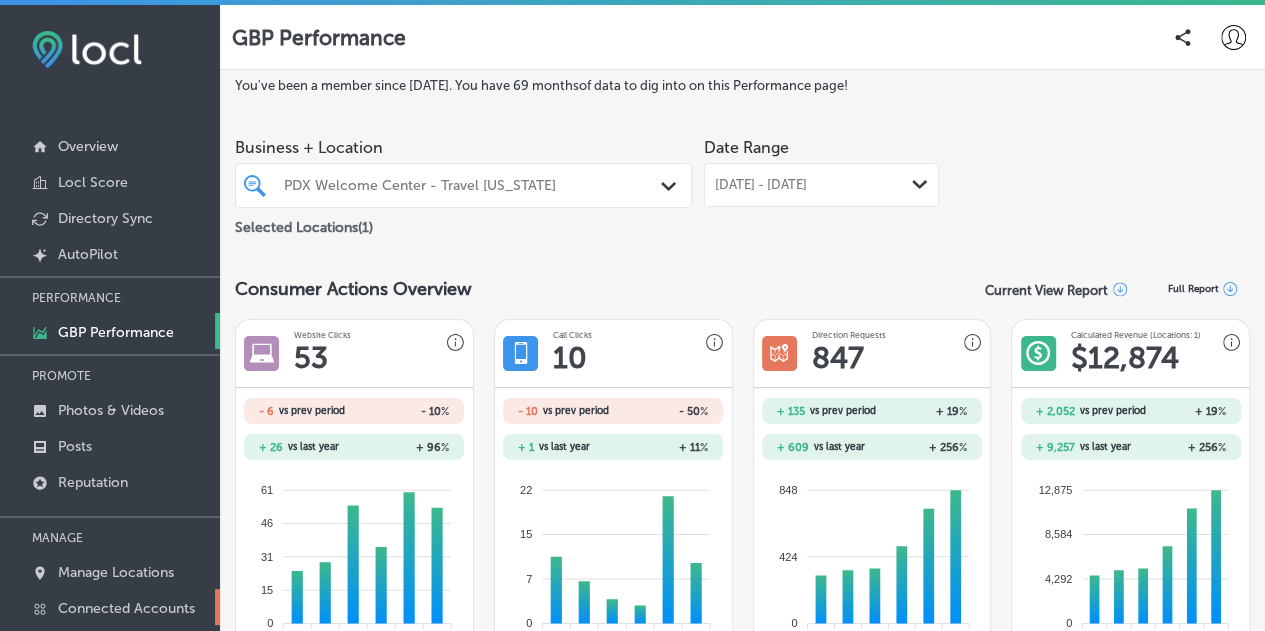 click on "Connected Accounts" at bounding box center [126, 608] 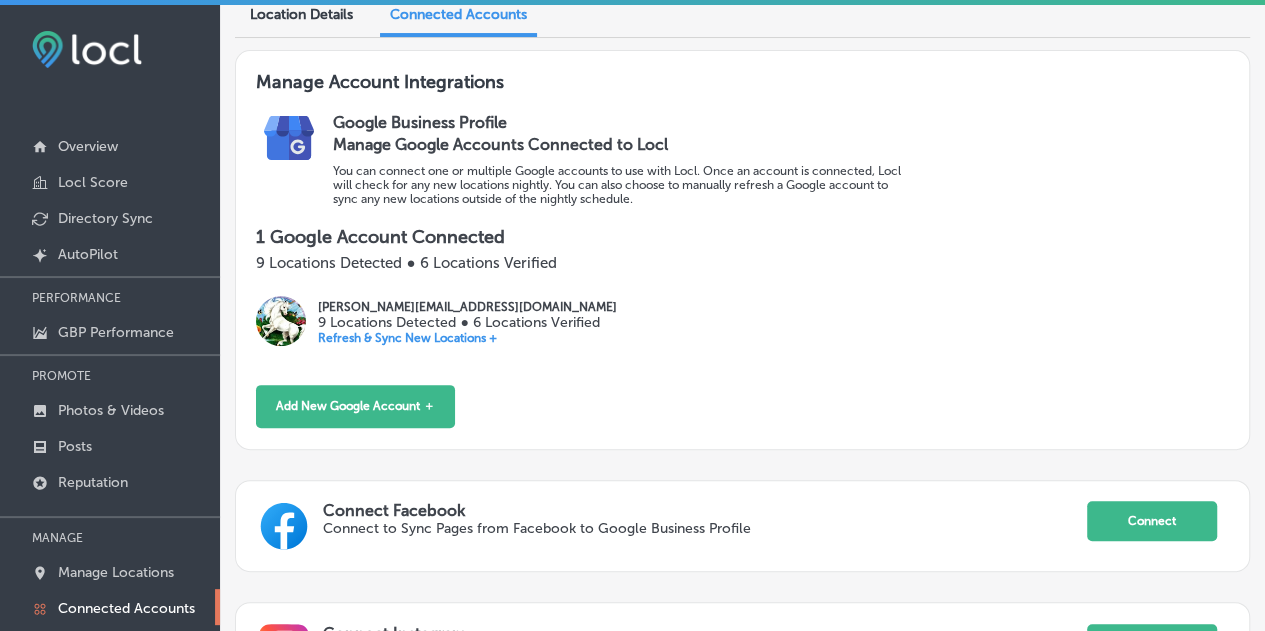 scroll, scrollTop: 224, scrollLeft: 0, axis: vertical 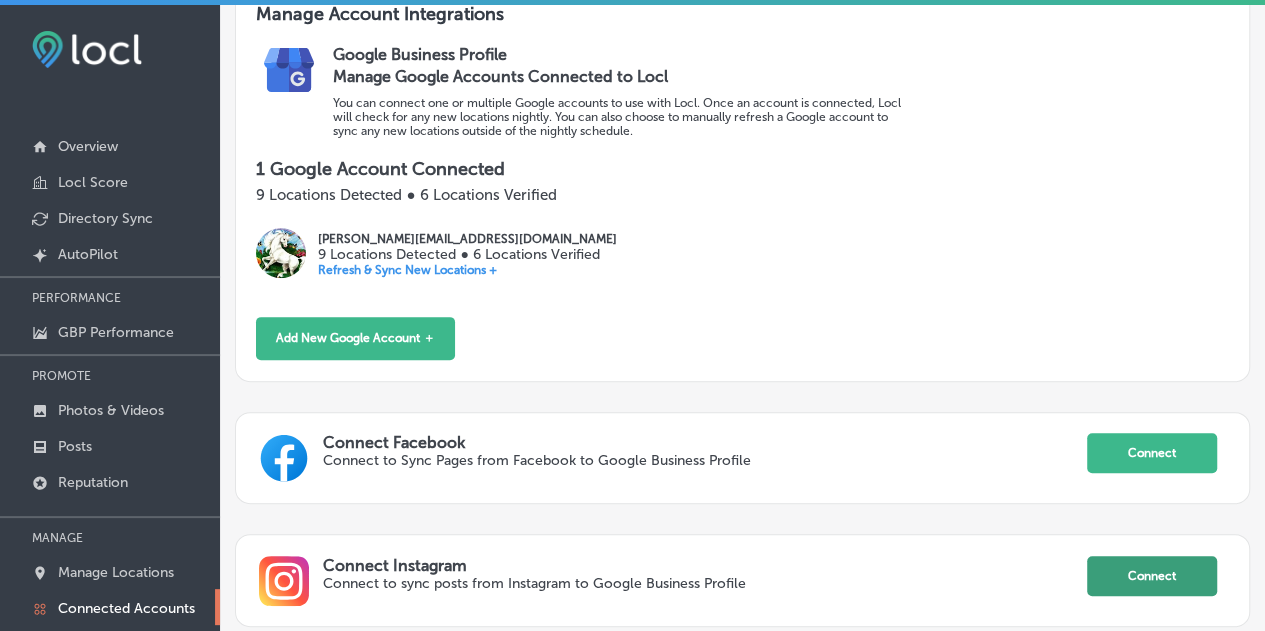 click on "Connect" at bounding box center [1152, 576] 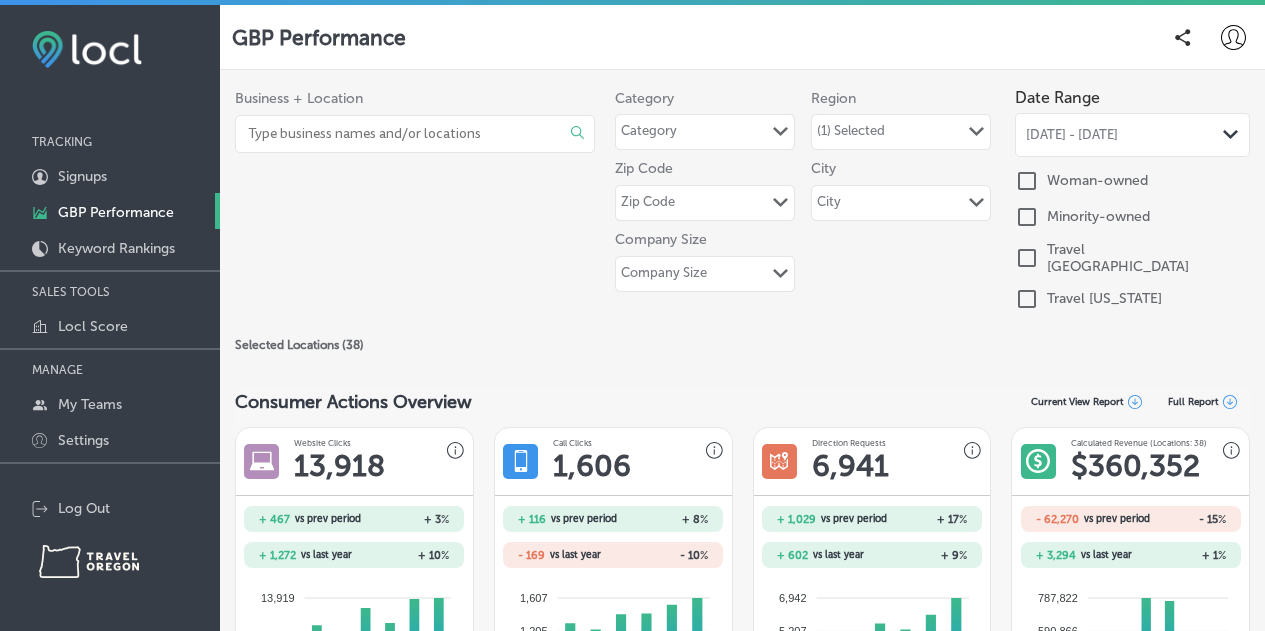 scroll, scrollTop: 0, scrollLeft: 0, axis: both 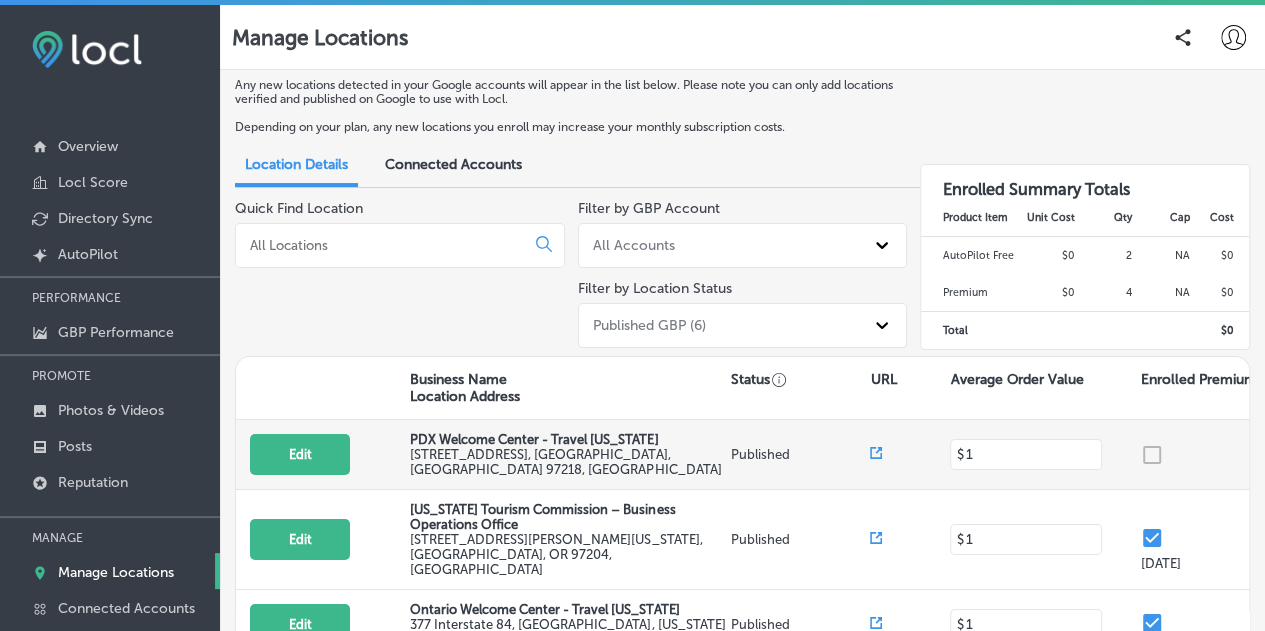 click on "PDX Welcome Center - Travel [US_STATE]" at bounding box center (534, 439) 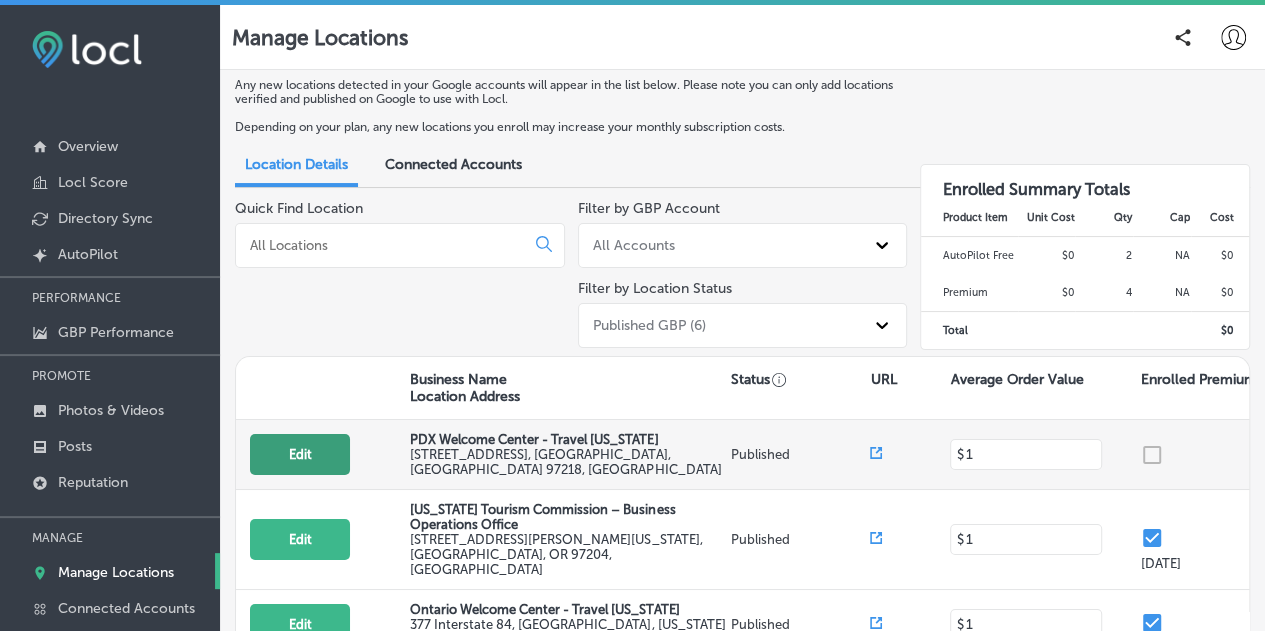 click on "Edit" at bounding box center [300, 454] 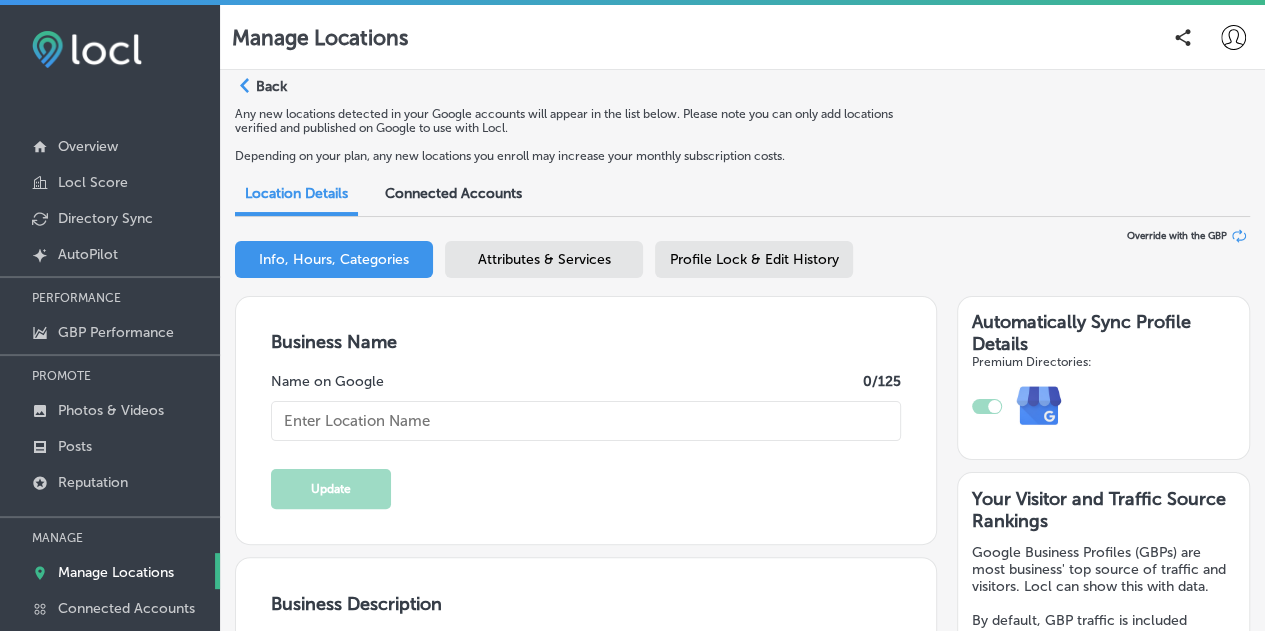 type on "PDX Welcome Center - Travel [US_STATE]" 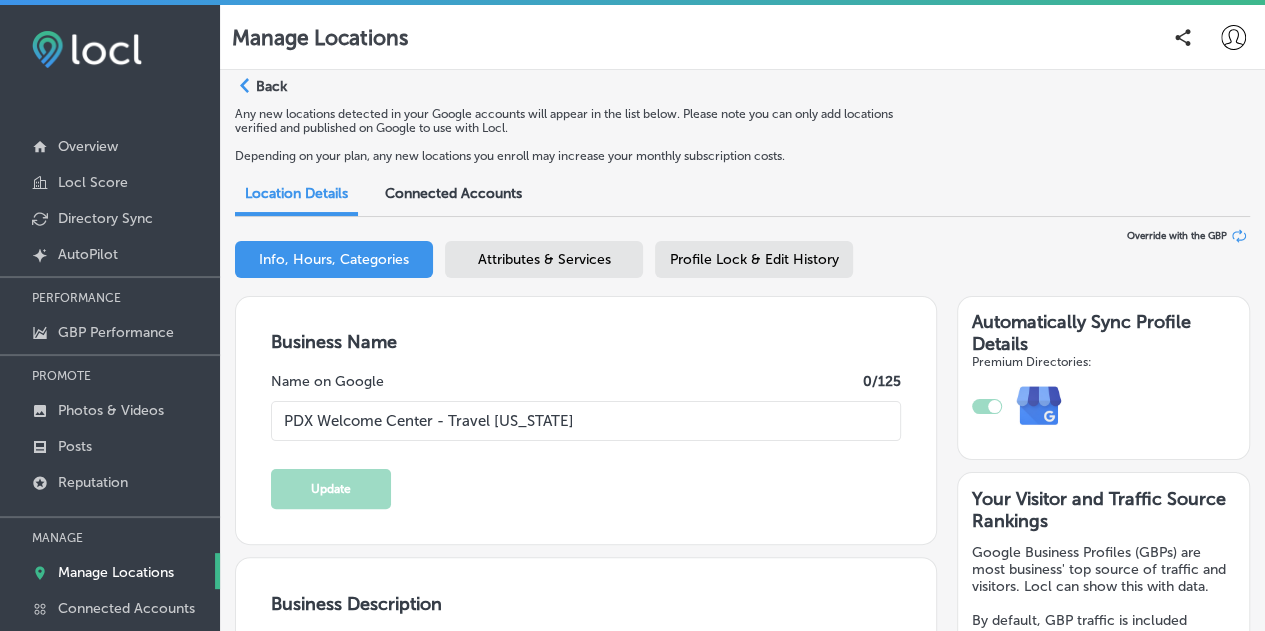 type on "Welcome to the PDX Welcome Center, your go-to resource for exploring the beauty of [US_STATE]! Conveniently located at [GEOGRAPHIC_DATA], our friendly staff is here to help you plan an unforgettable vacation. Discover stunning destinations like Mt. [GEOGRAPHIC_DATA][PERSON_NAME], dive into the literary world at [PERSON_NAME] Books, or get ready for your PDX departures. Stop by and let us guide you to the best experiences [US_STATE] has to offer with Travel [US_STATE]!" 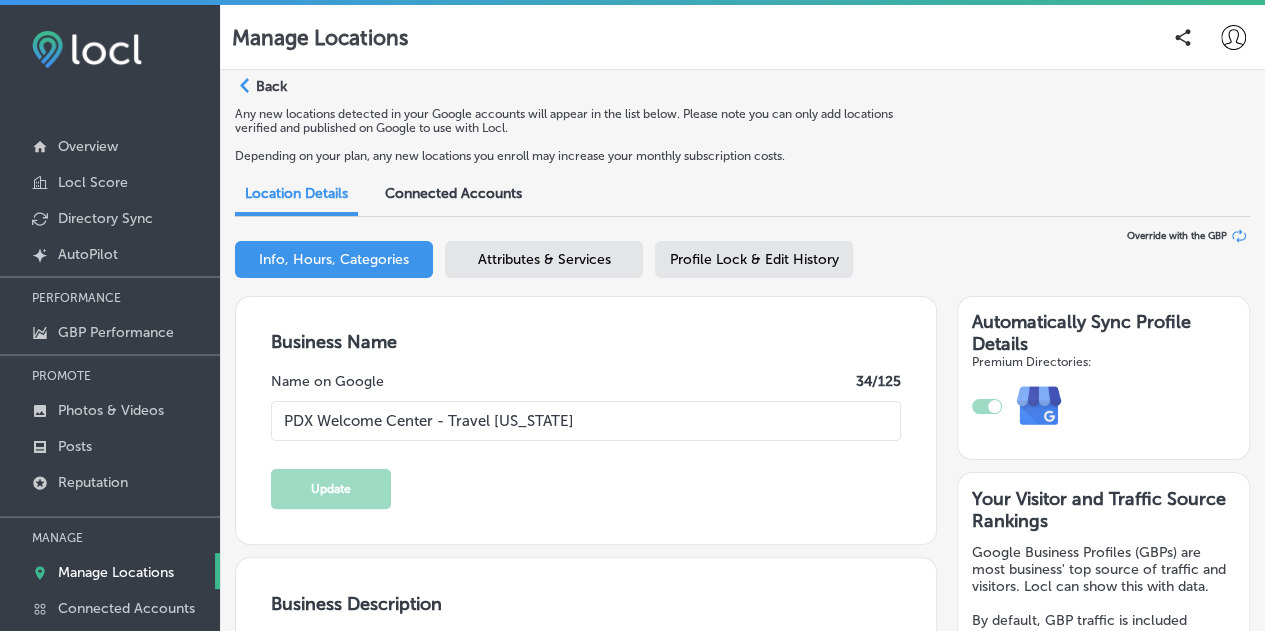 checkbox on "true" 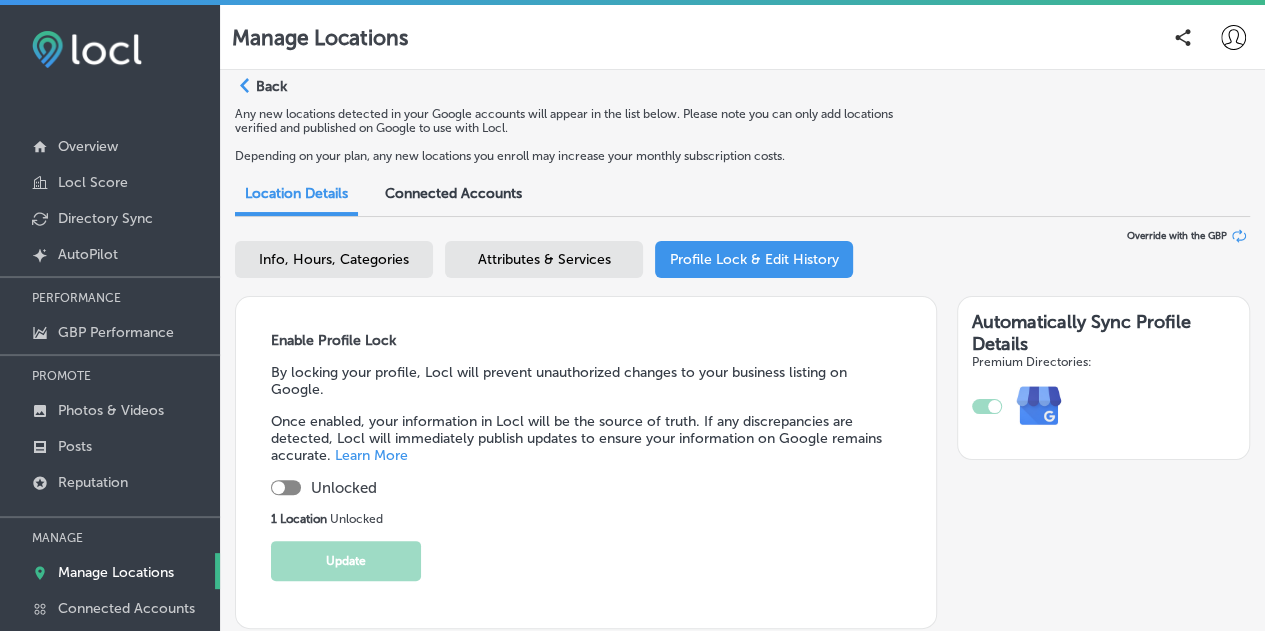 click at bounding box center (278, 487) 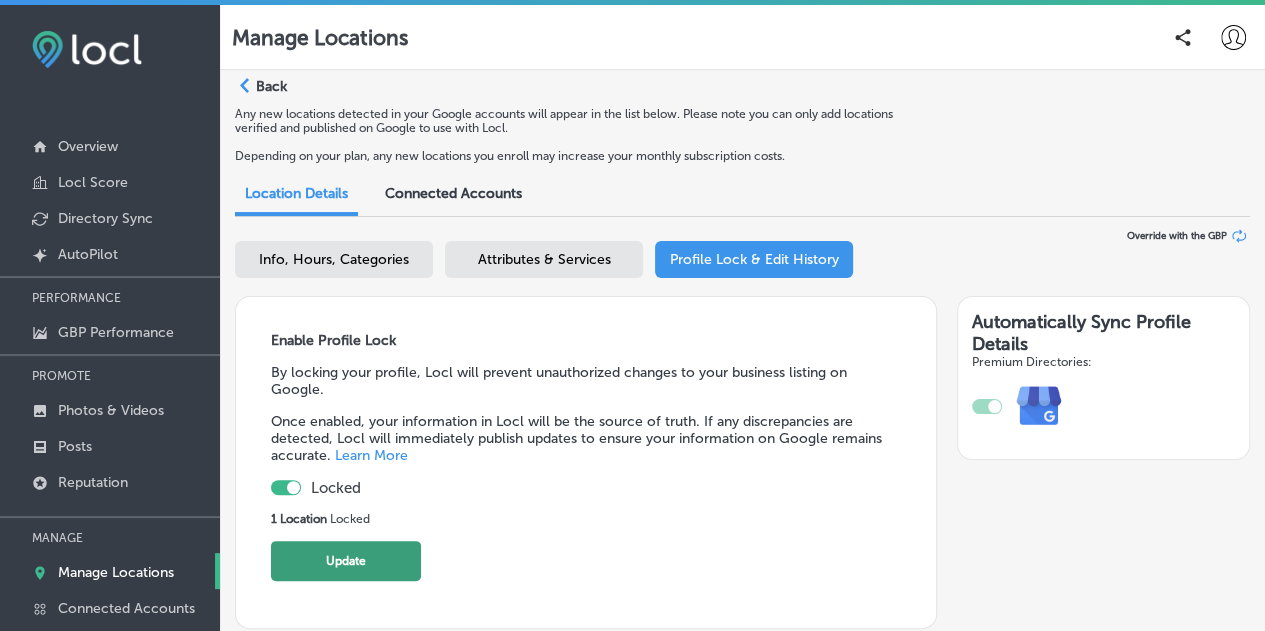 click on "Update" at bounding box center (346, 561) 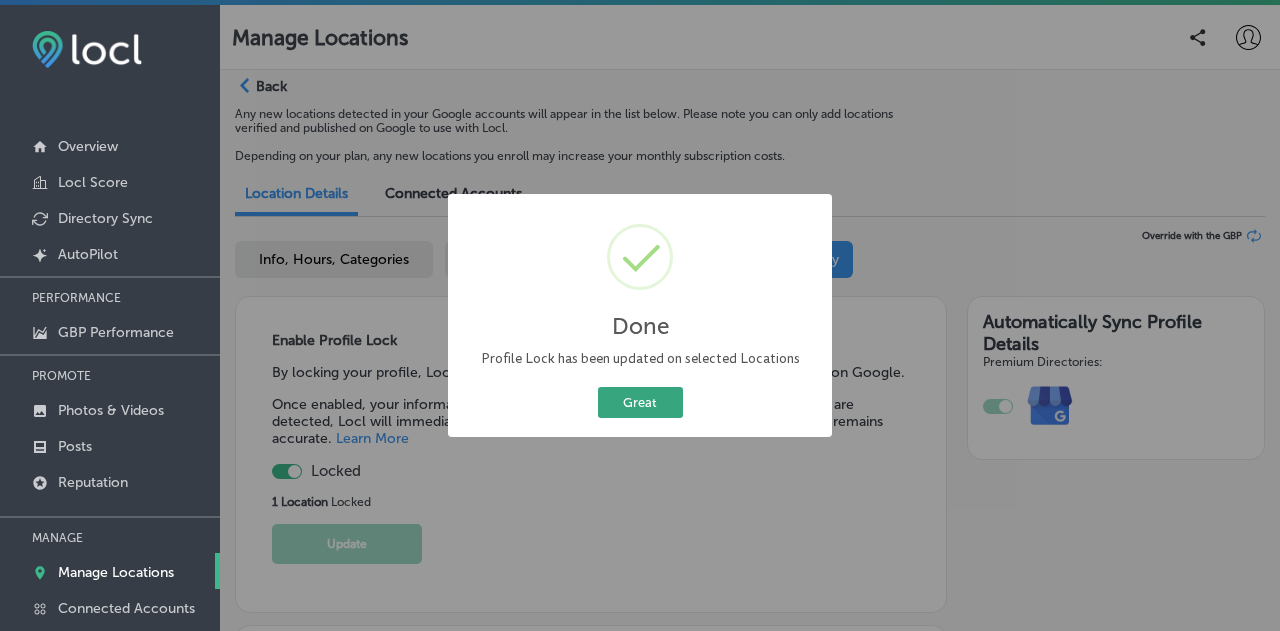 click on "Great" at bounding box center [640, 402] 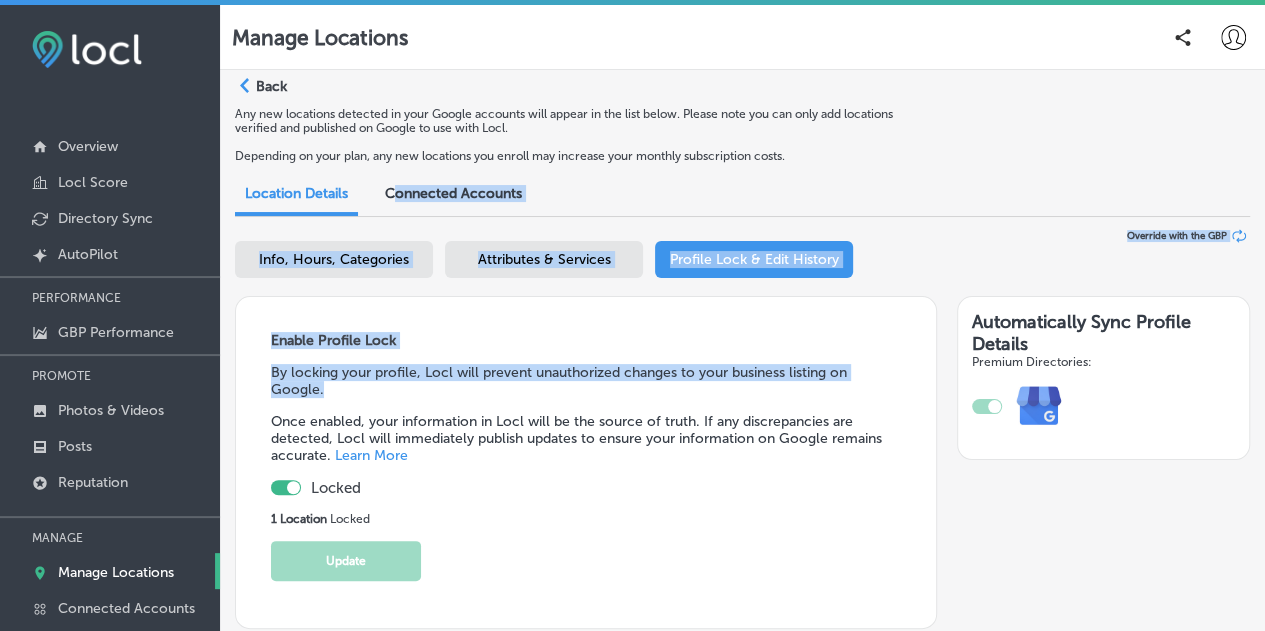 drag, startPoint x: 664, startPoint y: 395, endPoint x: 392, endPoint y: 106, distance: 396.869 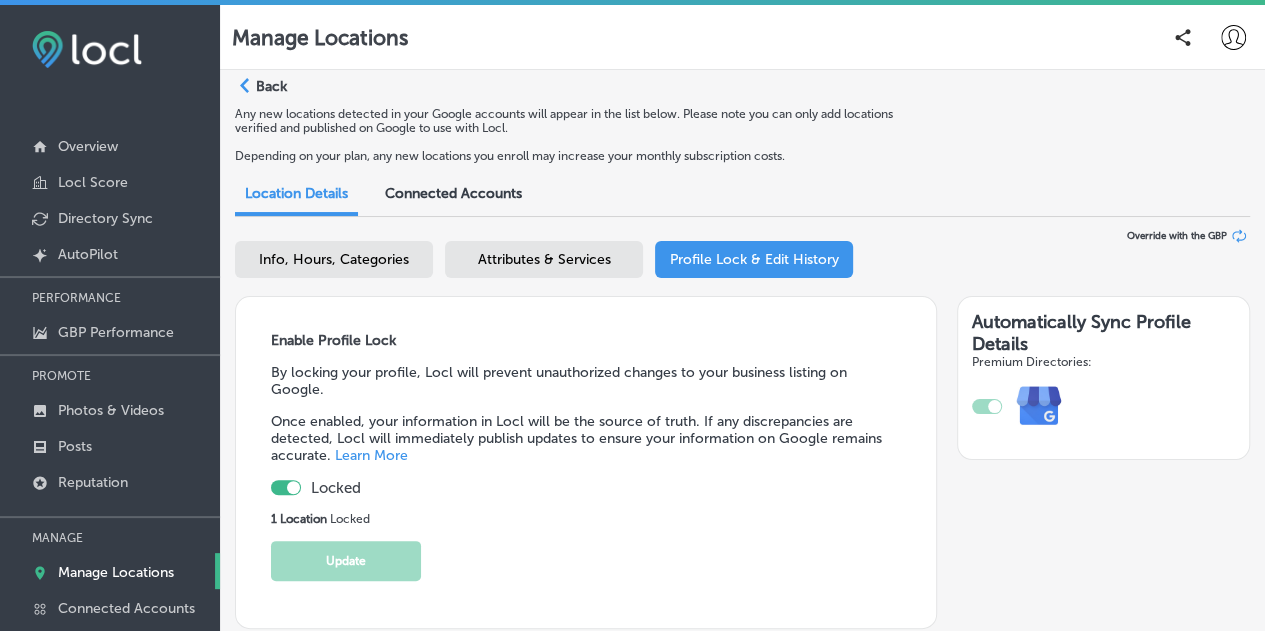 click on "Back" at bounding box center (271, 86) 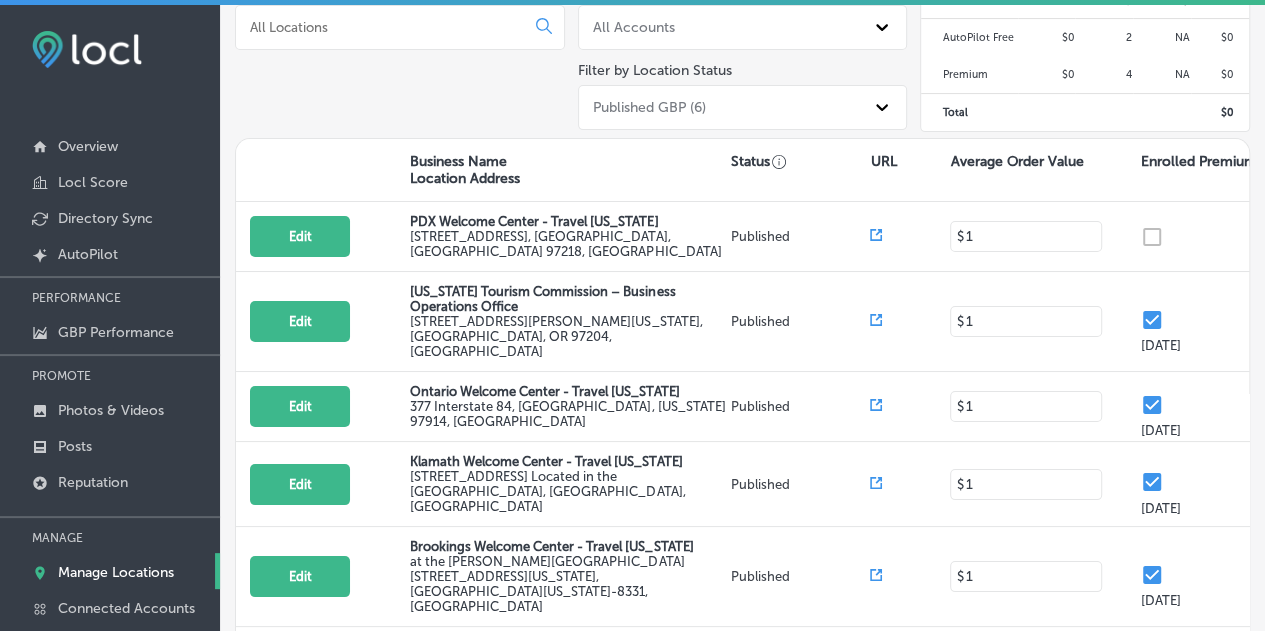 scroll, scrollTop: 220, scrollLeft: 0, axis: vertical 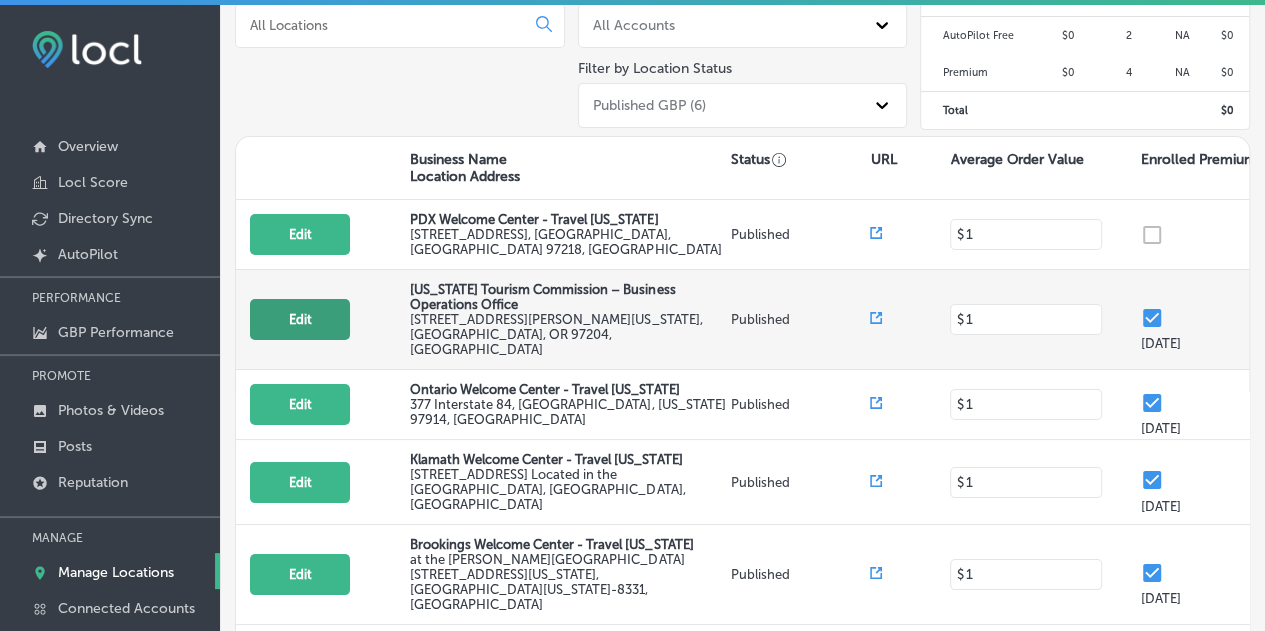 click on "Edit" at bounding box center (300, 319) 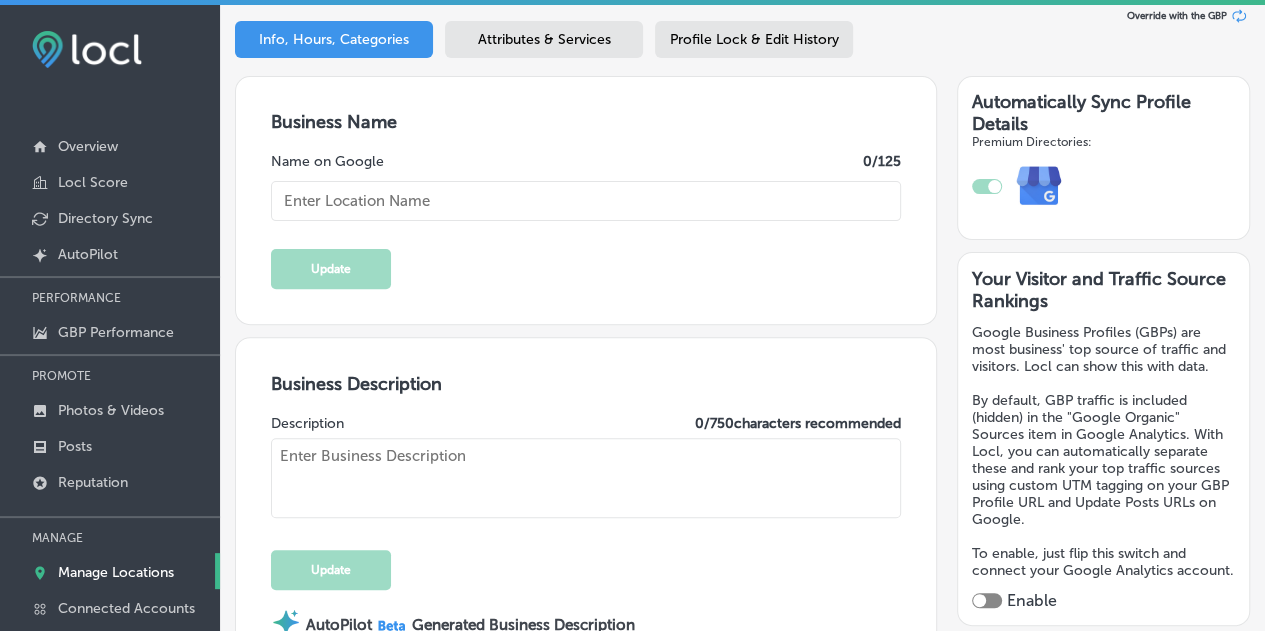 scroll, scrollTop: 248, scrollLeft: 0, axis: vertical 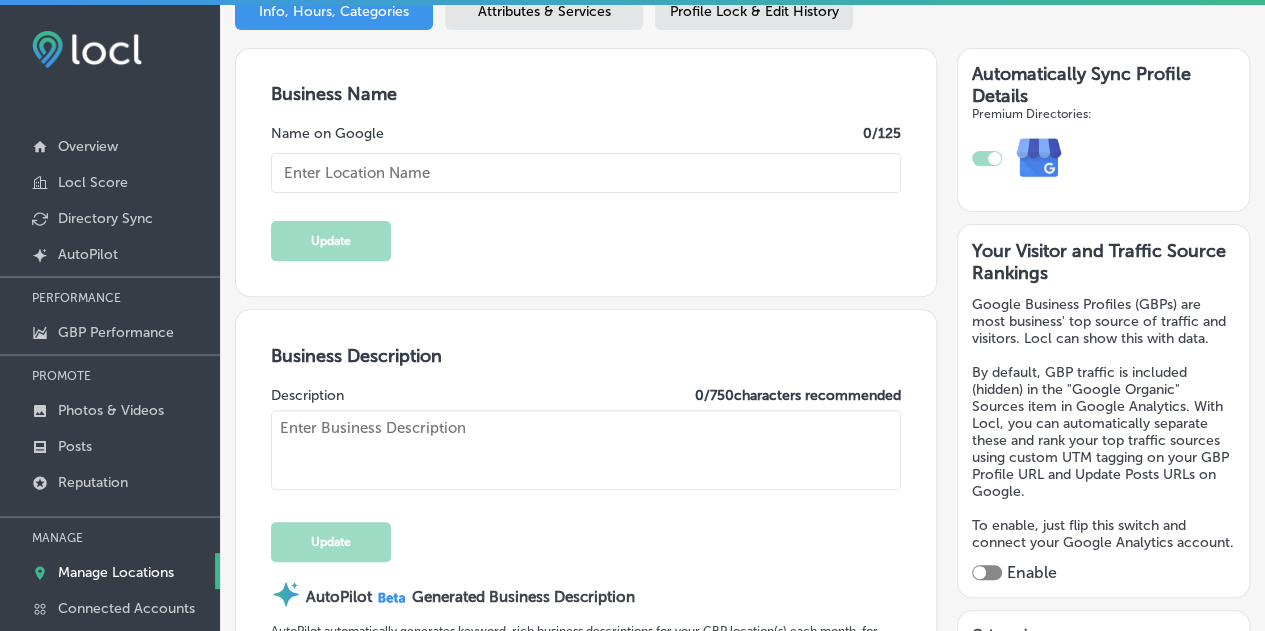 checkbox on "true" 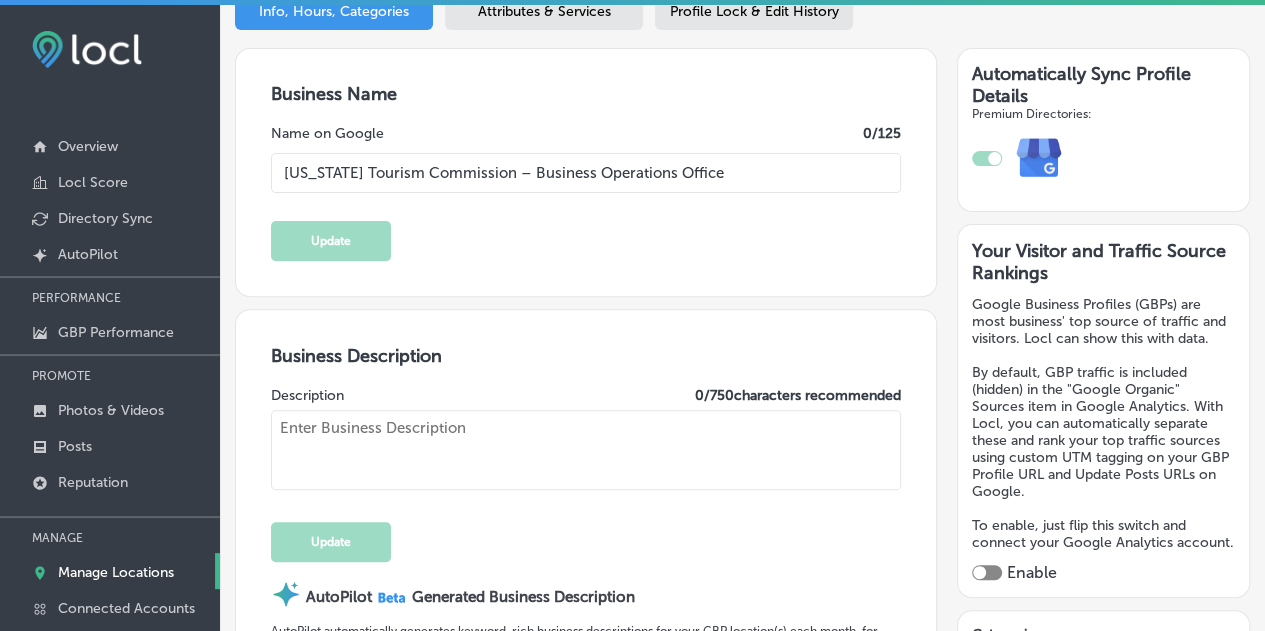type on "[EMAIL_ADDRESS][DOMAIN_NAME]" 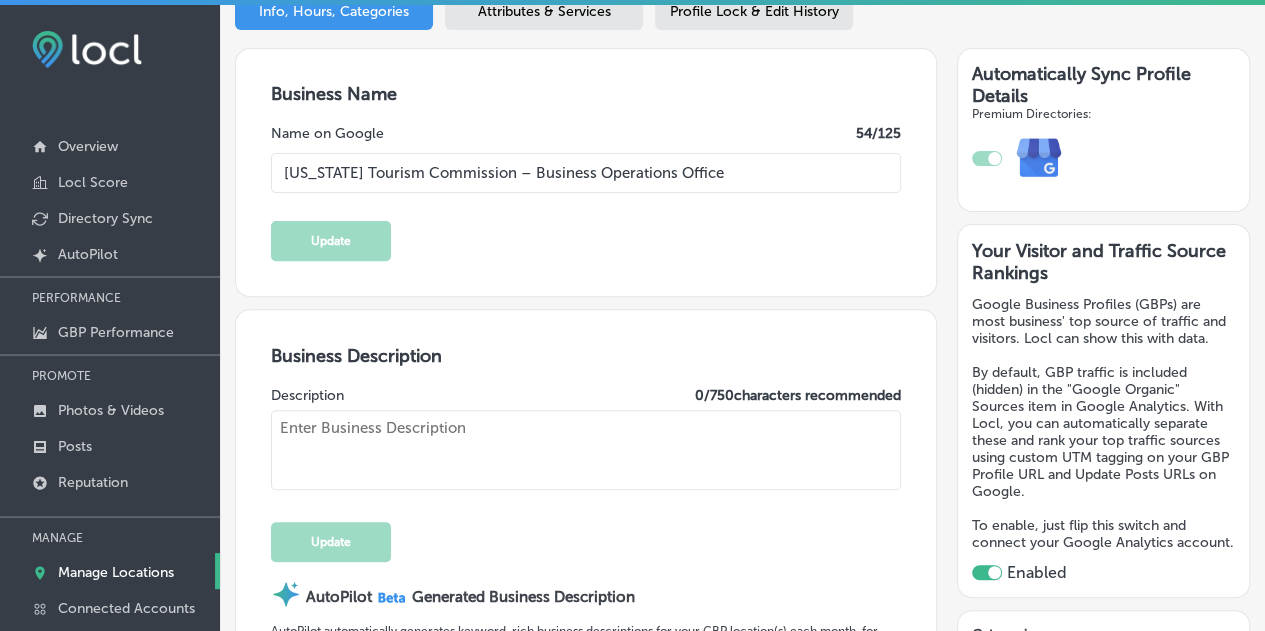 type on "[STREET_ADDRESS][PERSON_NAME][US_STATE]" 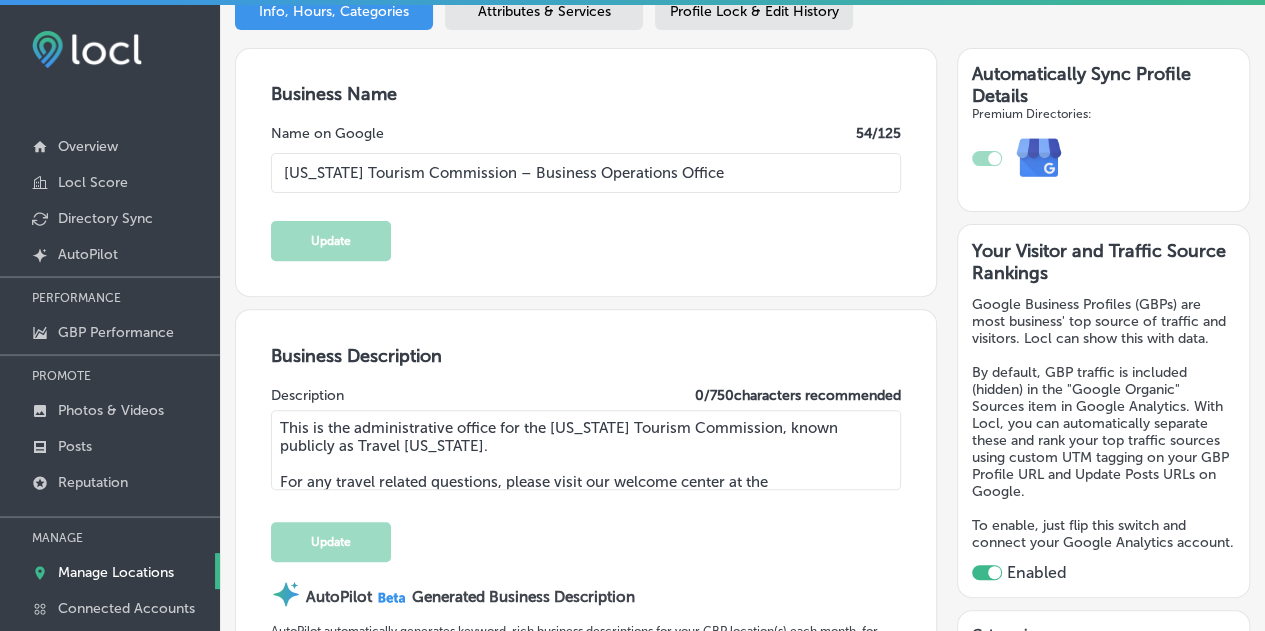 type on "[PHONE_NUMBER]" 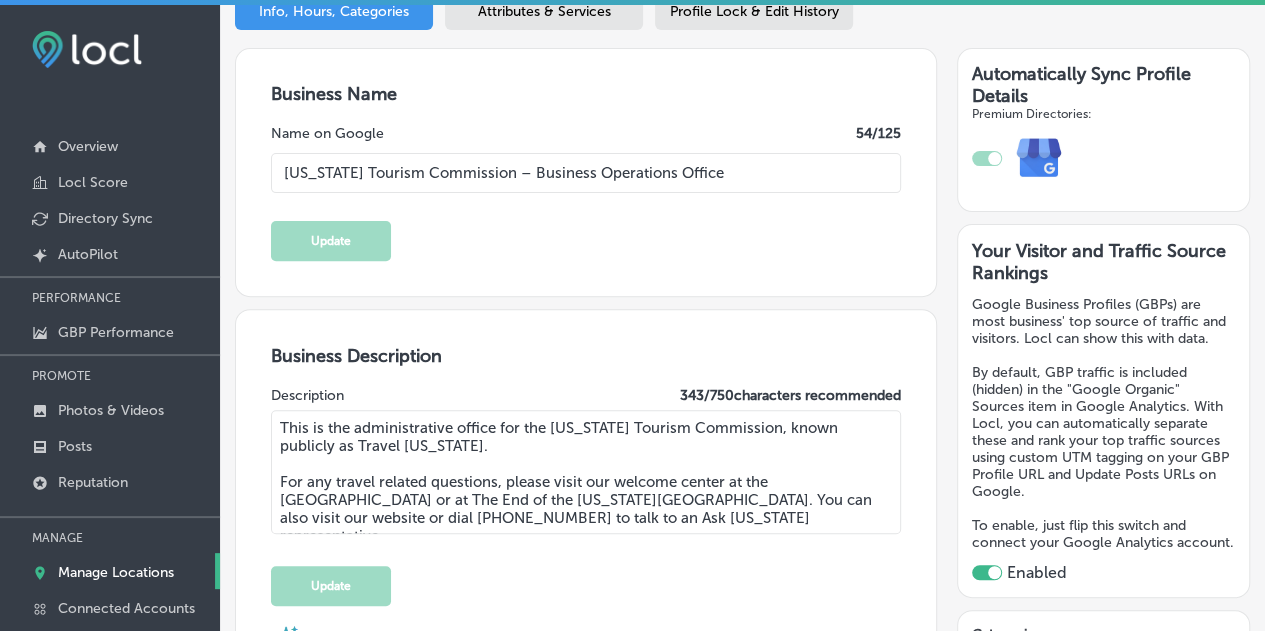 click on "Profile Lock & Edit History" at bounding box center (754, 11) 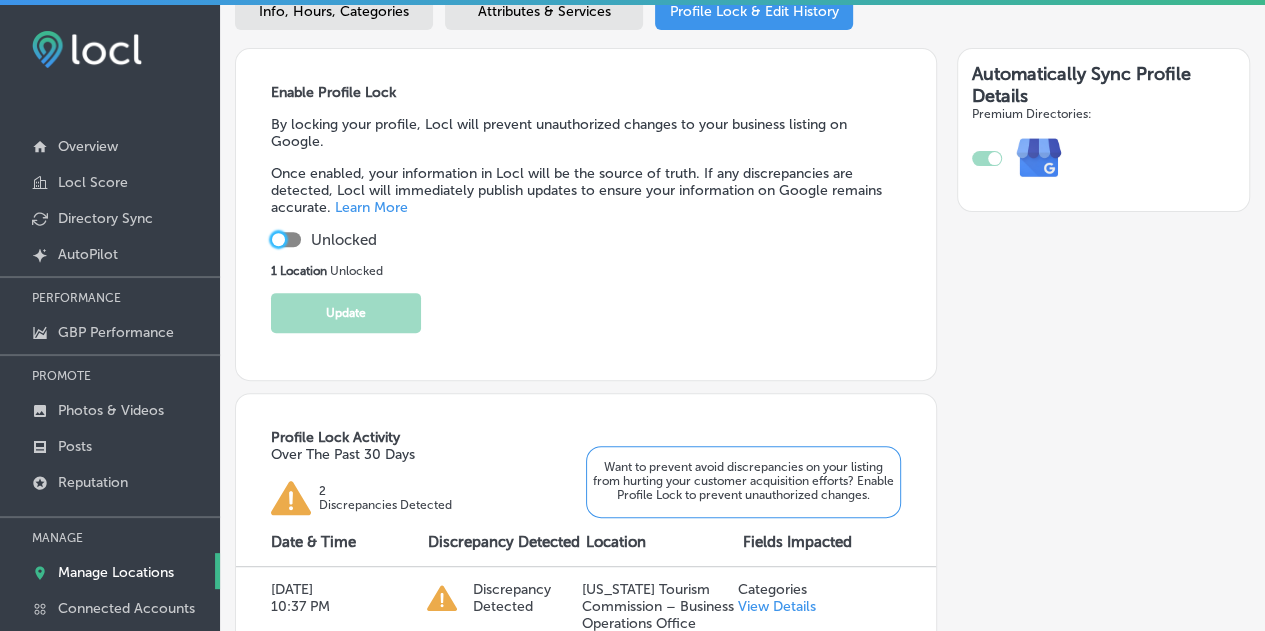 click at bounding box center [278, 239] 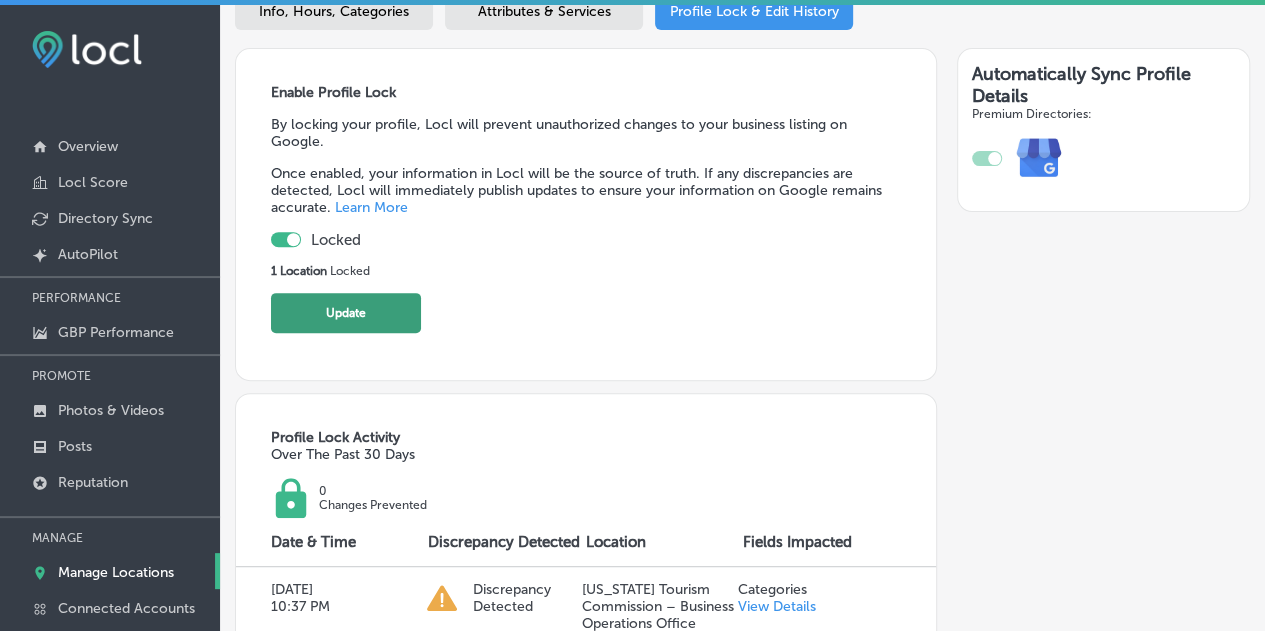 click on "Update" at bounding box center [346, 313] 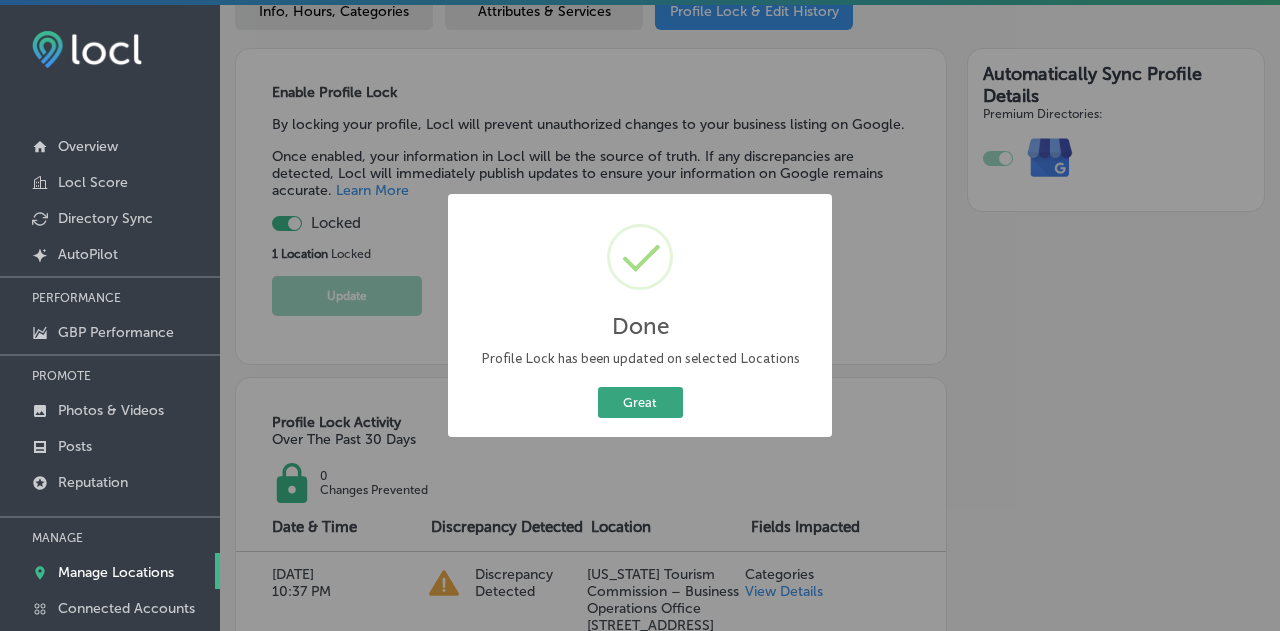 click on "Great" at bounding box center (640, 402) 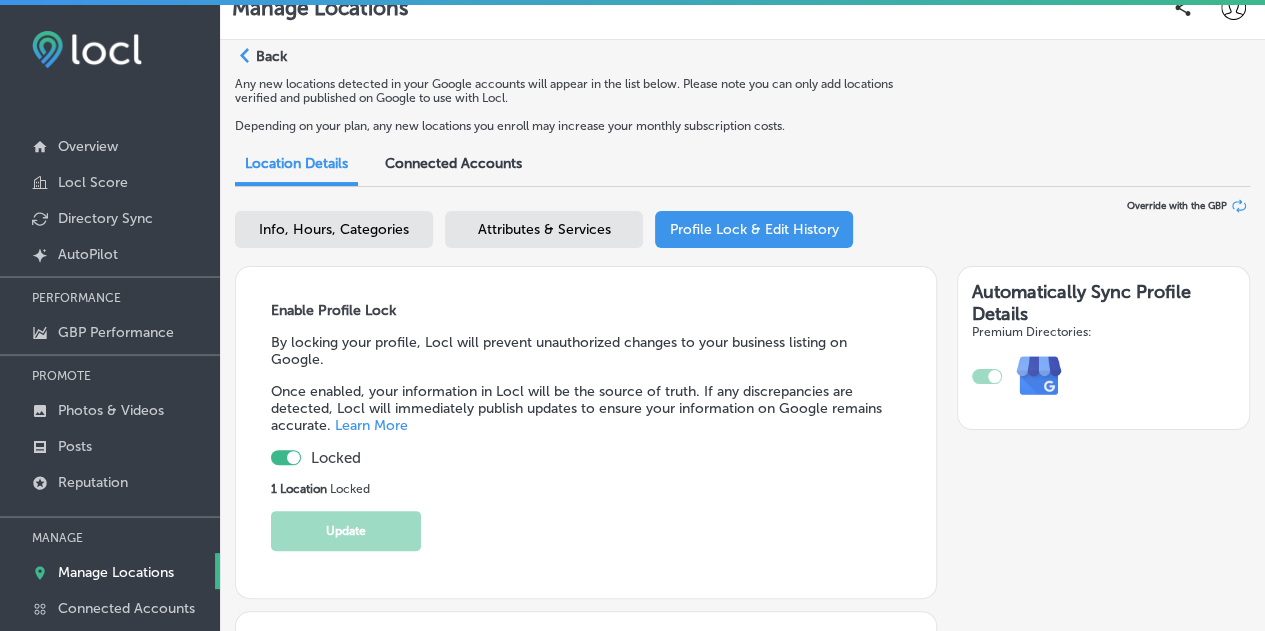 scroll, scrollTop: 0, scrollLeft: 0, axis: both 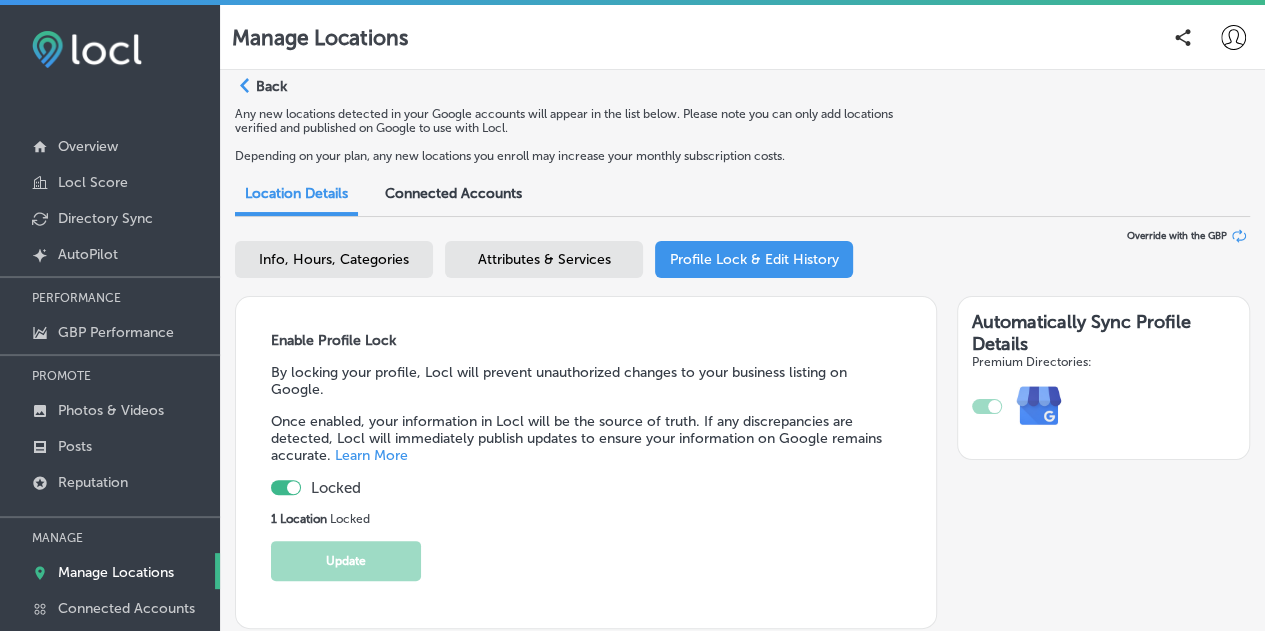 click on "Back" at bounding box center (271, 86) 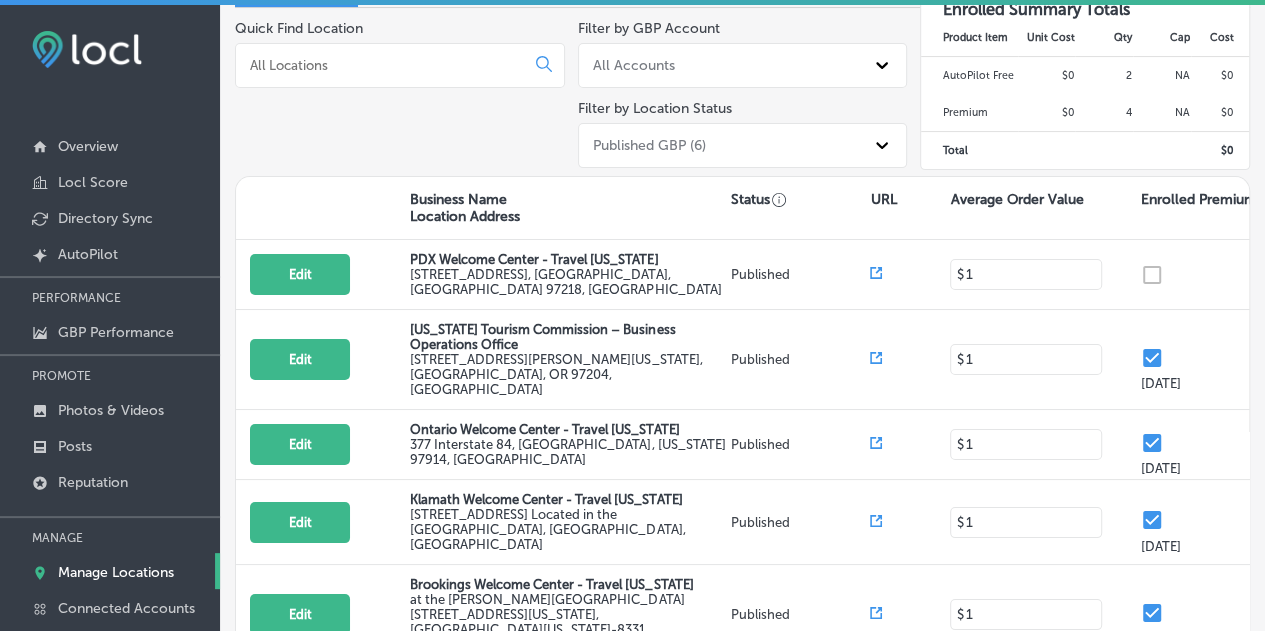 scroll, scrollTop: 220, scrollLeft: 0, axis: vertical 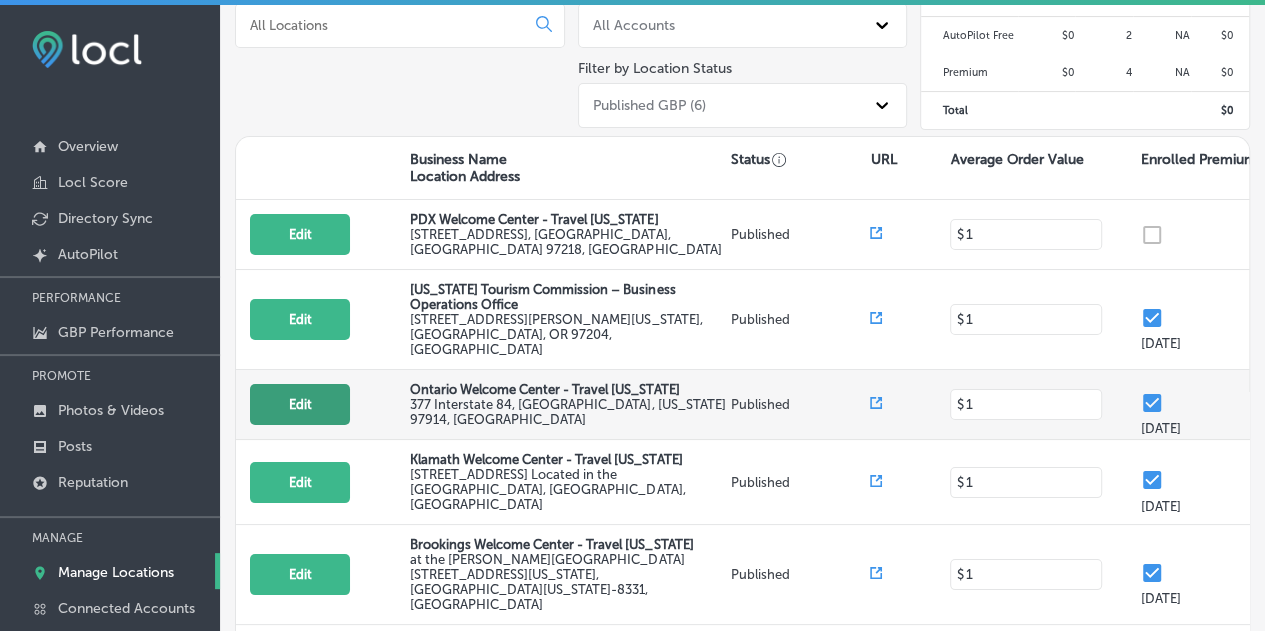 click on "Edit" at bounding box center [300, 404] 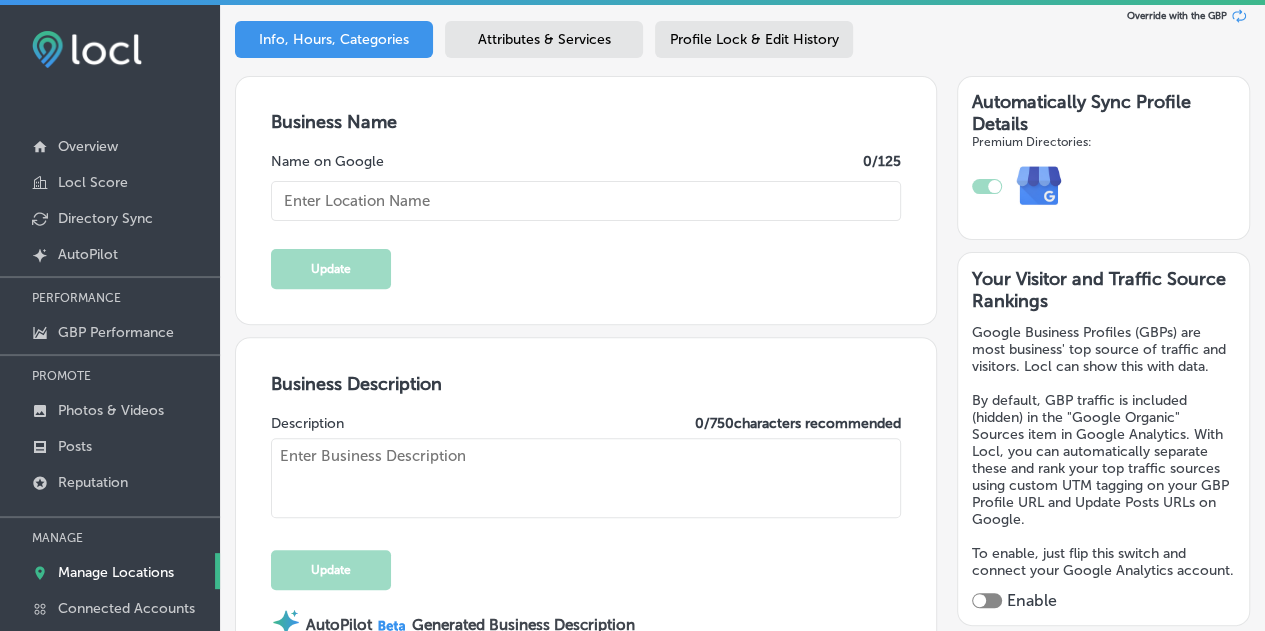 scroll, scrollTop: 248, scrollLeft: 0, axis: vertical 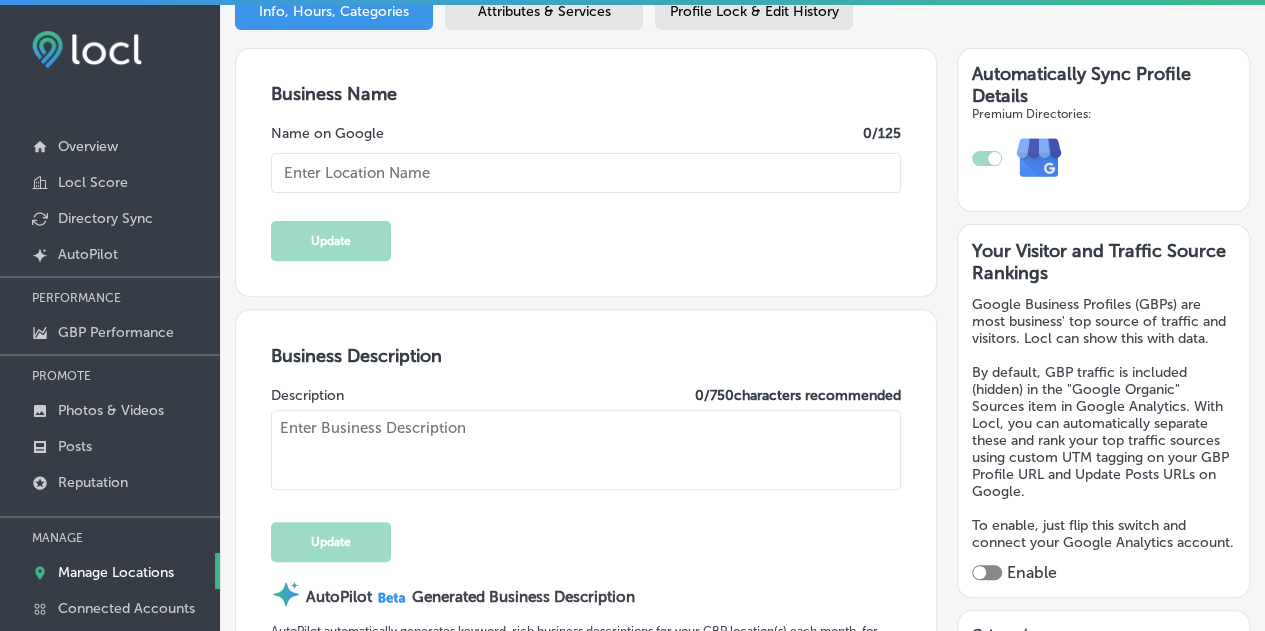 checkbox on "true" 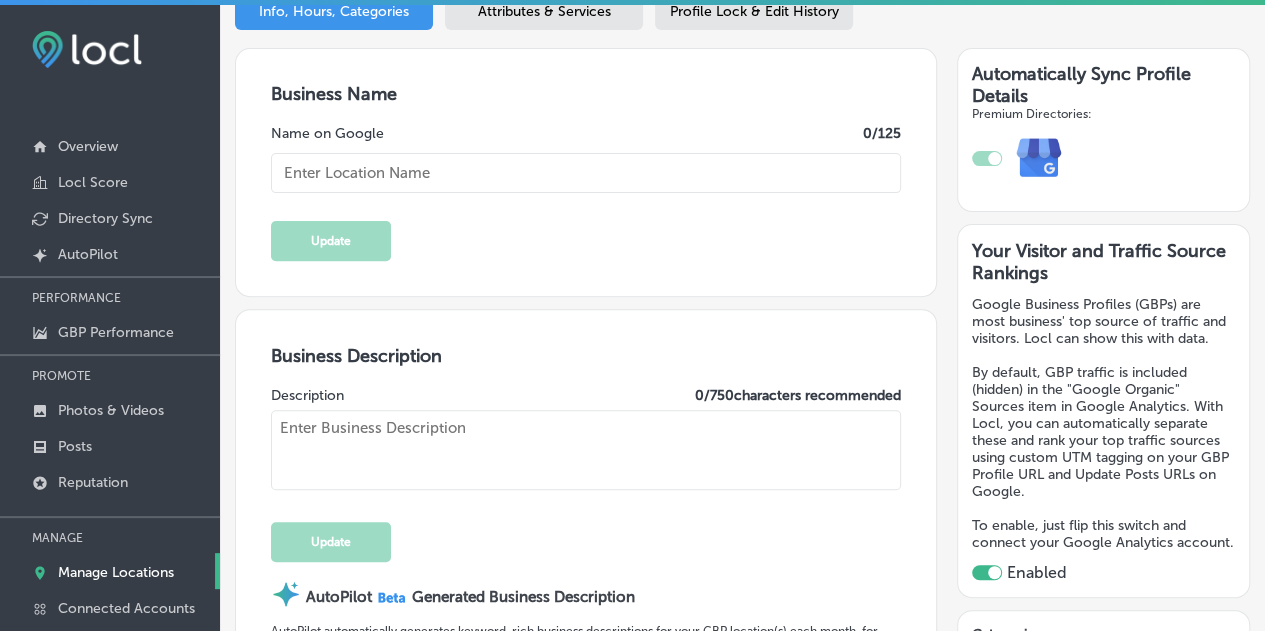 type on "Ontario Welcome Center - Travel [US_STATE]" 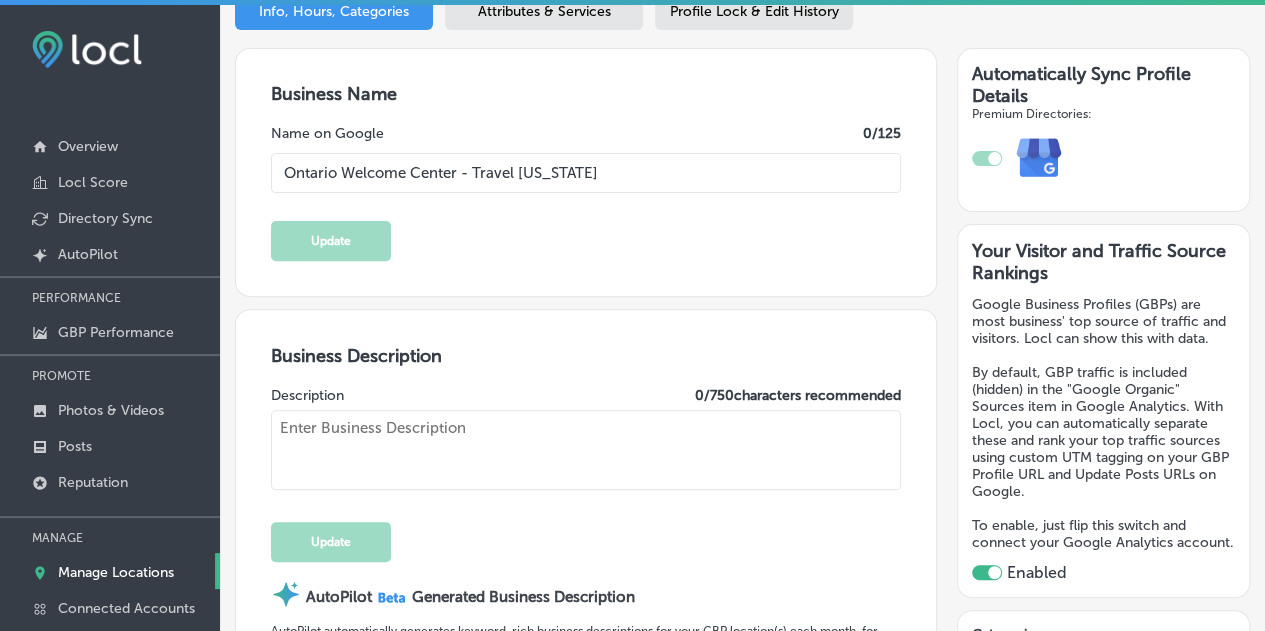type on "377 Interstate 84" 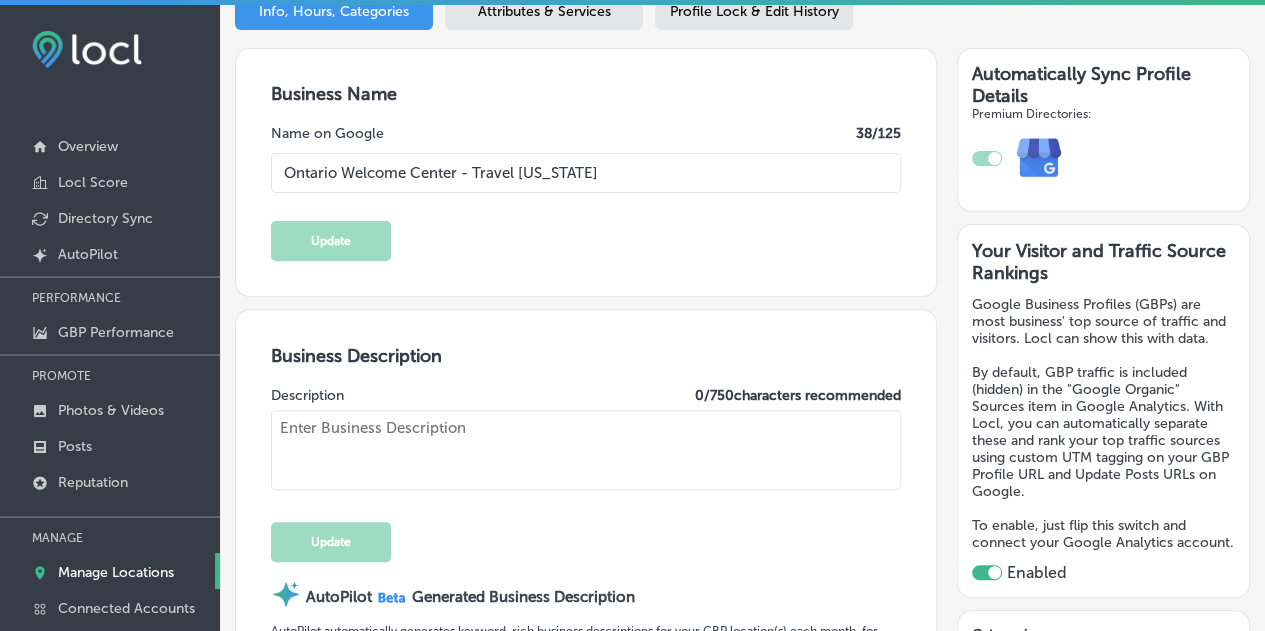 type on "Welcome to the [GEOGRAPHIC_DATA] Welcome Center operated by Travel [US_STATE]. We're your travel resource for [GEOGRAPHIC_DATA][US_STATE] and beyond. Stop by seven days a week from 9 a. m. to 5 p. m. to enjoy free hot coffee, collect terrific travel resources and don't forget to pick up one of our collectible posters.
We are located within the [GEOGRAPHIC_DATA] Safety Rest Area. Westbound Only: Exit 3. The restrooms are open 24 hours a day, seven days per week, regardless of welcome center hours
Open seasonal from April through October." 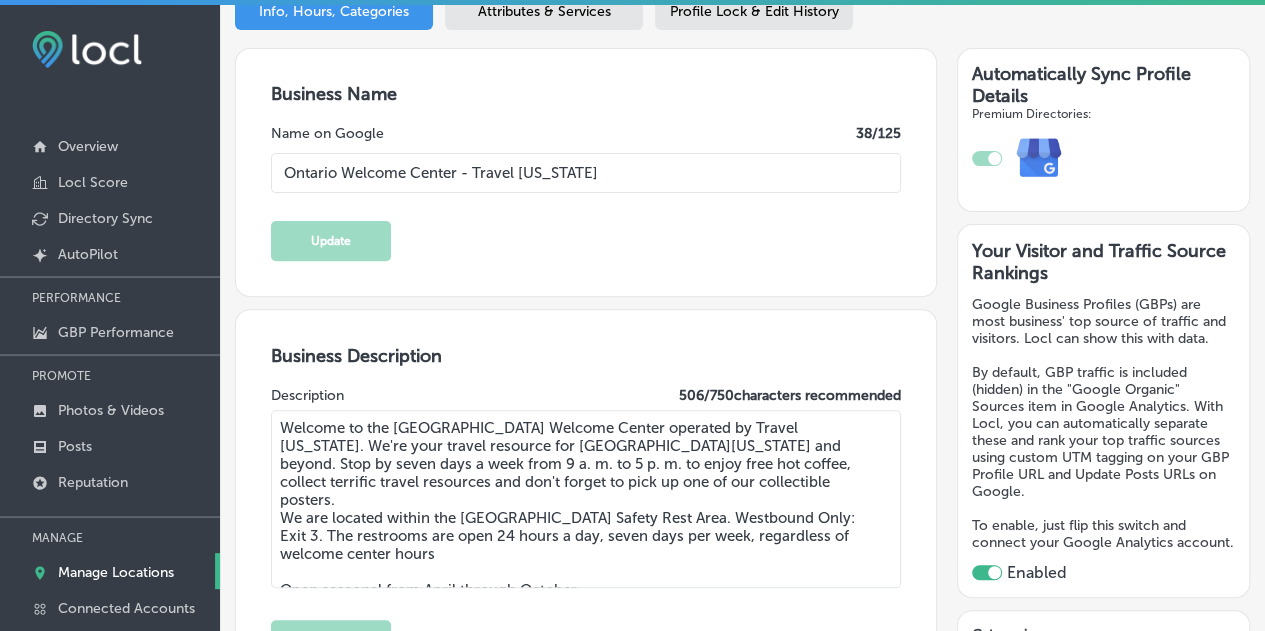 click on "Profile Lock & Edit History" at bounding box center [754, 11] 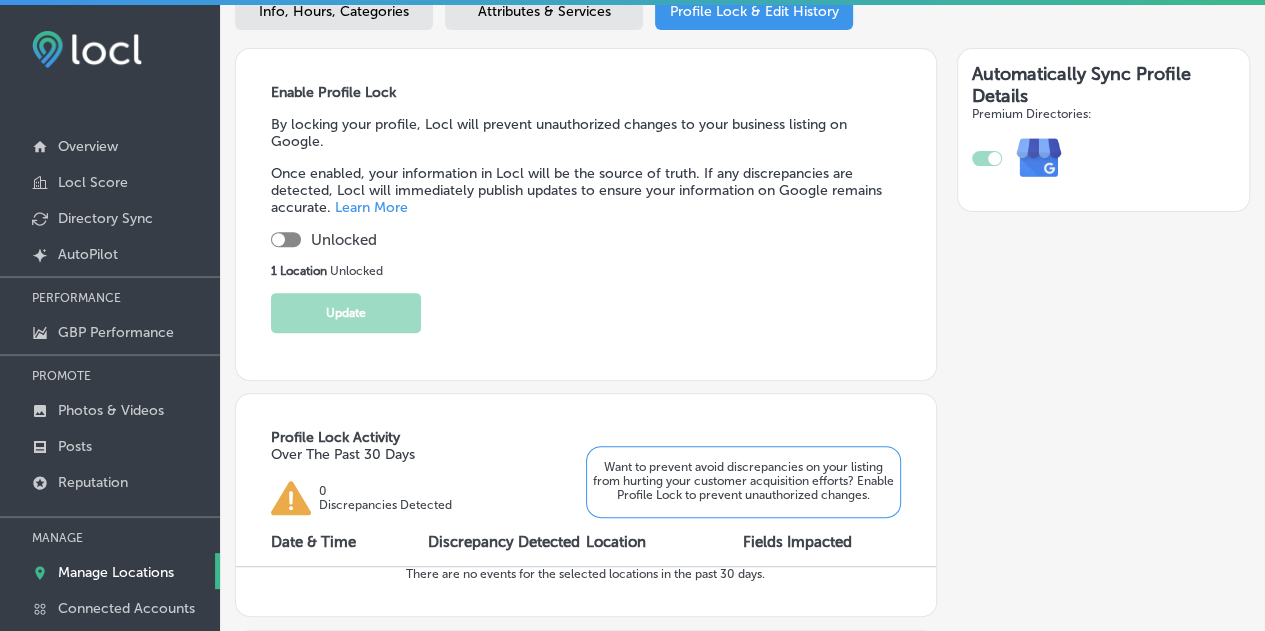 click at bounding box center (286, 239) 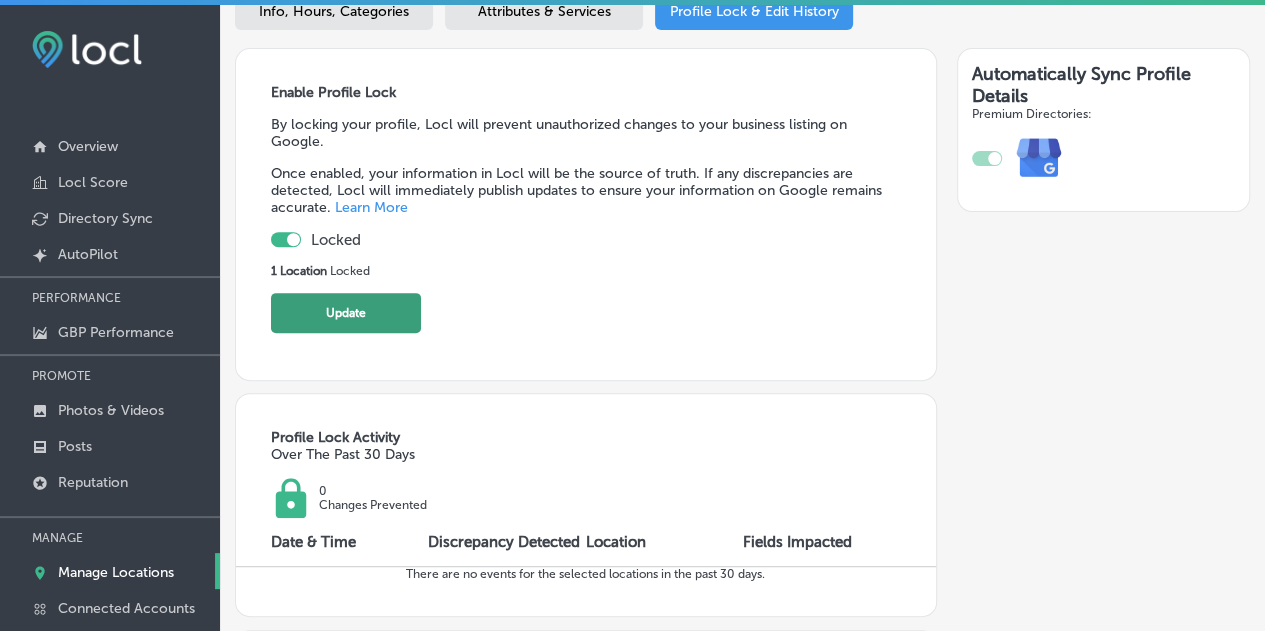 click on "Update" at bounding box center [346, 313] 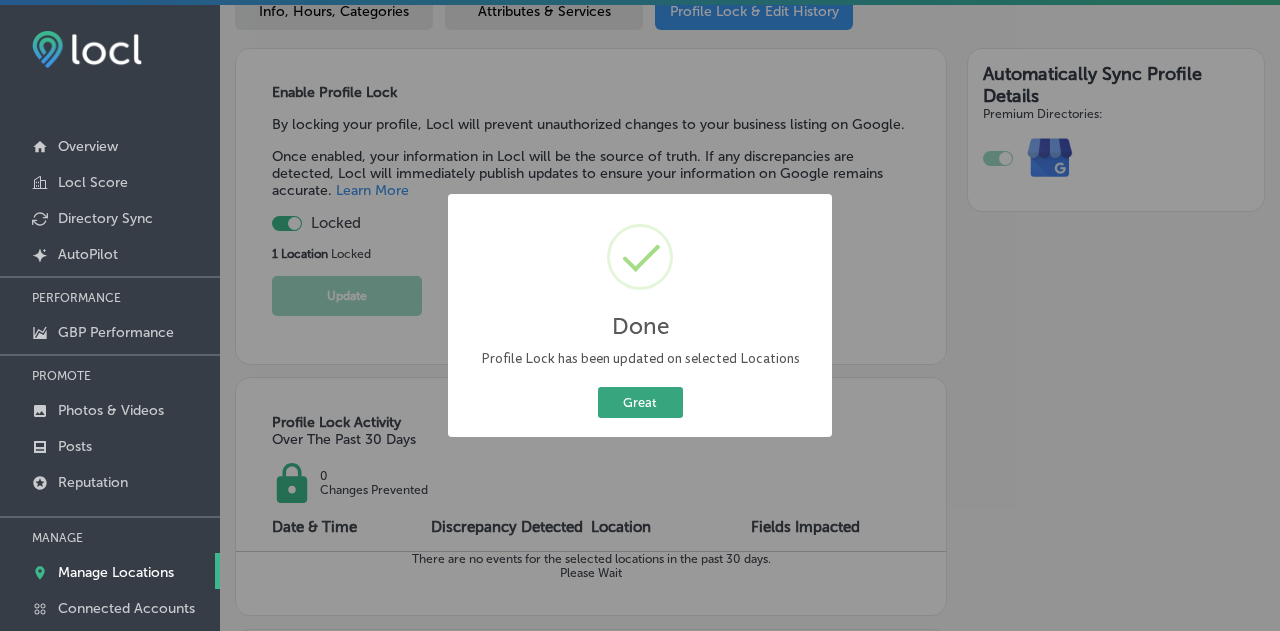 click on "Great" at bounding box center [640, 402] 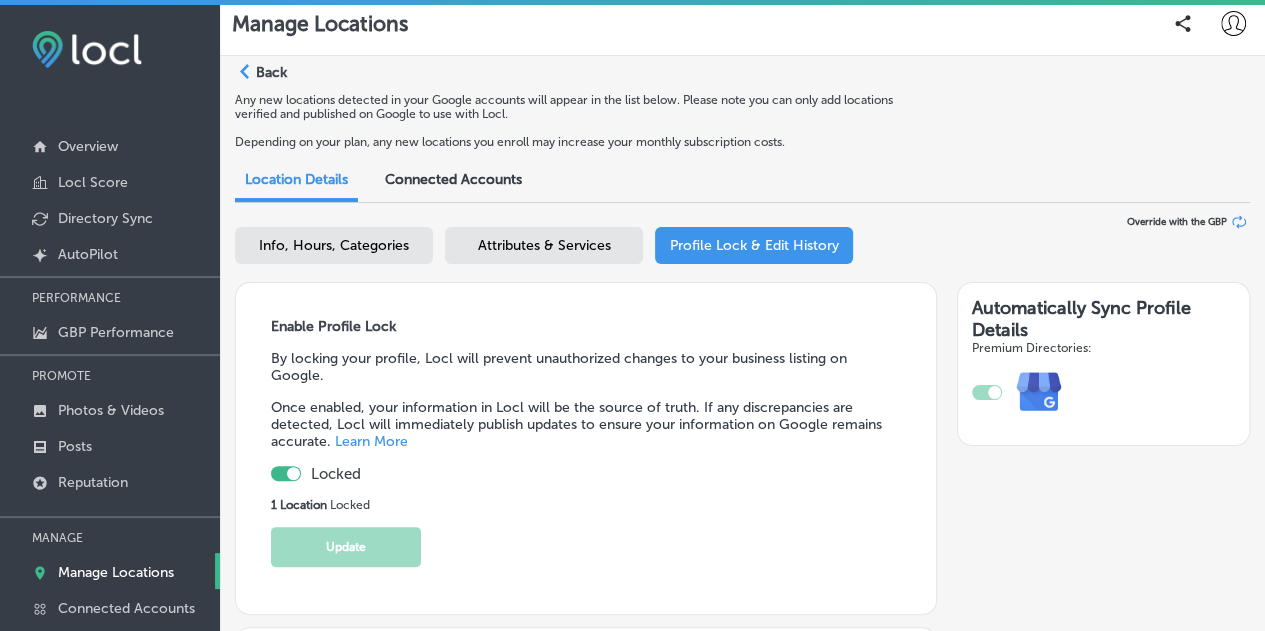 scroll, scrollTop: 0, scrollLeft: 0, axis: both 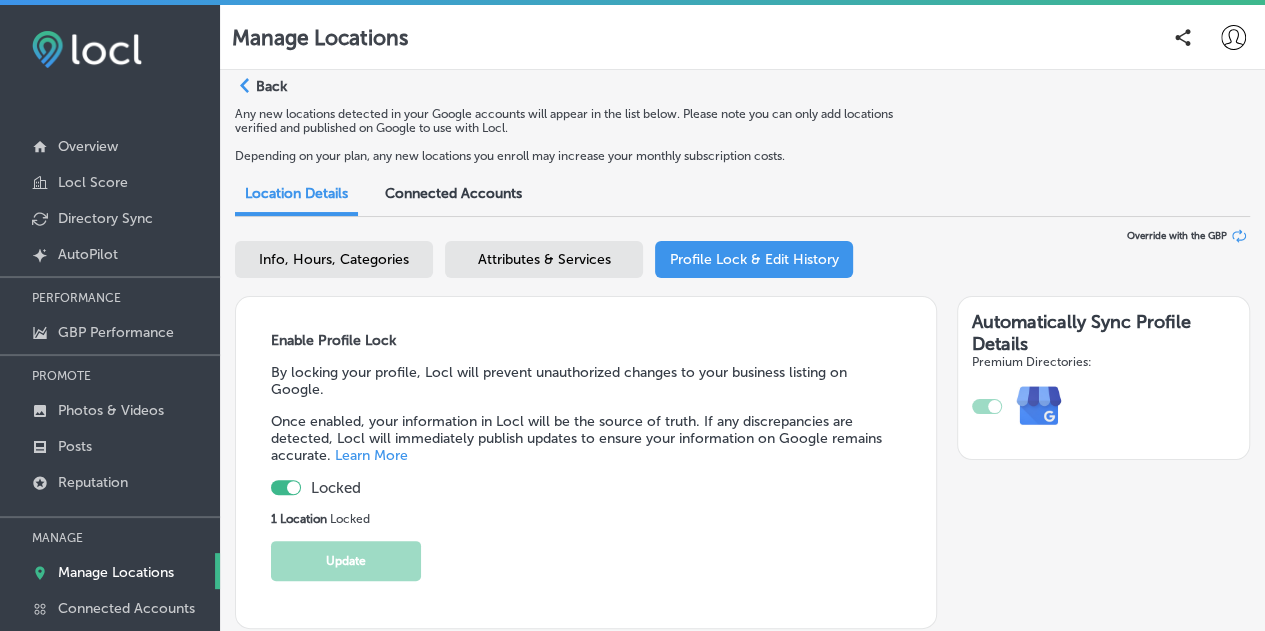 click on "Back" at bounding box center [271, 86] 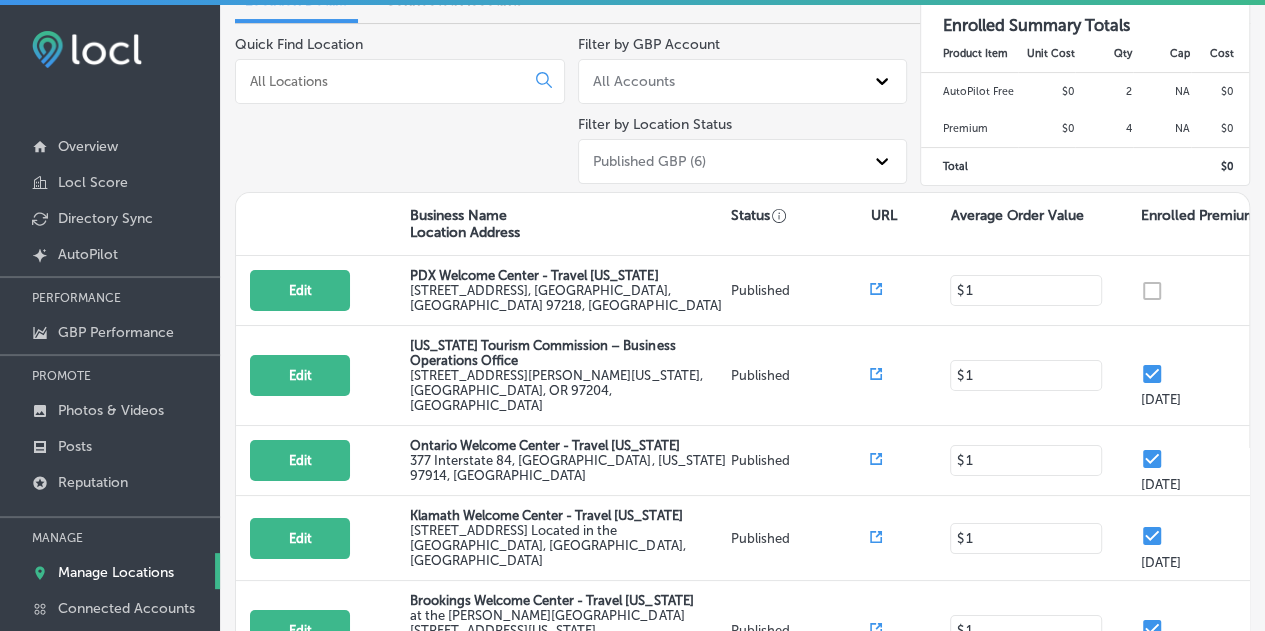 scroll, scrollTop: 220, scrollLeft: 0, axis: vertical 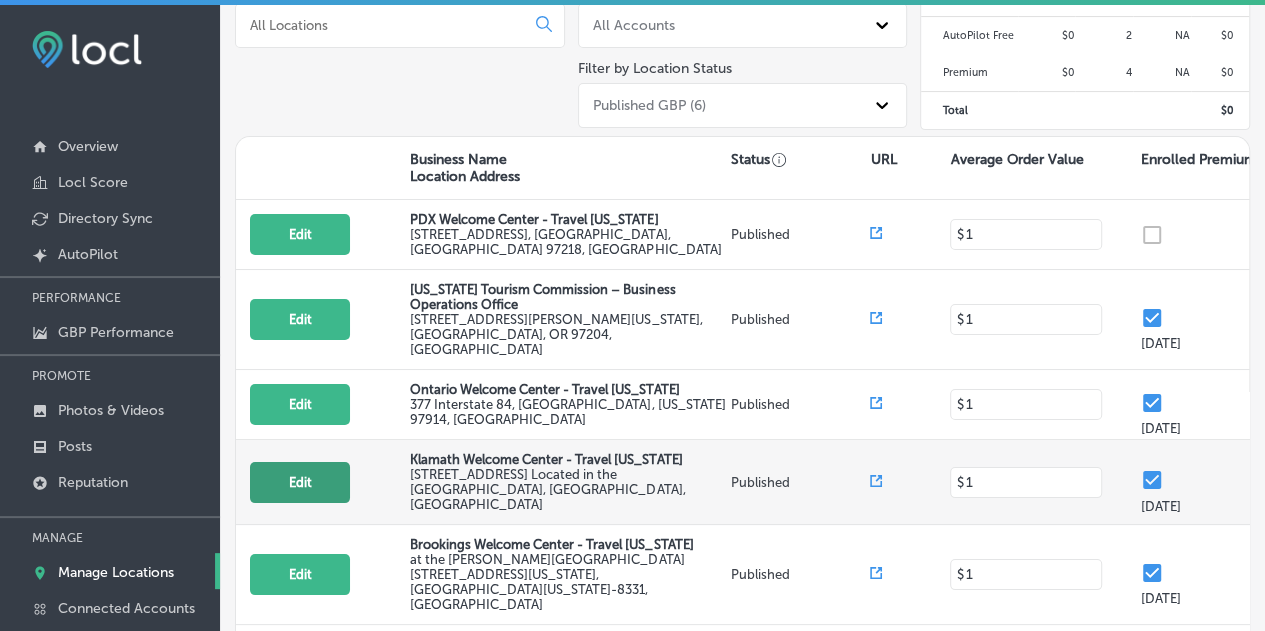 click on "Edit" at bounding box center (300, 482) 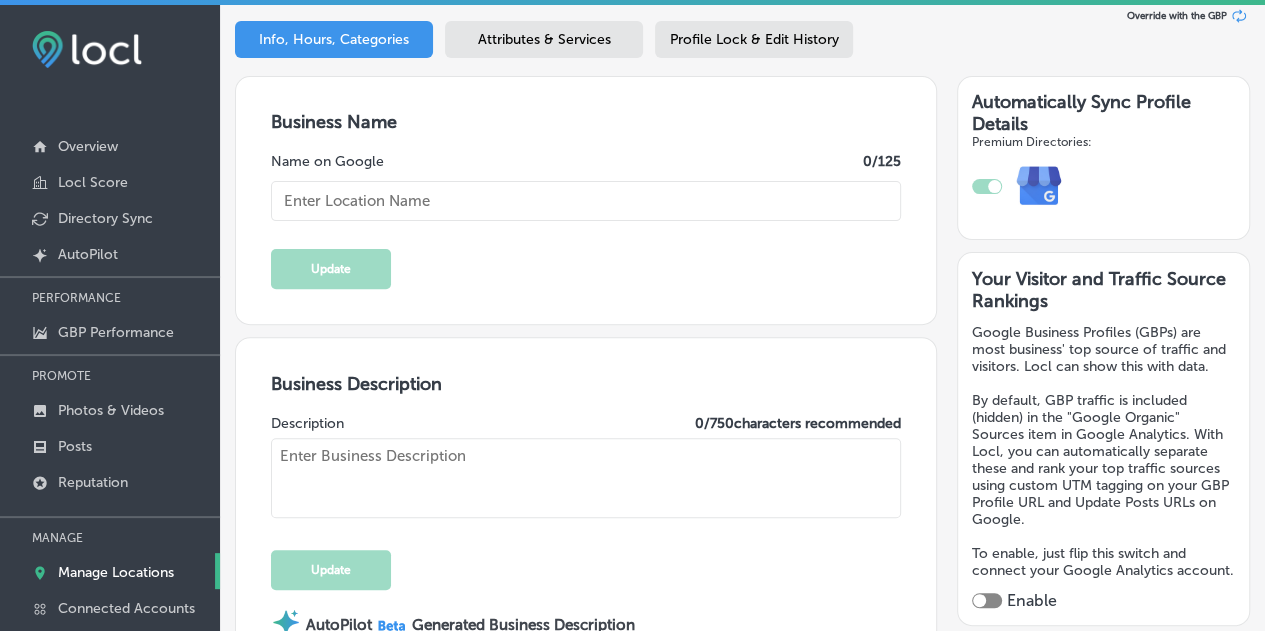 scroll, scrollTop: 248, scrollLeft: 0, axis: vertical 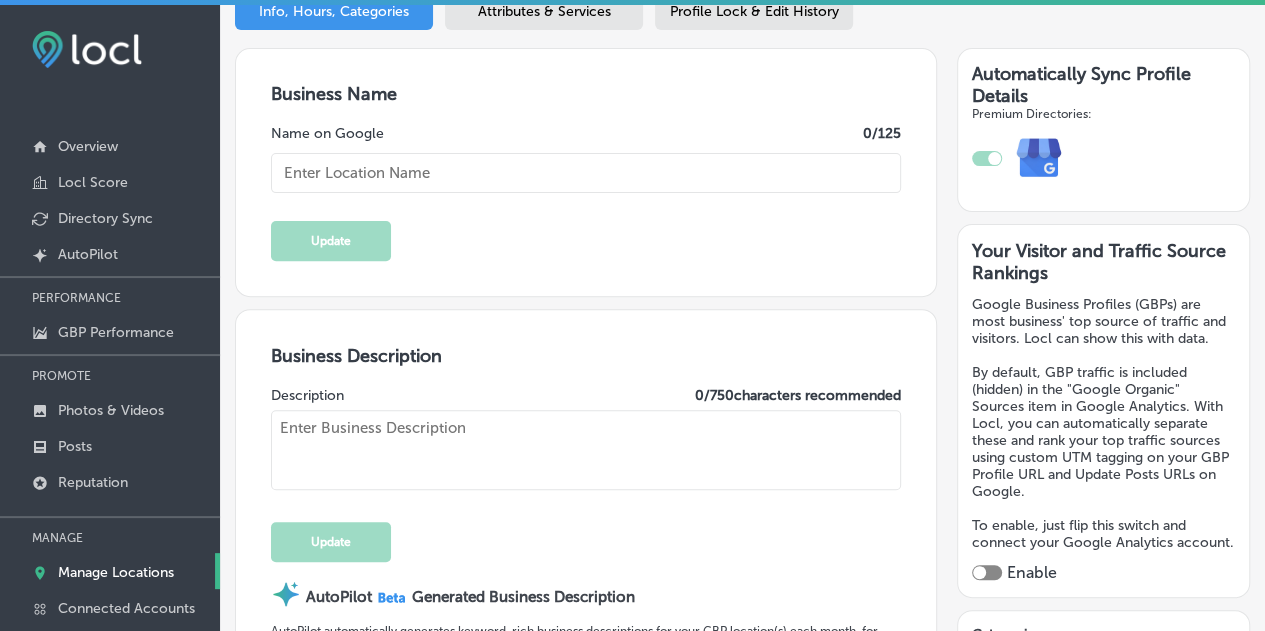 checkbox on "true" 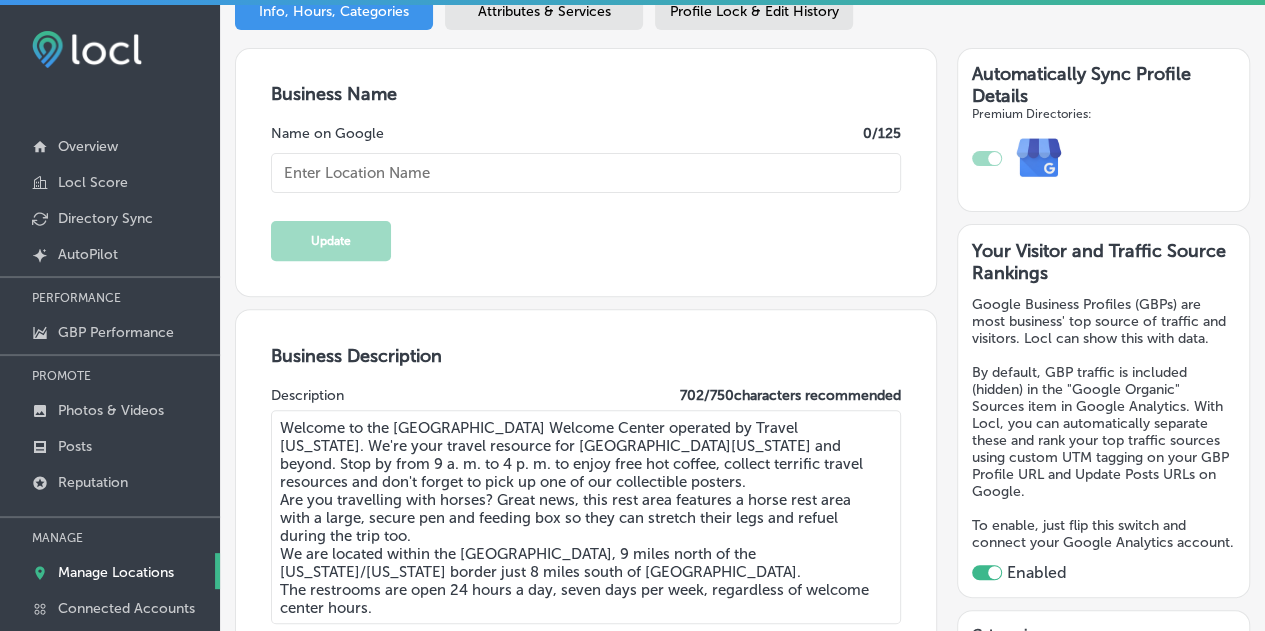 type on "[EMAIL_ADDRESS][DOMAIN_NAME]" 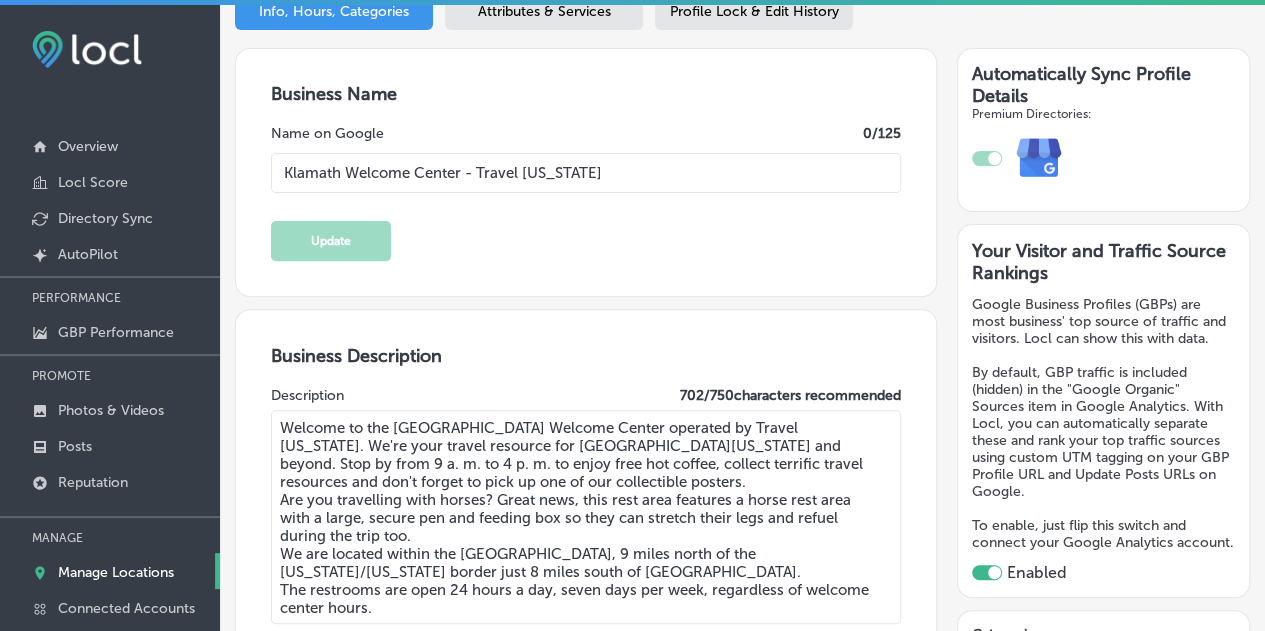 type on "[PHONE_NUMBER]" 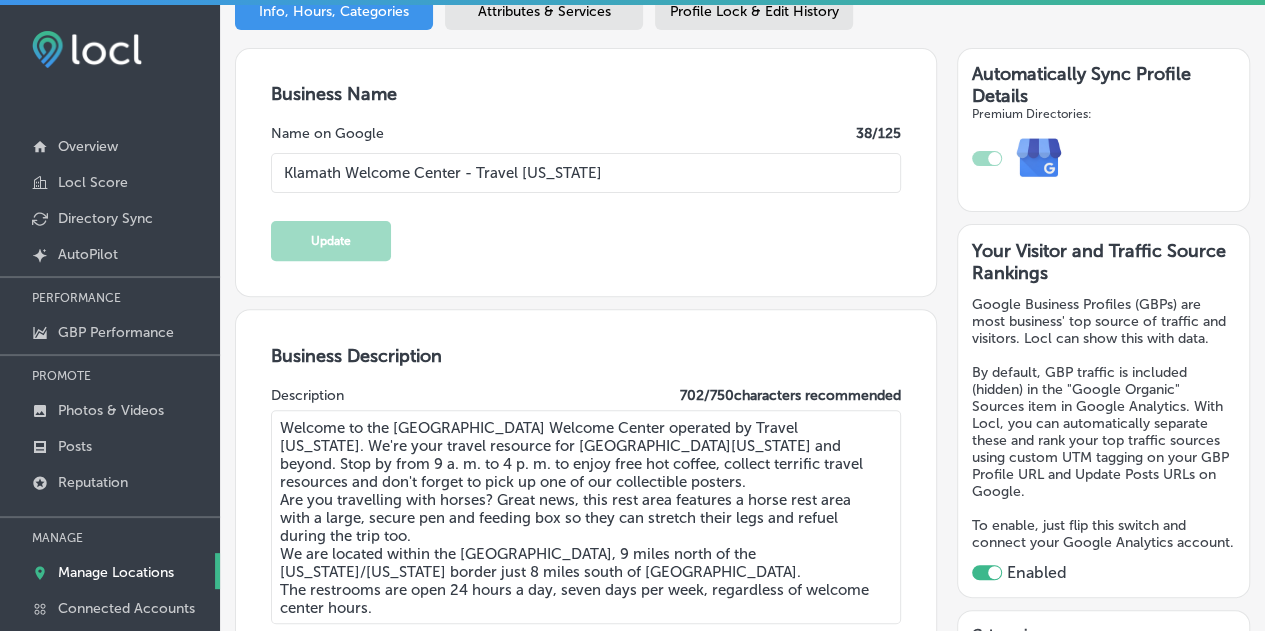 click at bounding box center [632, 2] 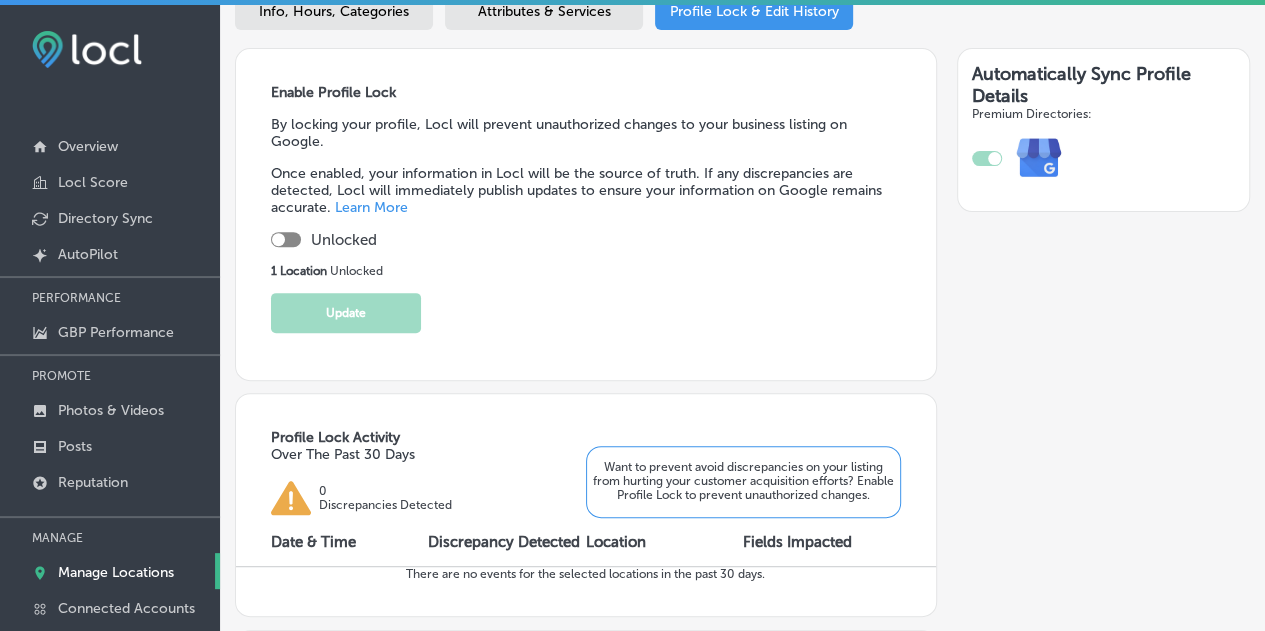 click on "Unlocked" at bounding box center (344, 240) 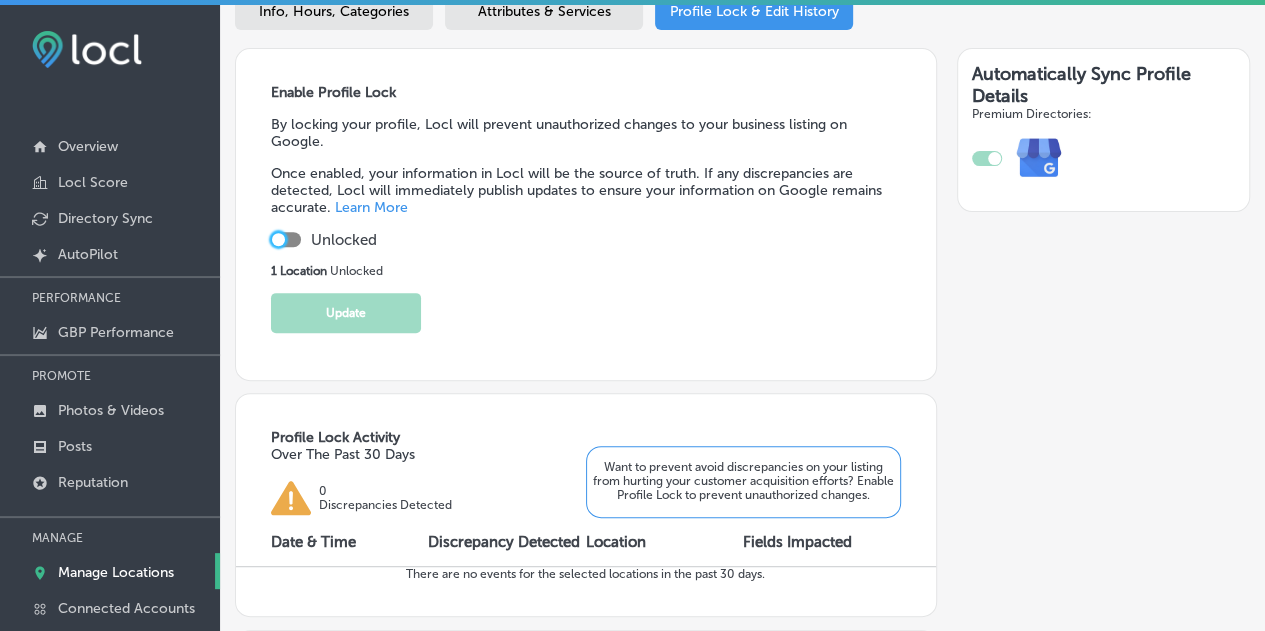 click at bounding box center [278, 239] 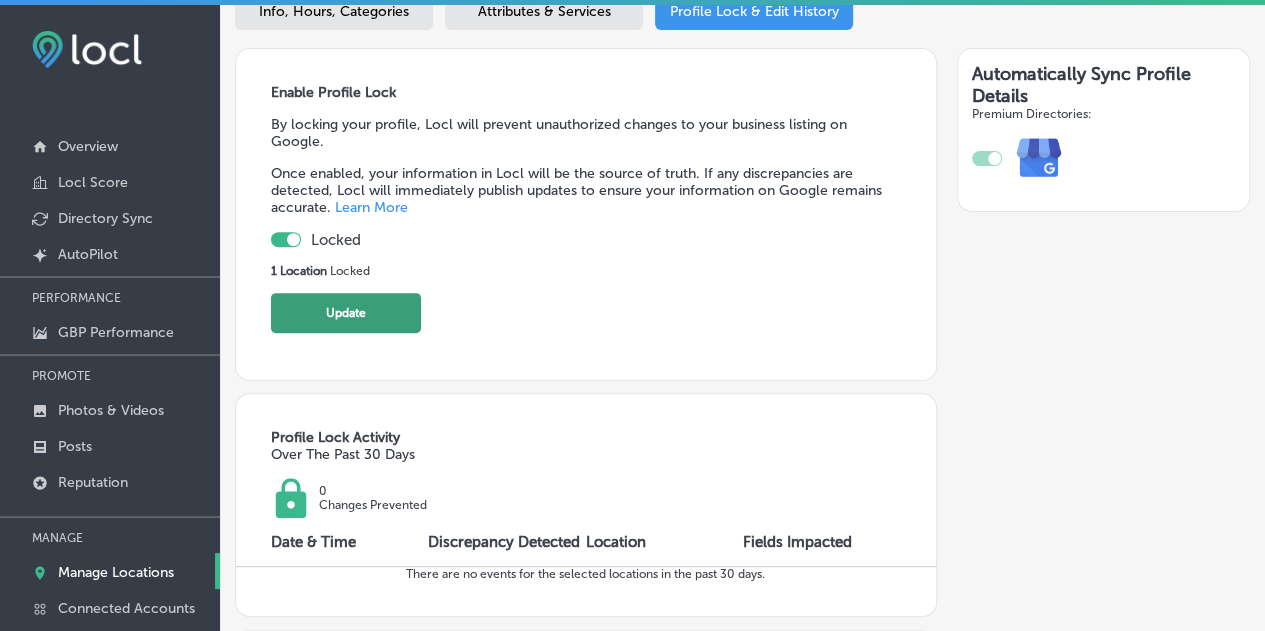 click on "Update" at bounding box center (346, 313) 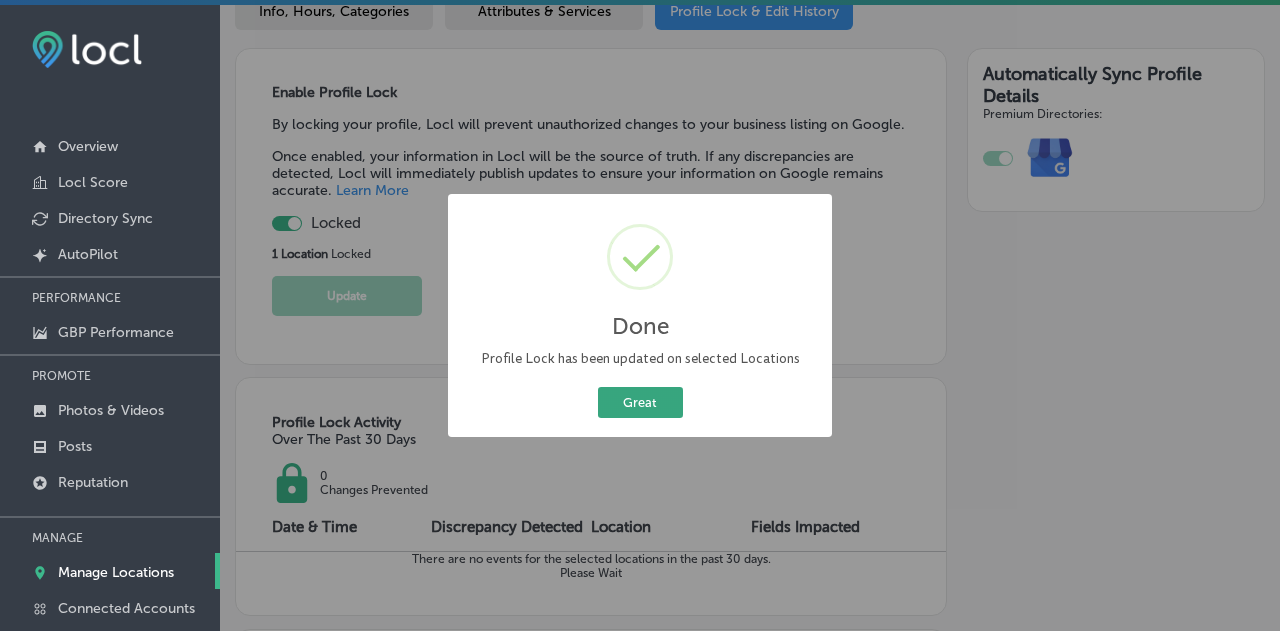 click on "Great" at bounding box center (640, 402) 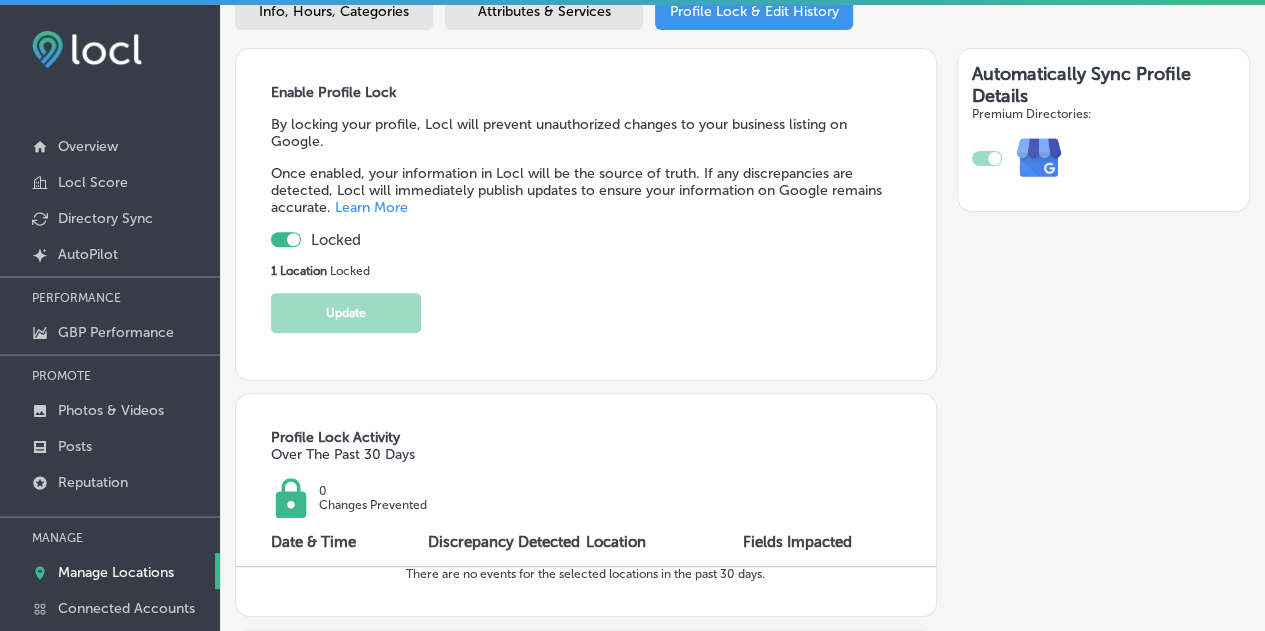 scroll, scrollTop: 0, scrollLeft: 0, axis: both 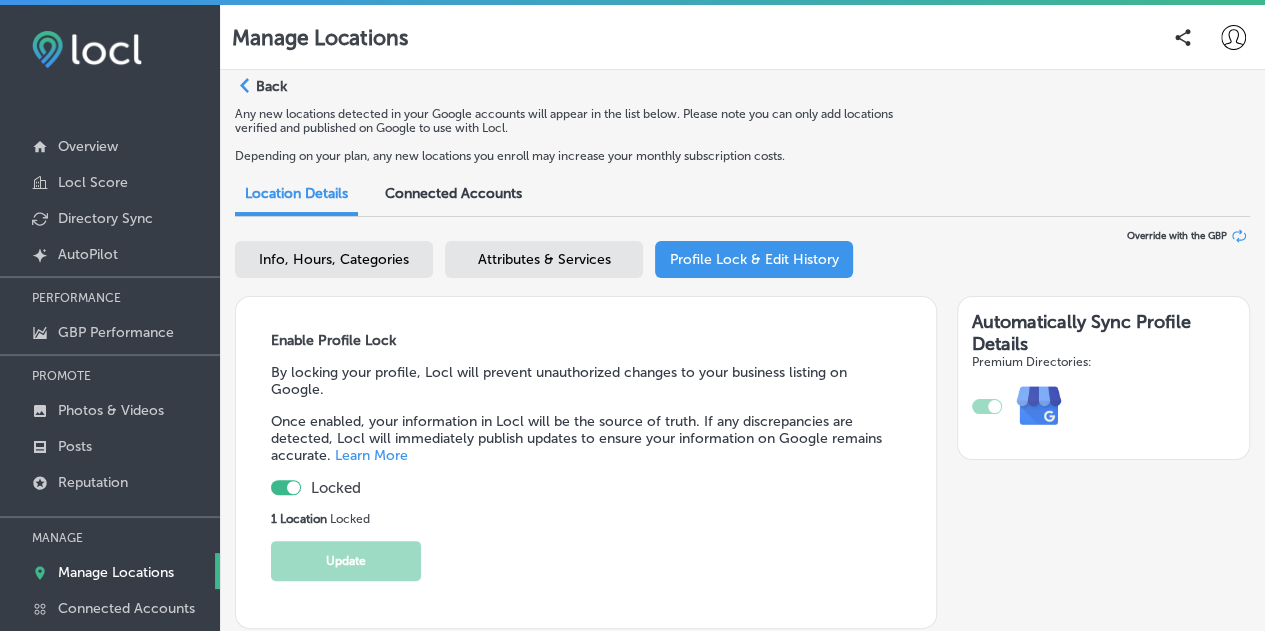 click on "Back" at bounding box center (271, 86) 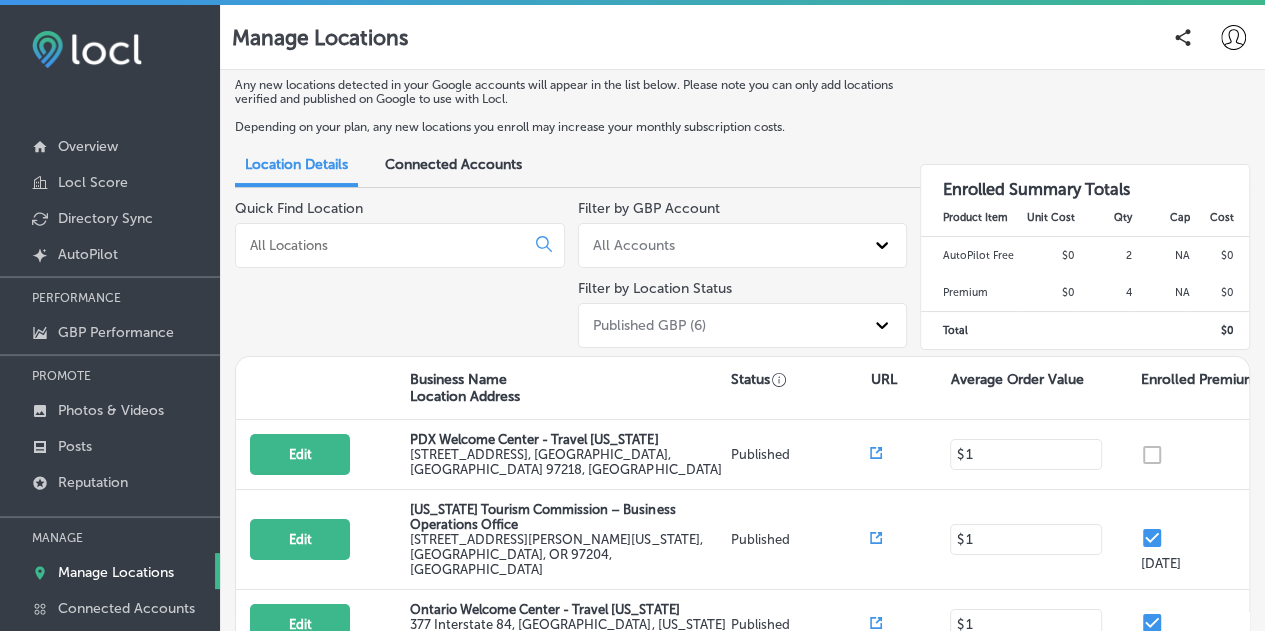 scroll, scrollTop: 220, scrollLeft: 0, axis: vertical 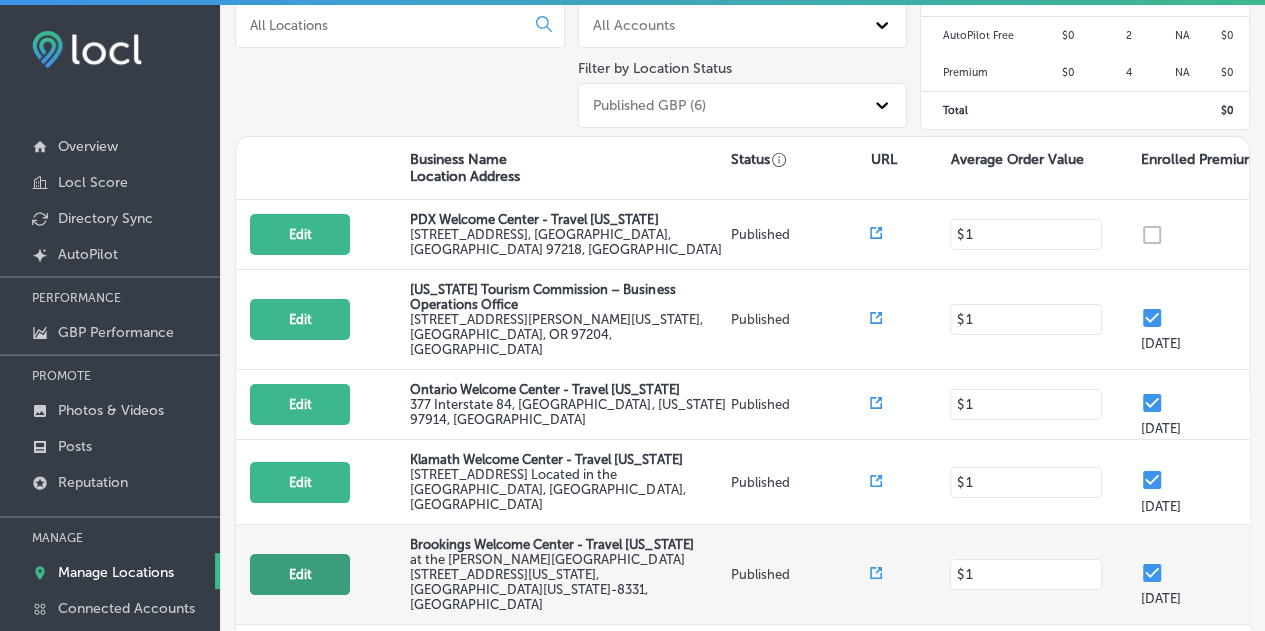 click on "Edit" at bounding box center (300, 574) 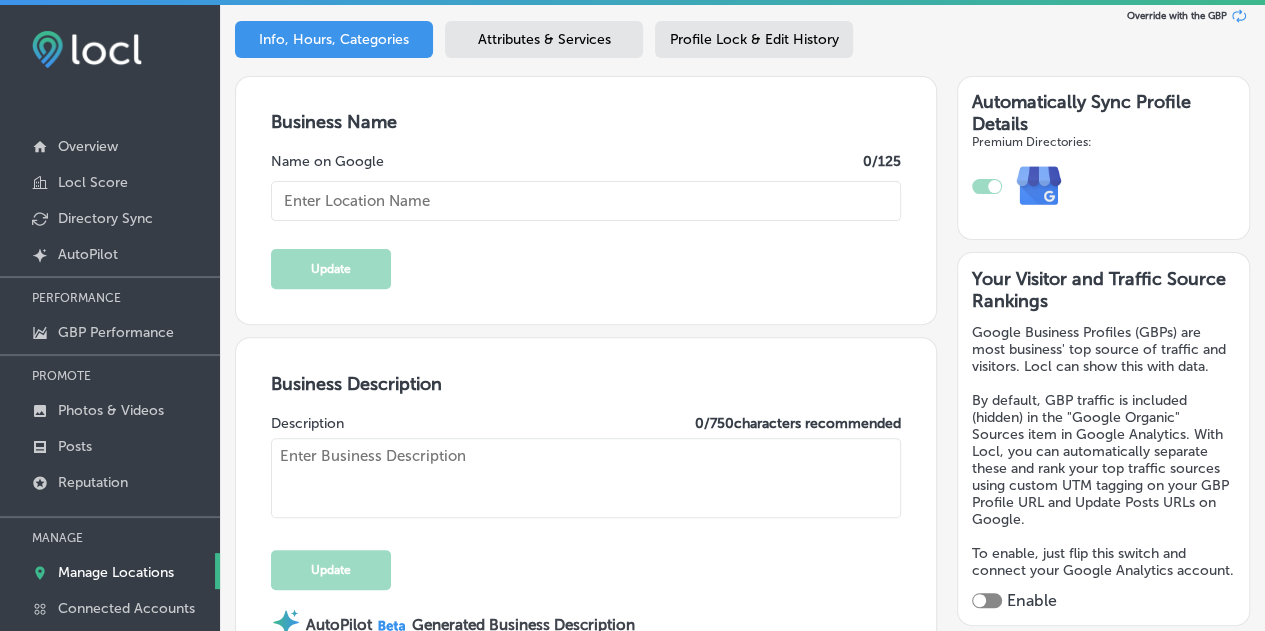 scroll, scrollTop: 248, scrollLeft: 0, axis: vertical 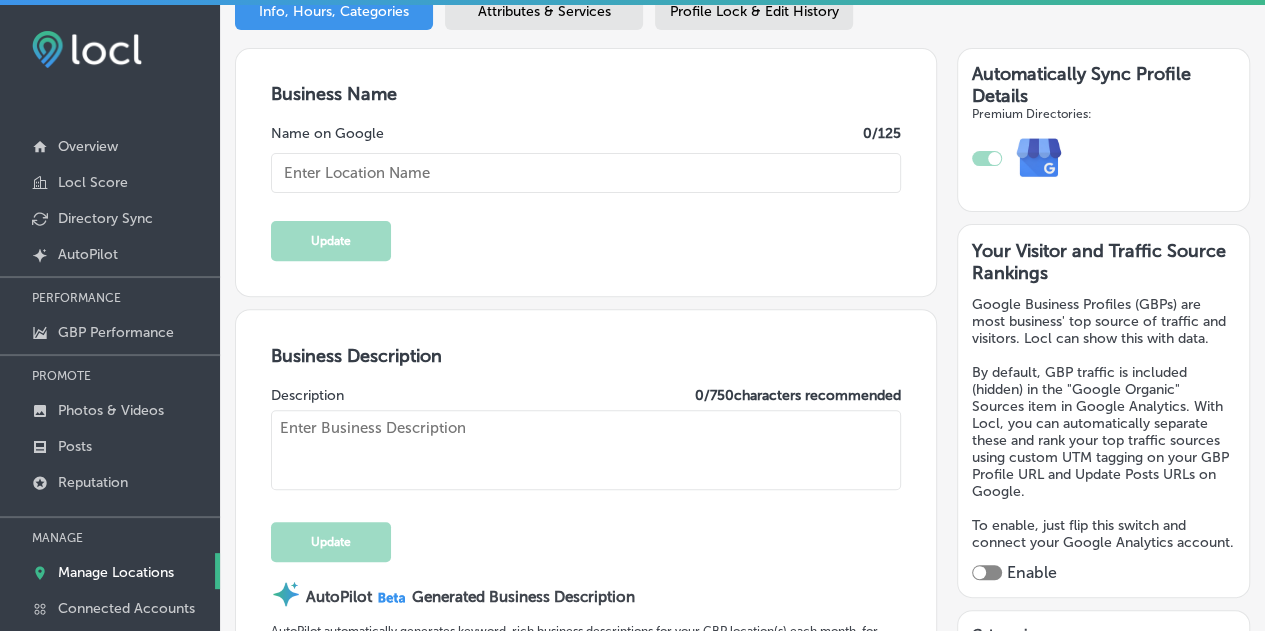 checkbox on "true" 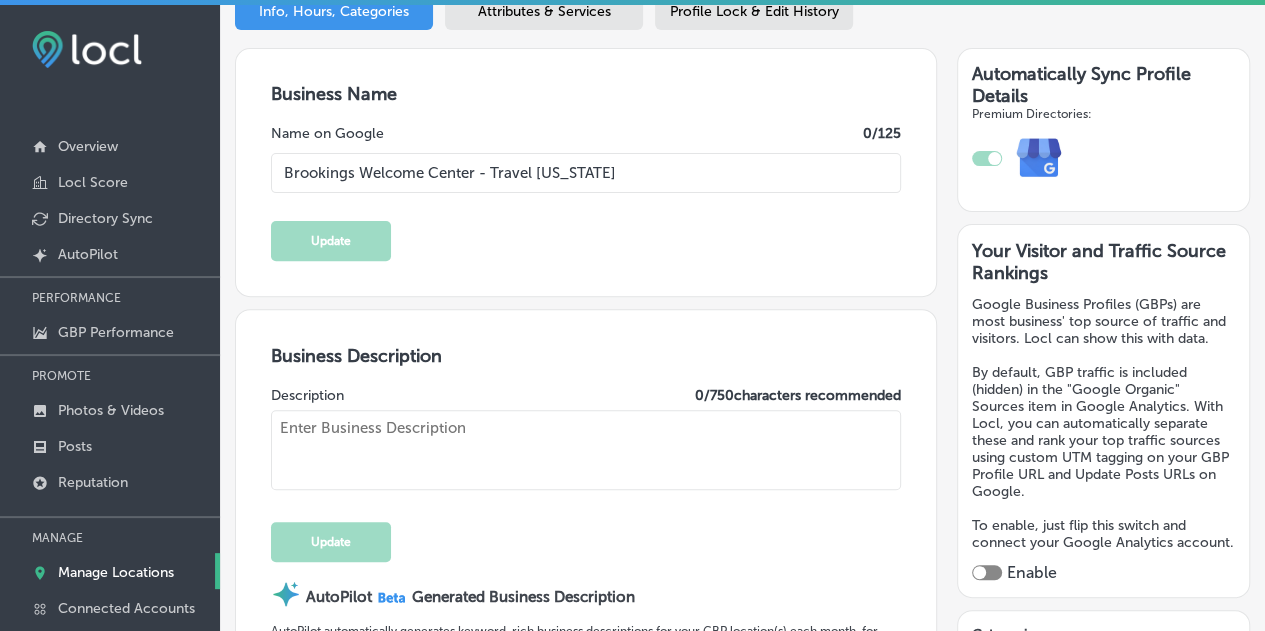 type on "at the [PERSON_NAME]" 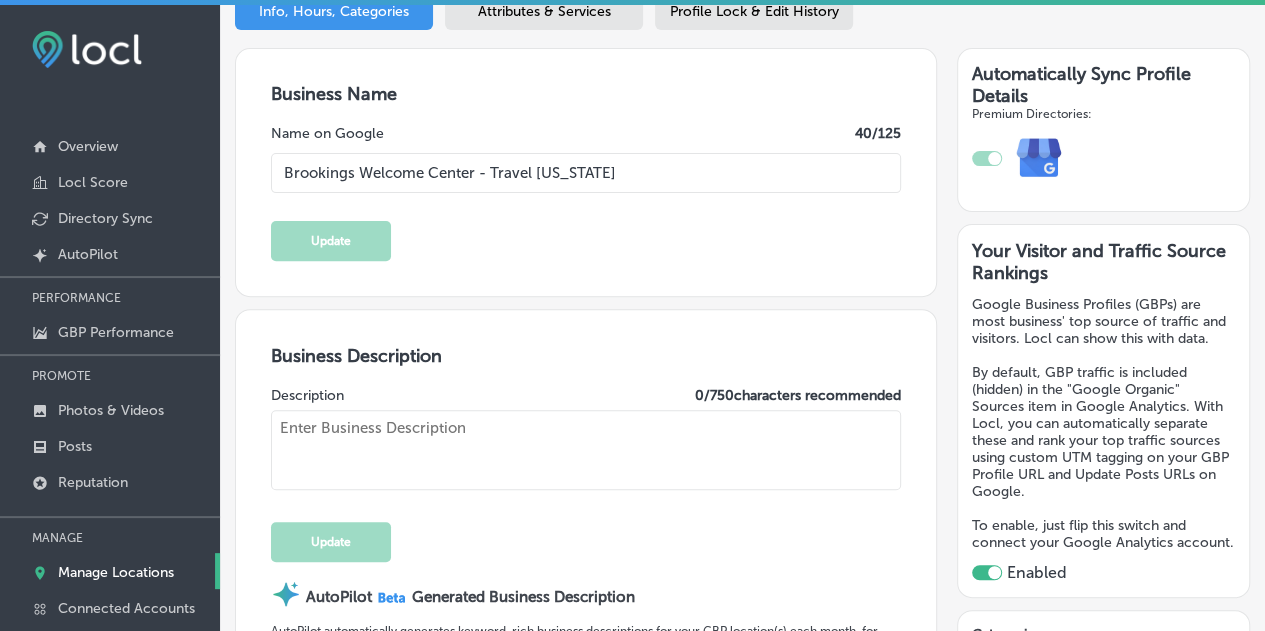 type on "The Brookings Welcome Center, operated by Travel [US_STATE], is open seven days a week from 9 a. m. to 4:30 p. m.
Our friendly staff is here to help you get the most out of your [US_STATE] experience. Don't forget to ask about our free collectible posters. The bathrooms remain open daily from 8 a. m. to 8 p. m. , regardless of welcome center hours.
If you need to speak with someone about your [US_STATE] Travel plans, please call [PHONE_NUMBER].
For real-time road conditions, visit [GEOGRAPHIC_DATA] dot com." 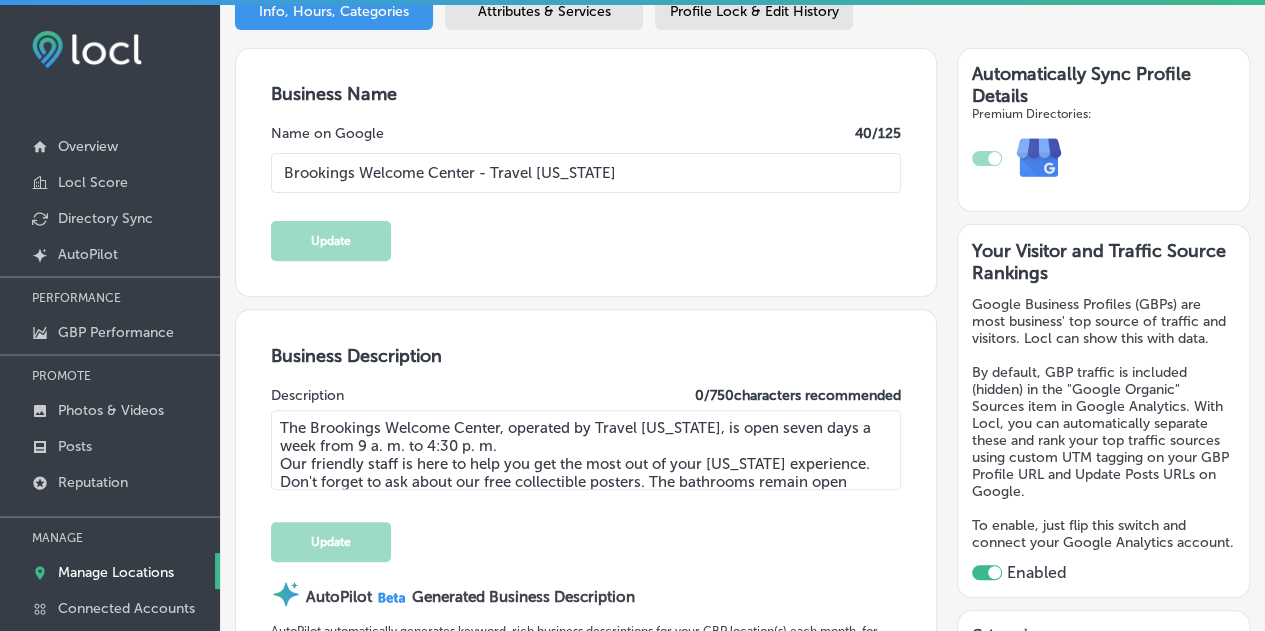 type on "[PHONE_NUMBER]" 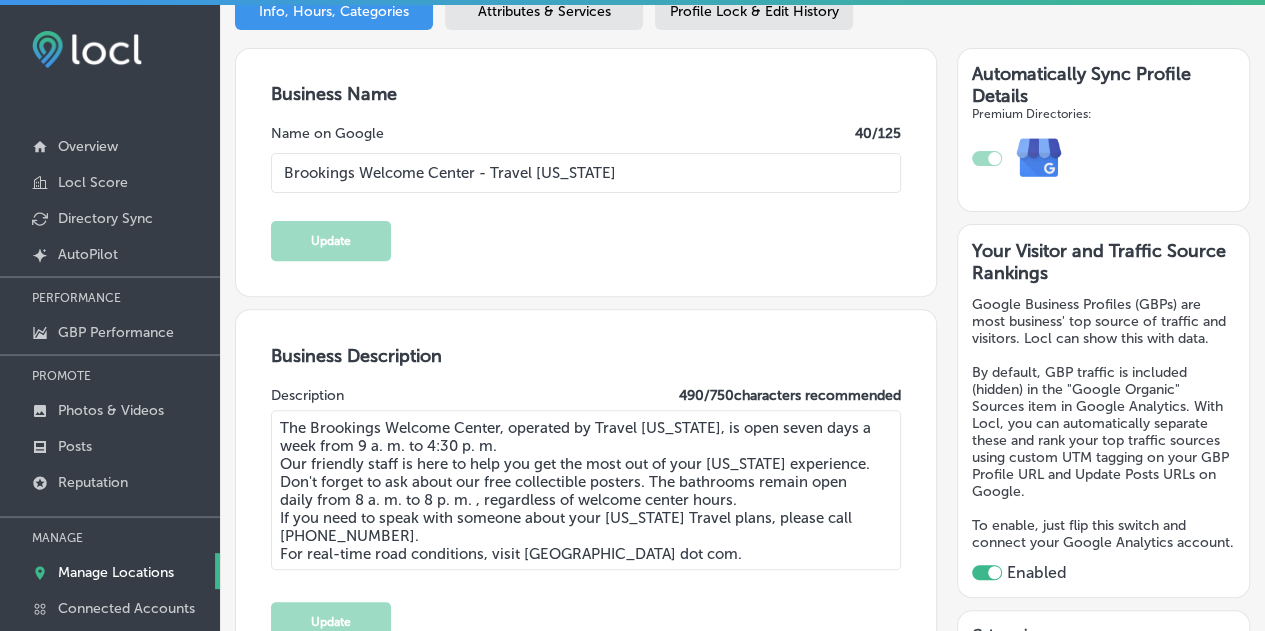click on "Profile Lock & Edit History" at bounding box center [754, 11] 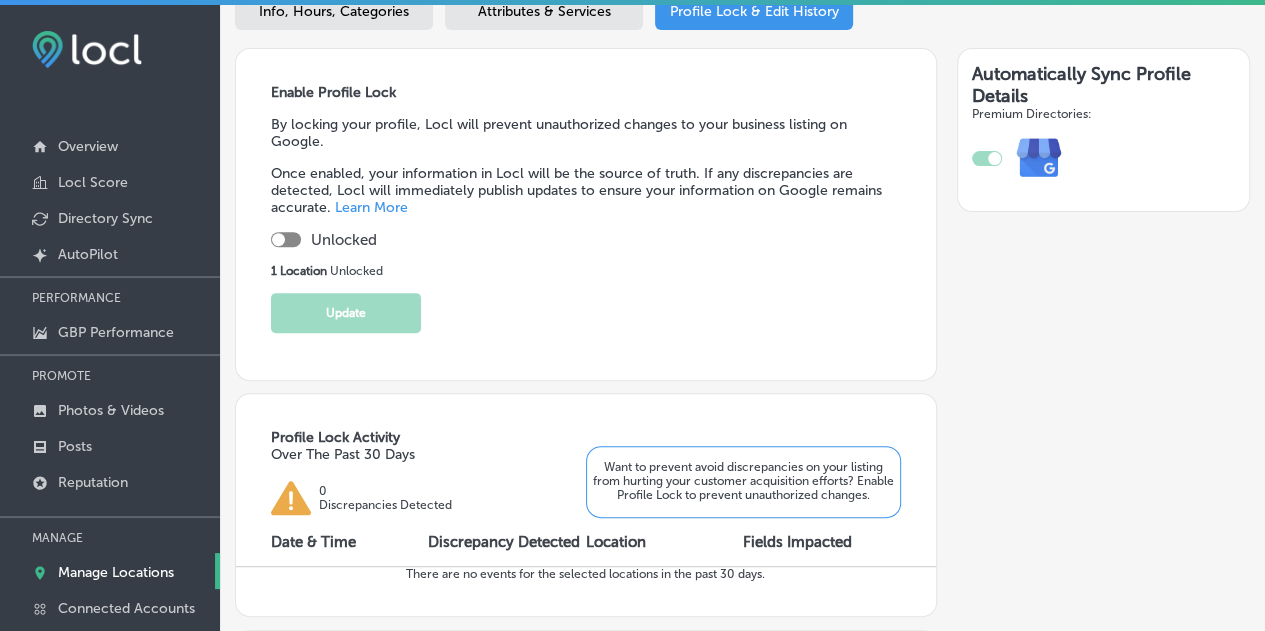 click at bounding box center (278, 239) 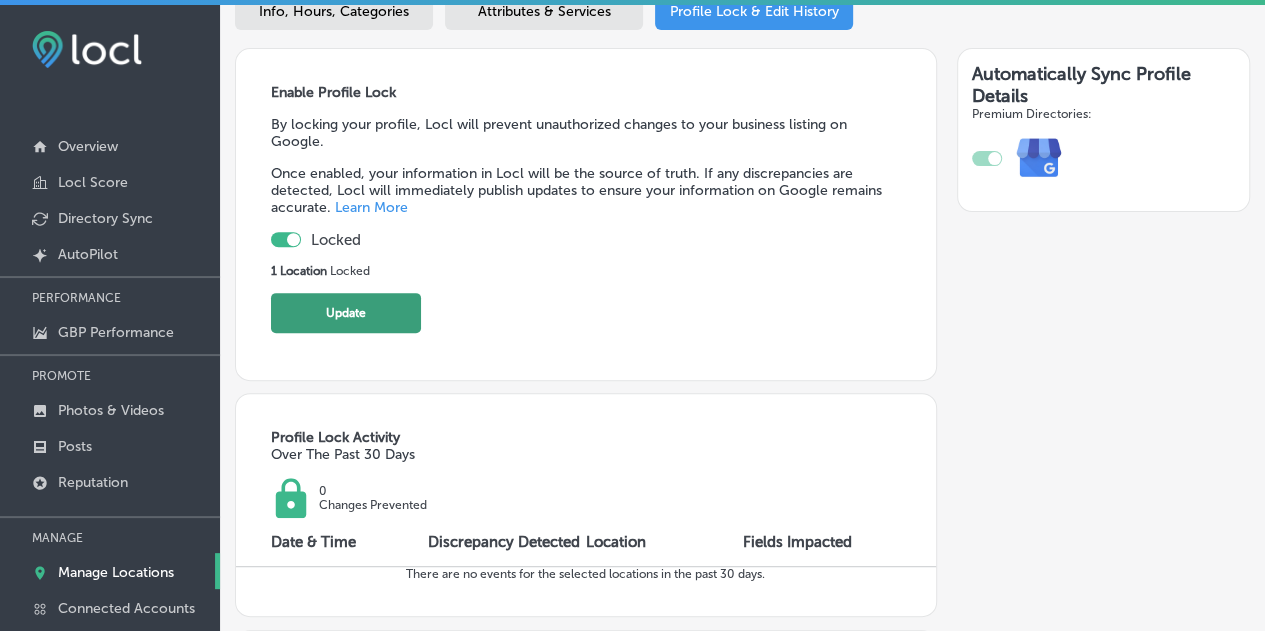 click on "Update" at bounding box center [346, 313] 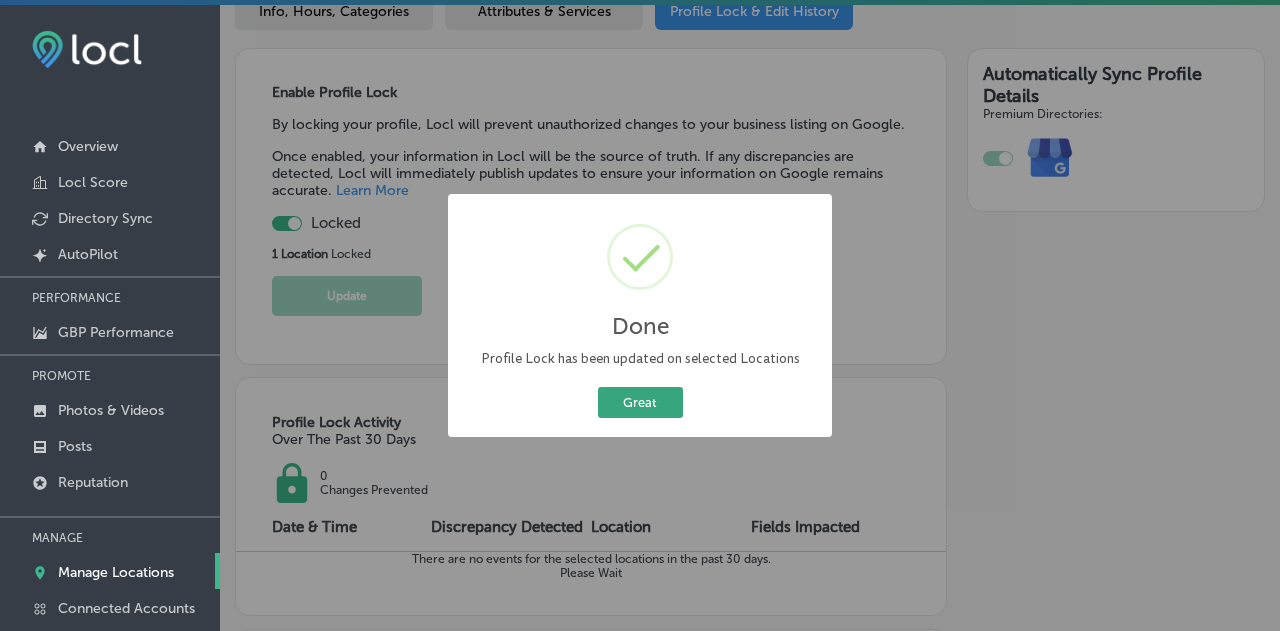 click on "Great" at bounding box center [640, 402] 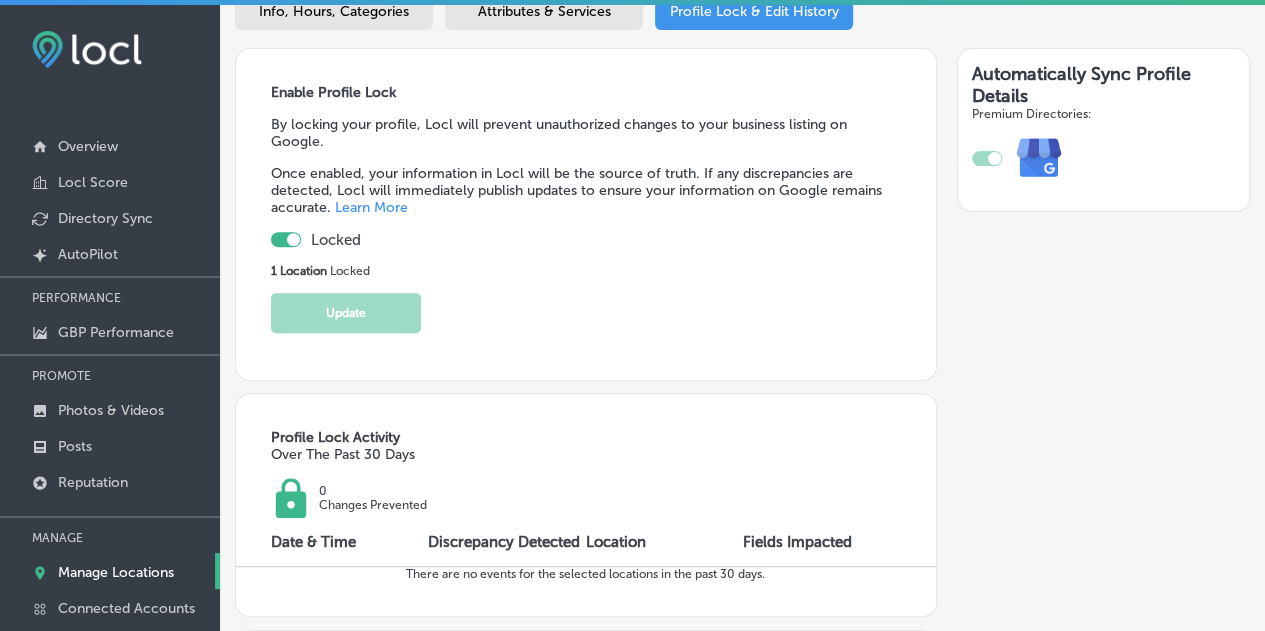 scroll, scrollTop: 0, scrollLeft: 0, axis: both 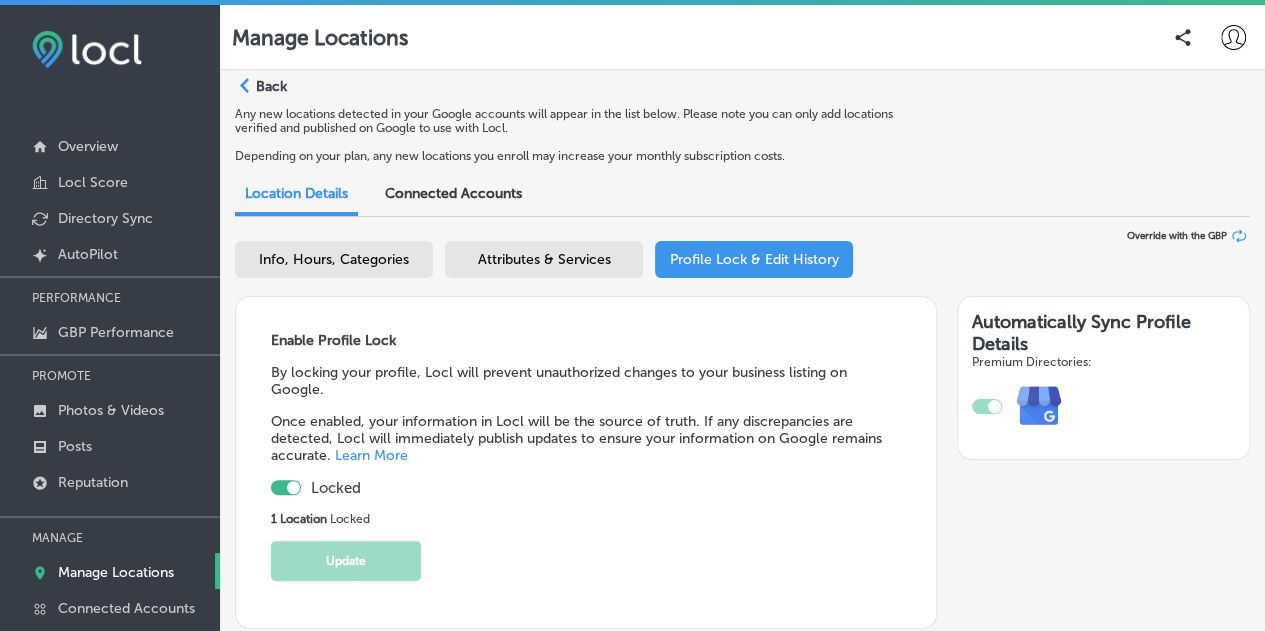 click on "Back" at bounding box center (271, 86) 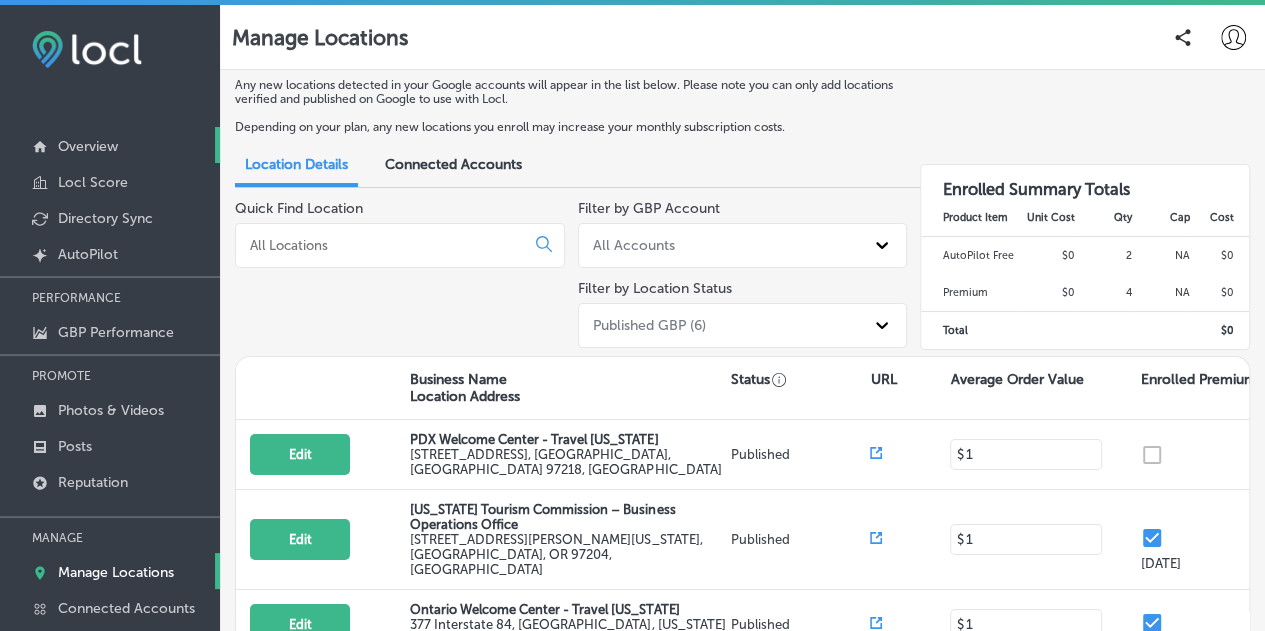 click on "Overview" at bounding box center [88, 146] 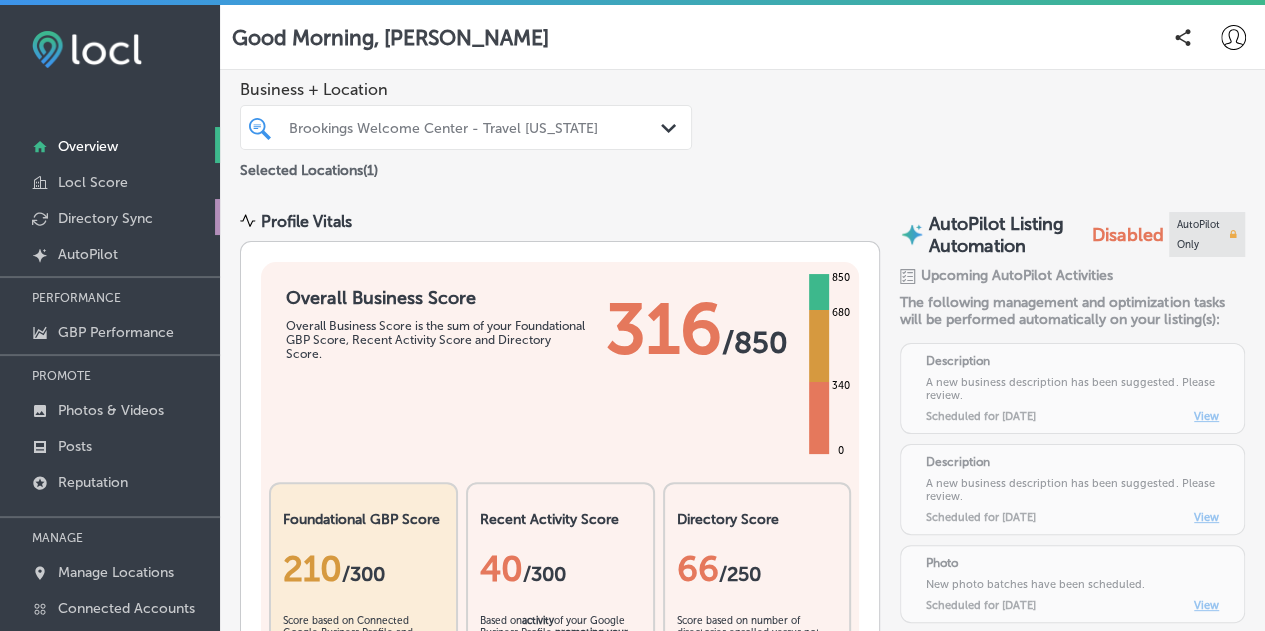 click on "Directory Sync" at bounding box center (105, 218) 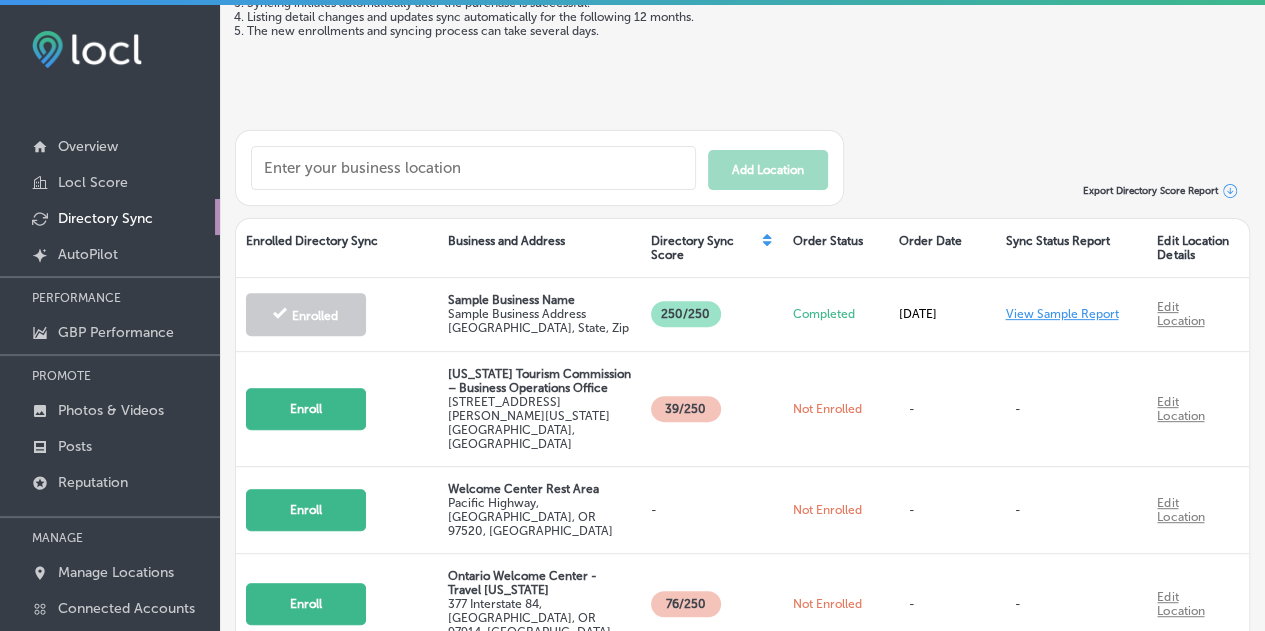 scroll, scrollTop: 259, scrollLeft: 0, axis: vertical 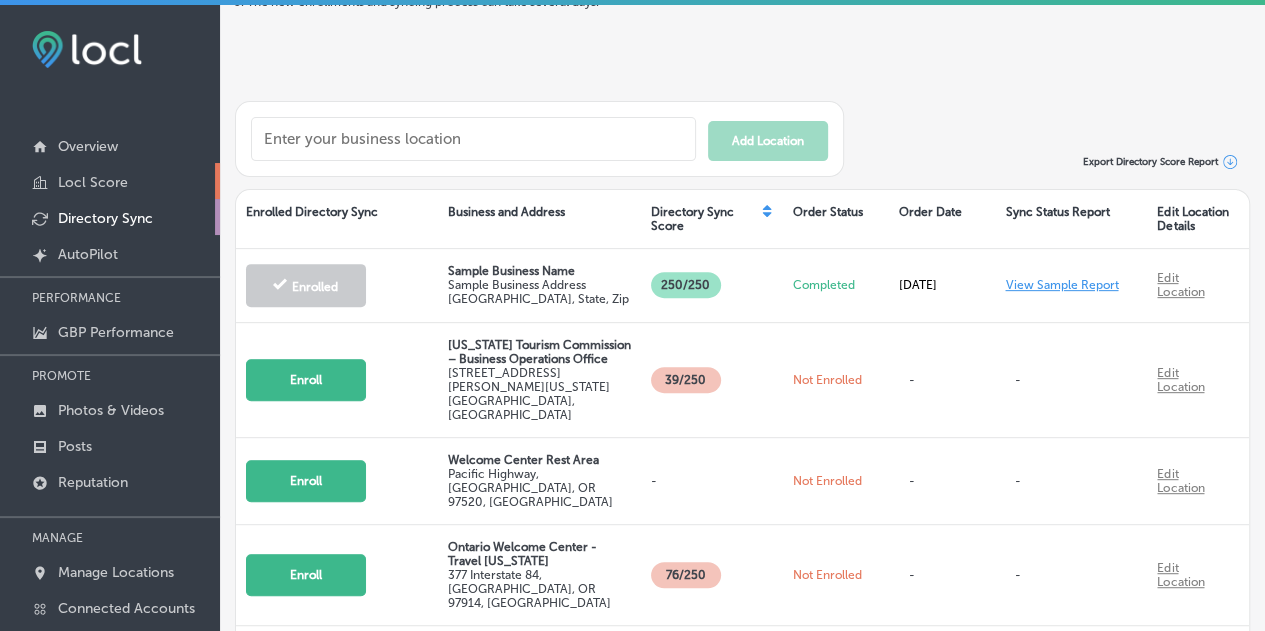 click on "Locl Score" at bounding box center [93, 182] 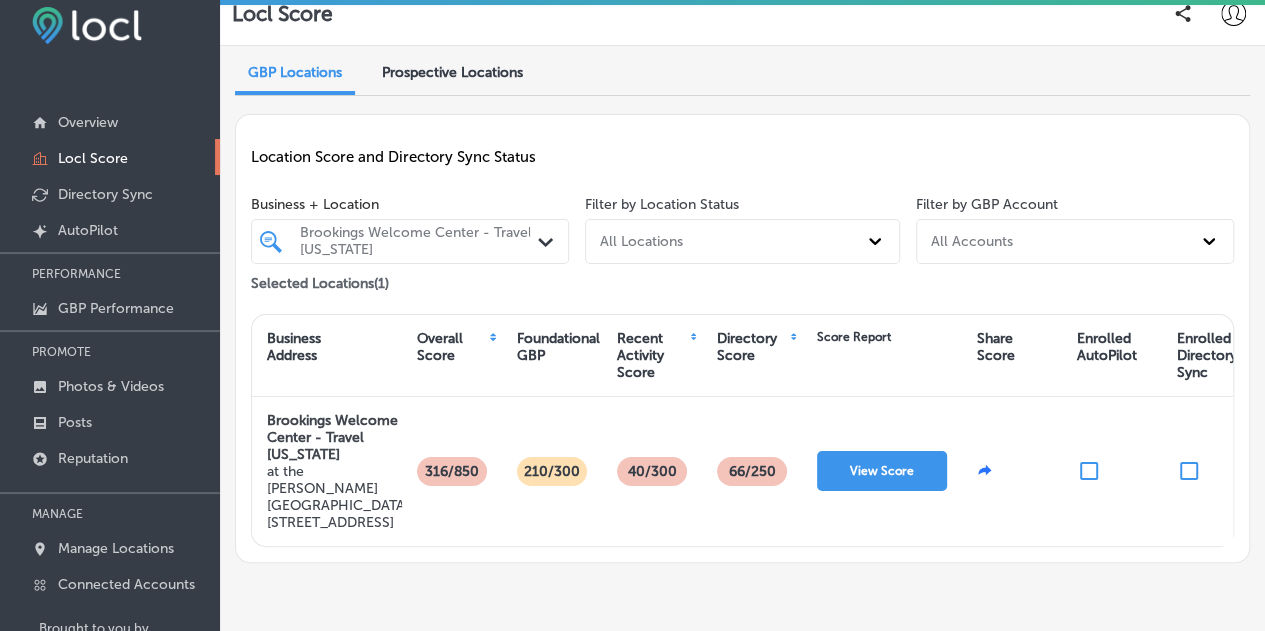 scroll, scrollTop: 0, scrollLeft: 0, axis: both 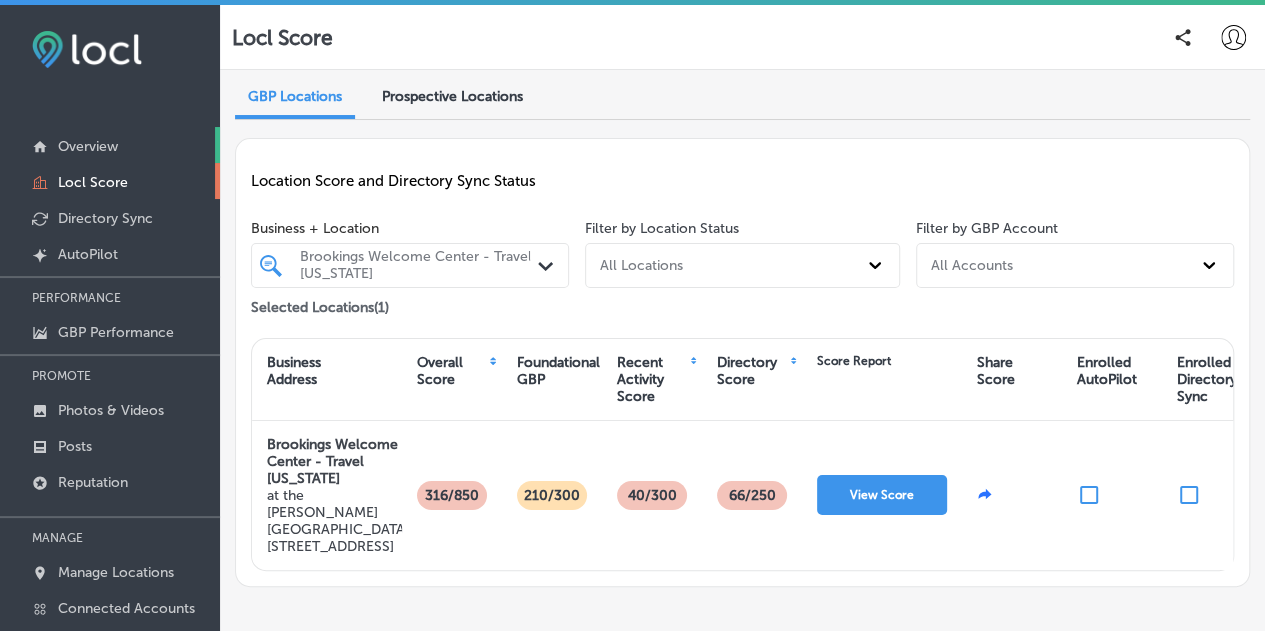 click on "Overview" at bounding box center (88, 146) 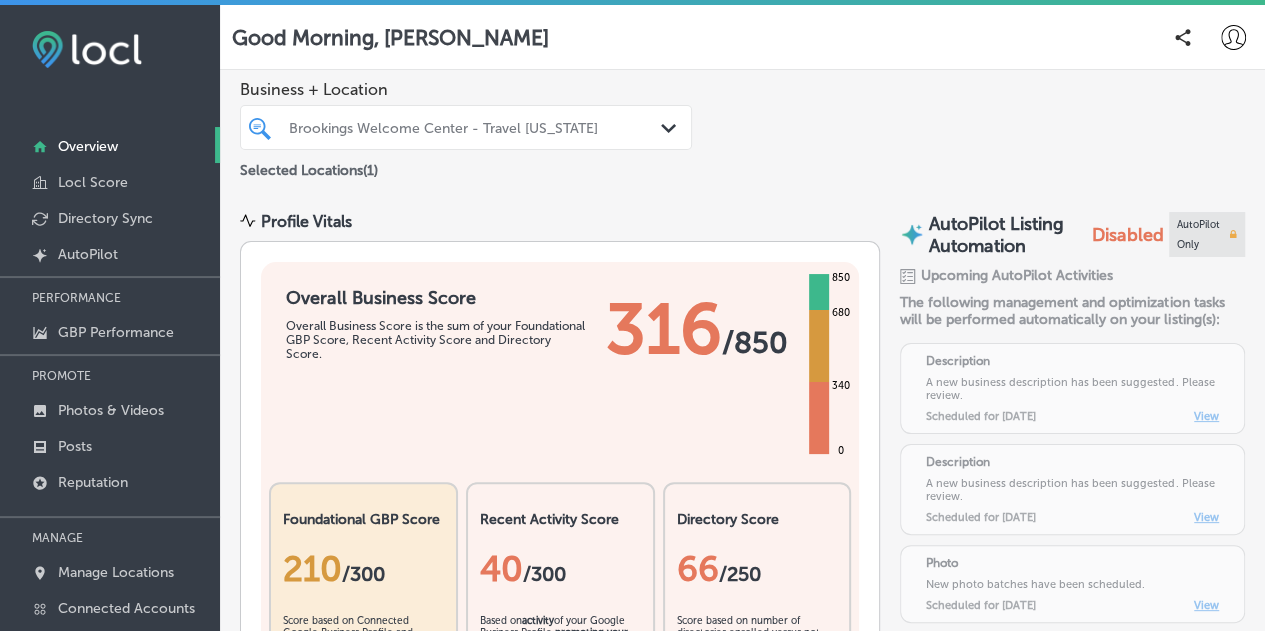 click on "Brookings Welcome Center - Travel [US_STATE]" at bounding box center [466, 128] 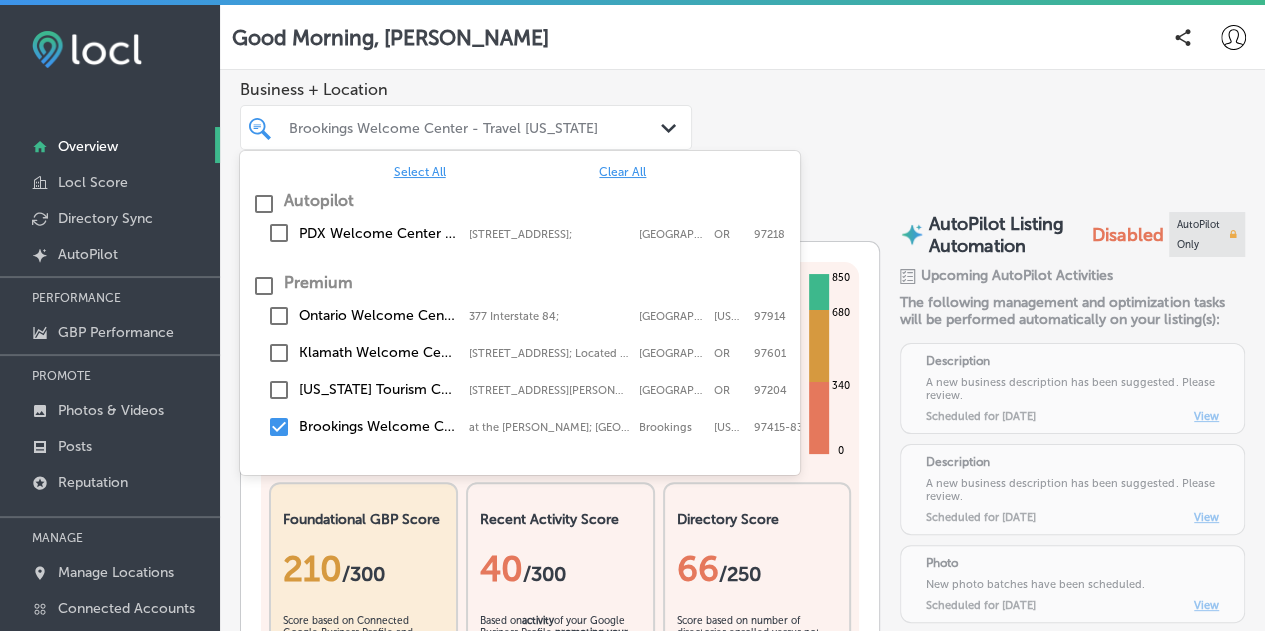 click on "Clear All" at bounding box center [622, 172] 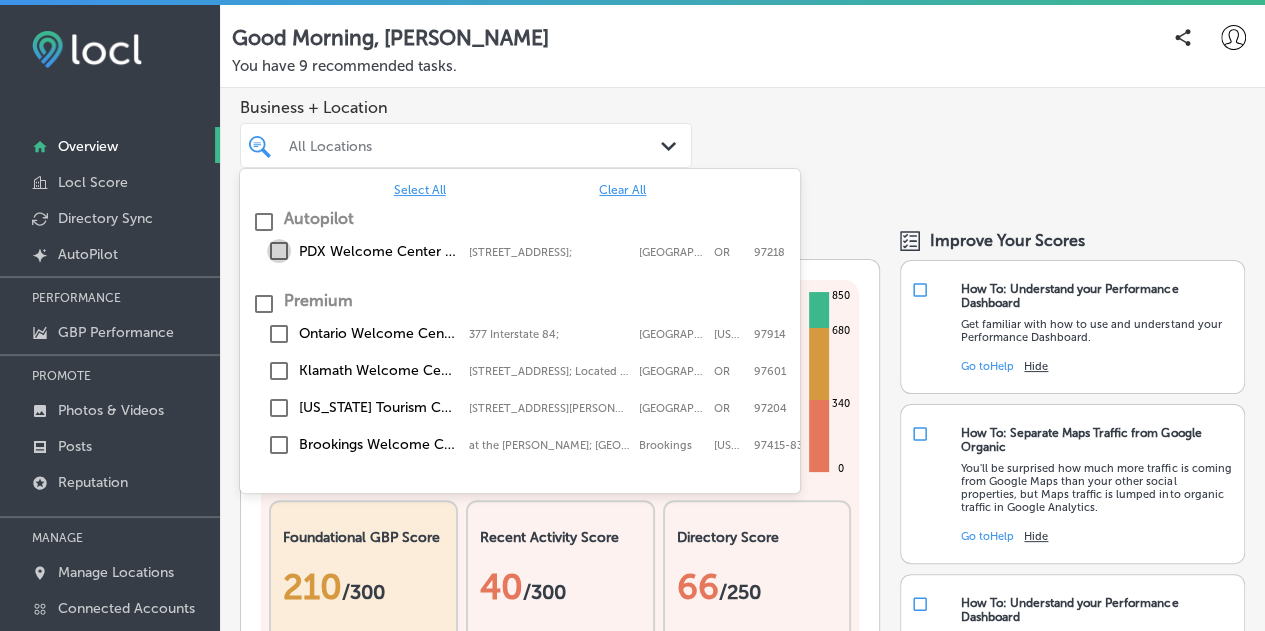 click at bounding box center (279, 251) 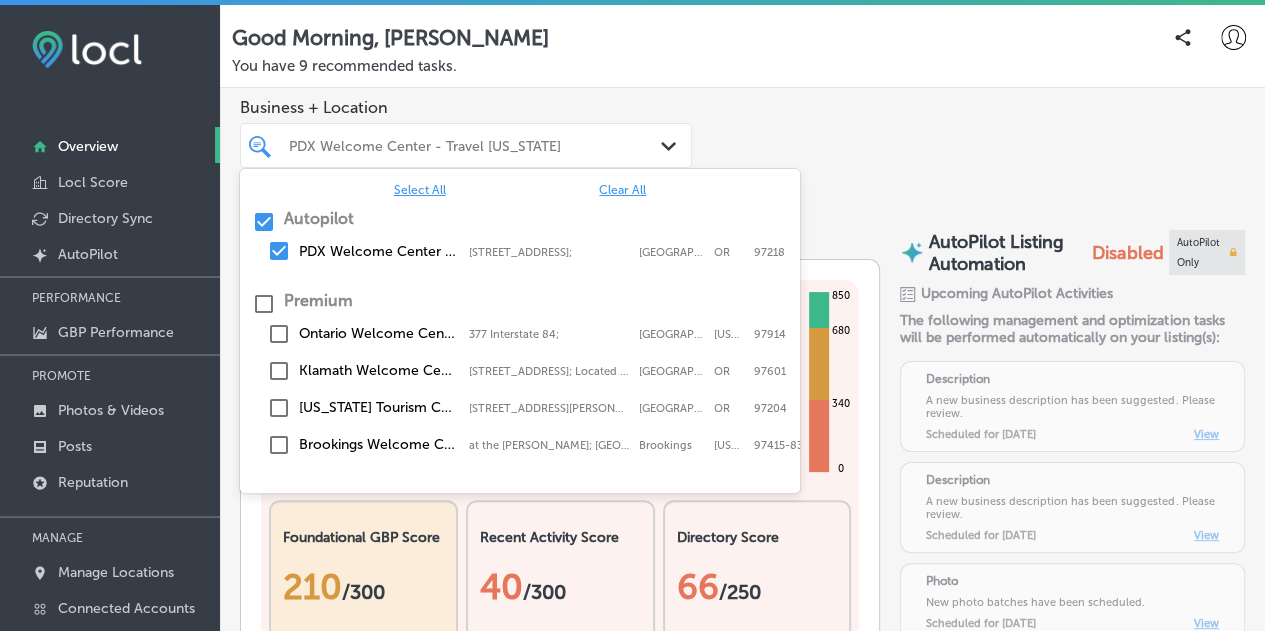 click on "Business + Location   option [STREET_ADDRESS].    option [STREET_ADDRESS];  focused, 0 of 3. 6 results available. Use Up and Down to choose options, press Enter to select the currently focused option, press Escape to exit the menu, press Tab to select the option and exit the menu.
PDX Welcome Center - Travel [US_STATE]
Path
Created with Sketch.
Select All Clear All Autopilot PDX Welcome Center - Travel [US_STATE][GEOGRAPHIC_DATA][STREET_ADDRESS][STREET_ADDRESS] Premium [GEOGRAPHIC_DATA] Welcome Center - Travel [US_STATE] [STREET_ADDRESS][US_STATE] [STREET_ADDRESS][US_STATE] Klamath Welcome Center - Travel [US_STATE][GEOGRAPHIC_DATA][STREET_ADDRESS]; Located in the [GEOGRAPHIC_DATA], [GEOGRAPHIC_DATA][STREET_ADDRESS]; Located in the [GEOGRAPHIC_DATA] [GEOGRAPHIC_DATA] OR 97601 [US_STATE] Tourism Commission – Business Operations Office [GEOGRAPHIC_DATA] OR 97204" at bounding box center [742, 149] 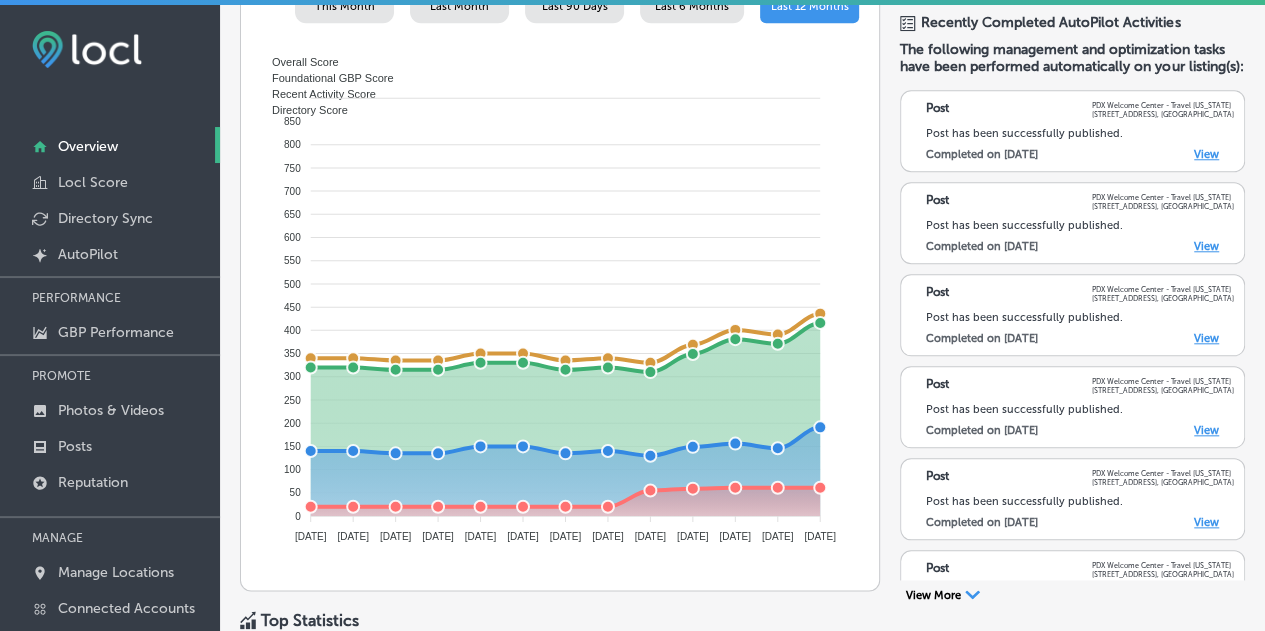 scroll, scrollTop: 850, scrollLeft: 0, axis: vertical 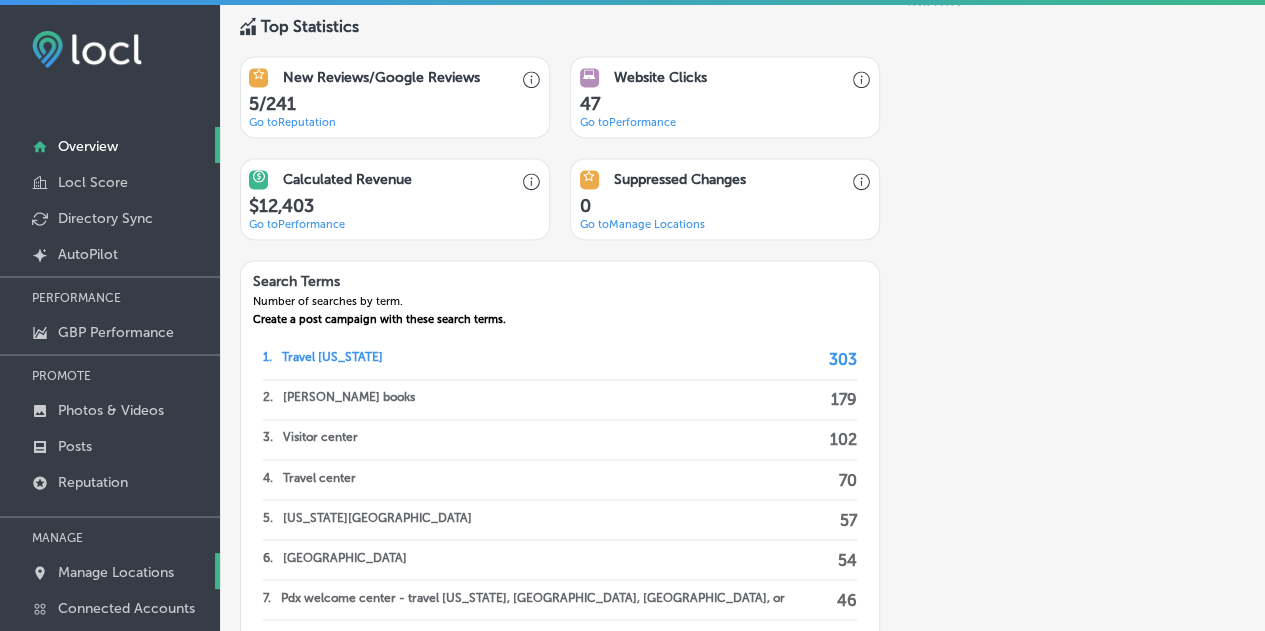 click on "Manage Locations" at bounding box center (116, 572) 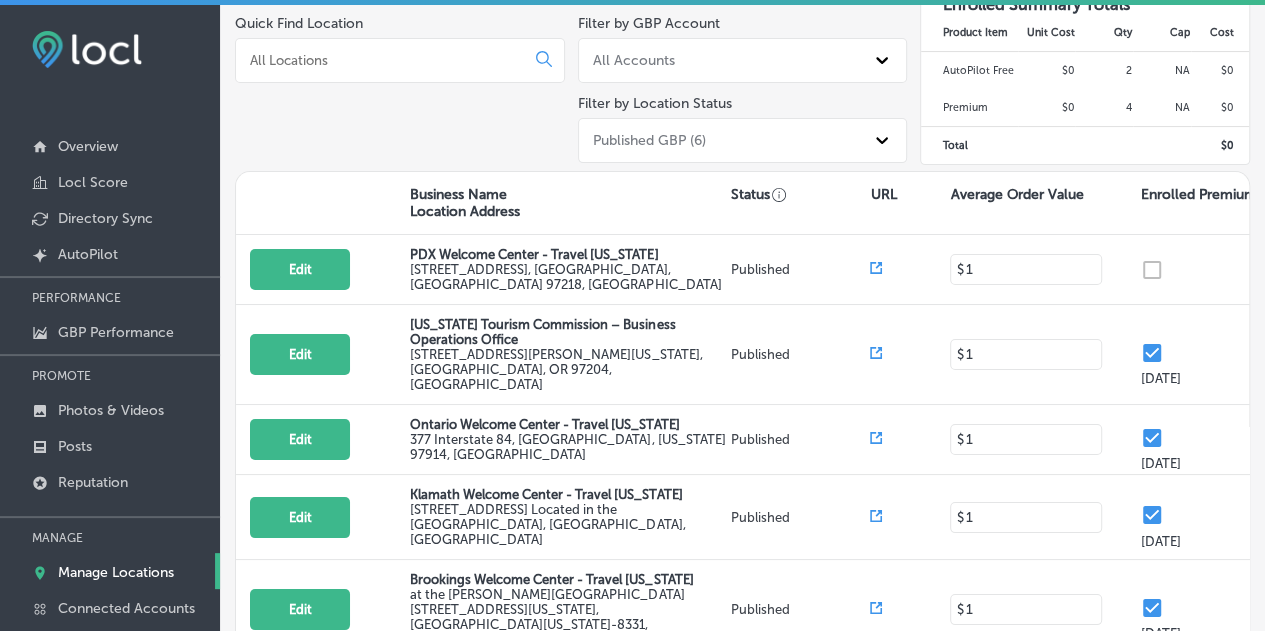 scroll, scrollTop: 220, scrollLeft: 0, axis: vertical 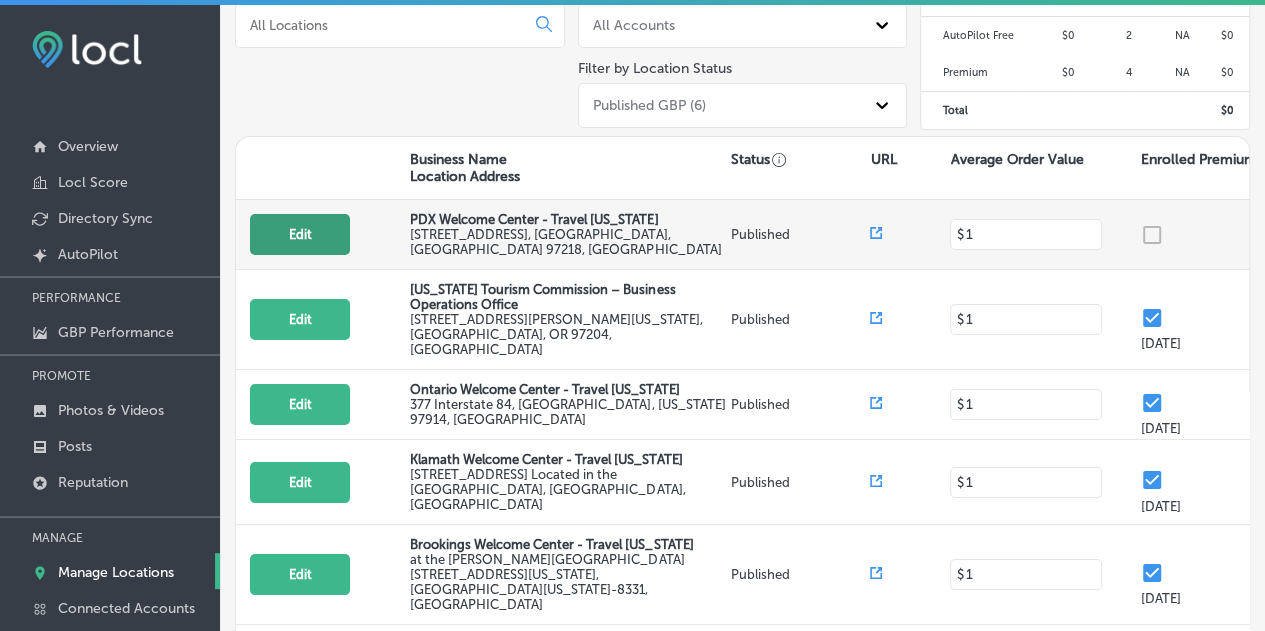 click on "Edit" at bounding box center [300, 234] 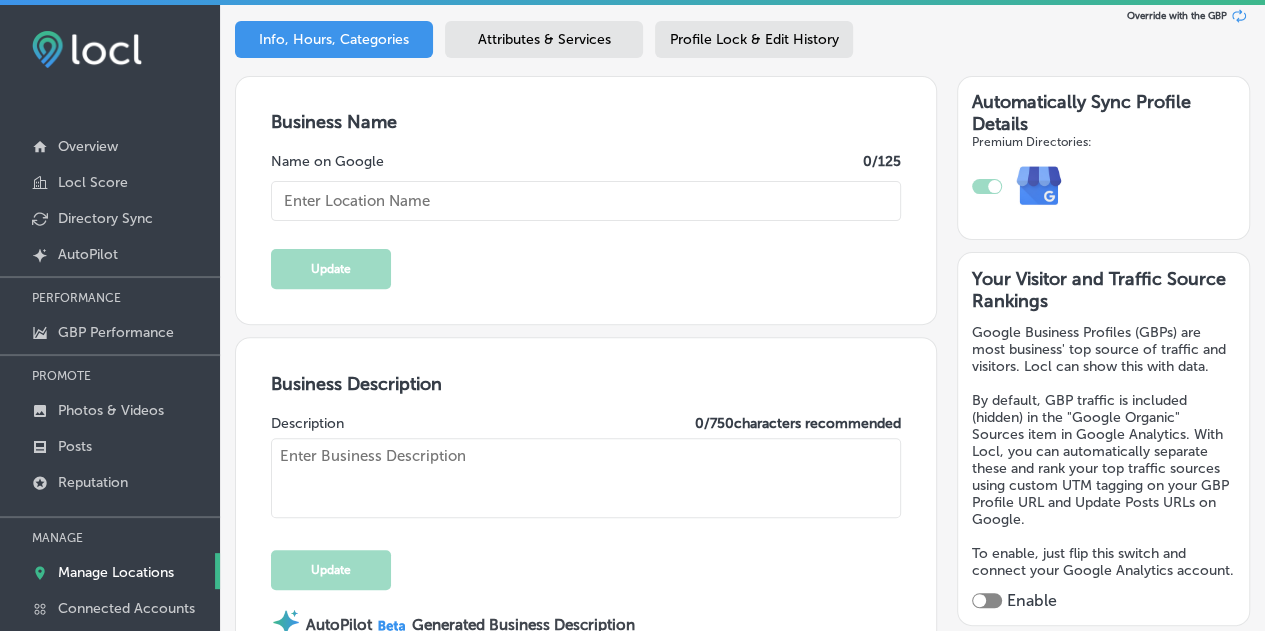scroll, scrollTop: 248, scrollLeft: 0, axis: vertical 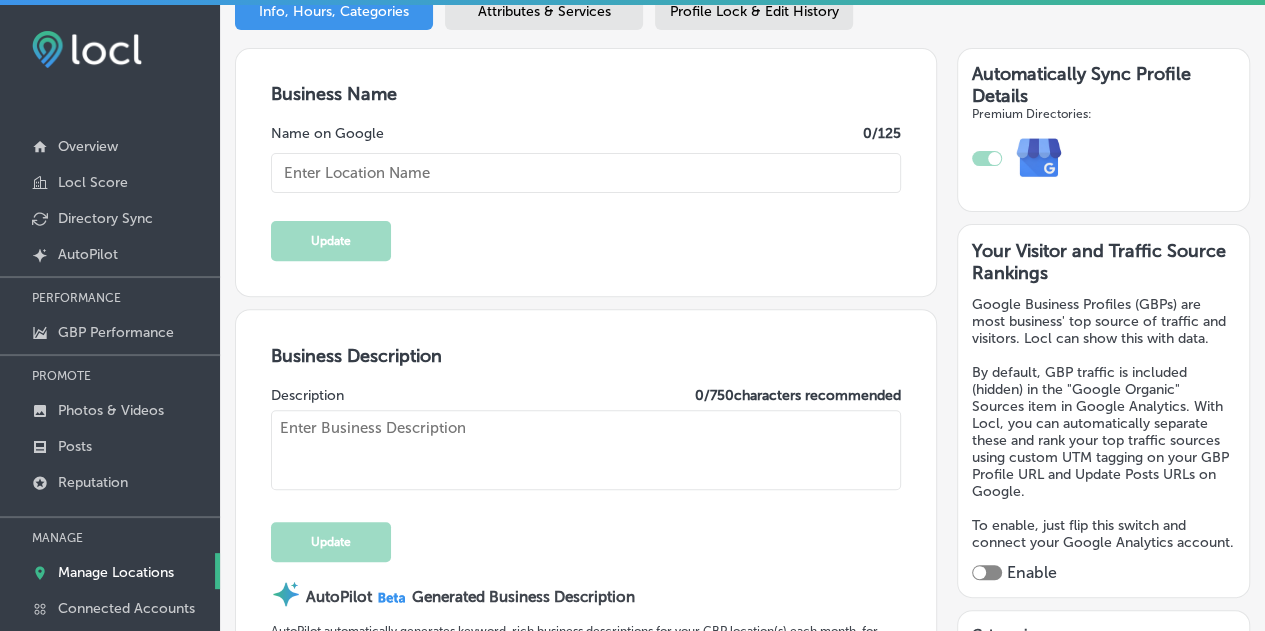 type on "PDX Welcome Center - Travel [US_STATE]" 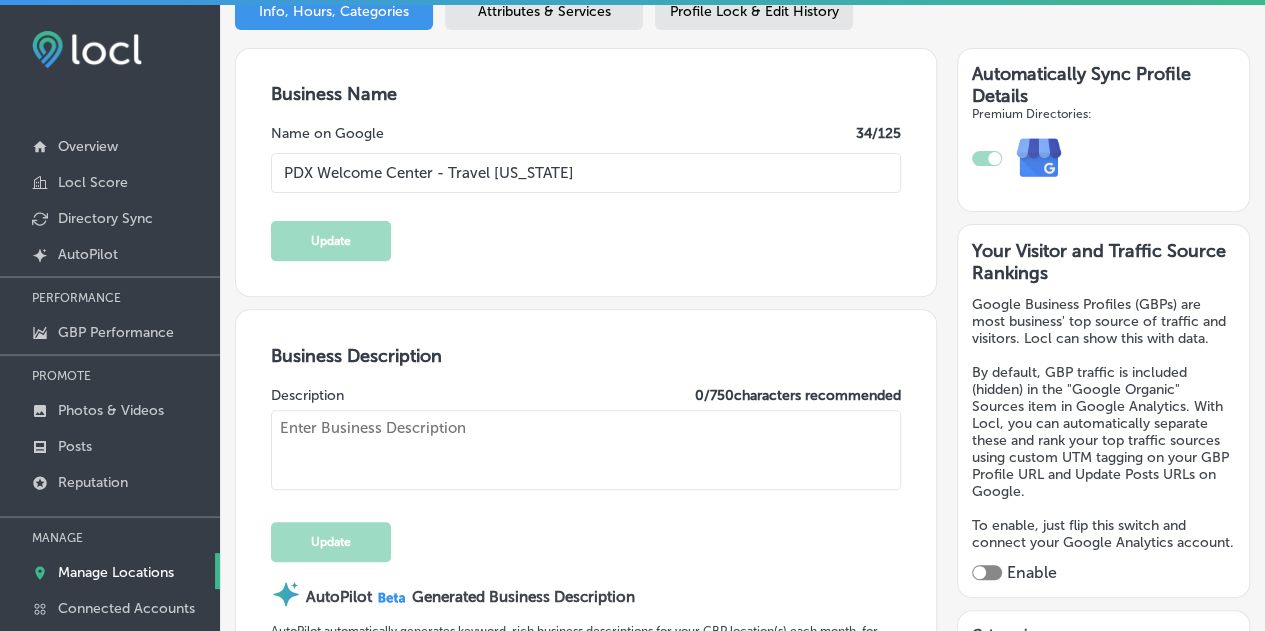 type on "Welcome to the PDX Welcome Center, your go-to resource for exploring the beauty of [US_STATE]! Conveniently located at [GEOGRAPHIC_DATA], our friendly staff is here to help you plan an unforgettable vacation. Discover stunning destinations like Mt. [GEOGRAPHIC_DATA][PERSON_NAME], dive into the literary world at [PERSON_NAME] Books, or get ready for your PDX departures. Stop by and let us guide you to the best experiences [US_STATE] has to offer with Travel [US_STATE]!" 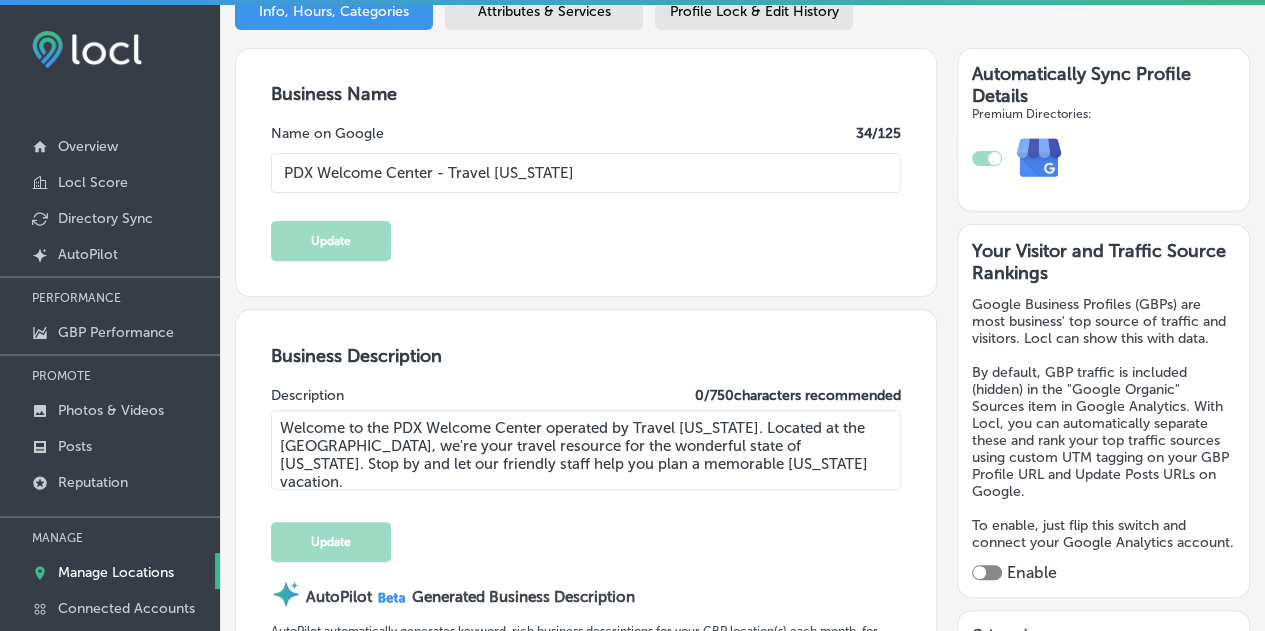 type on "[PHONE_NUMBER]" 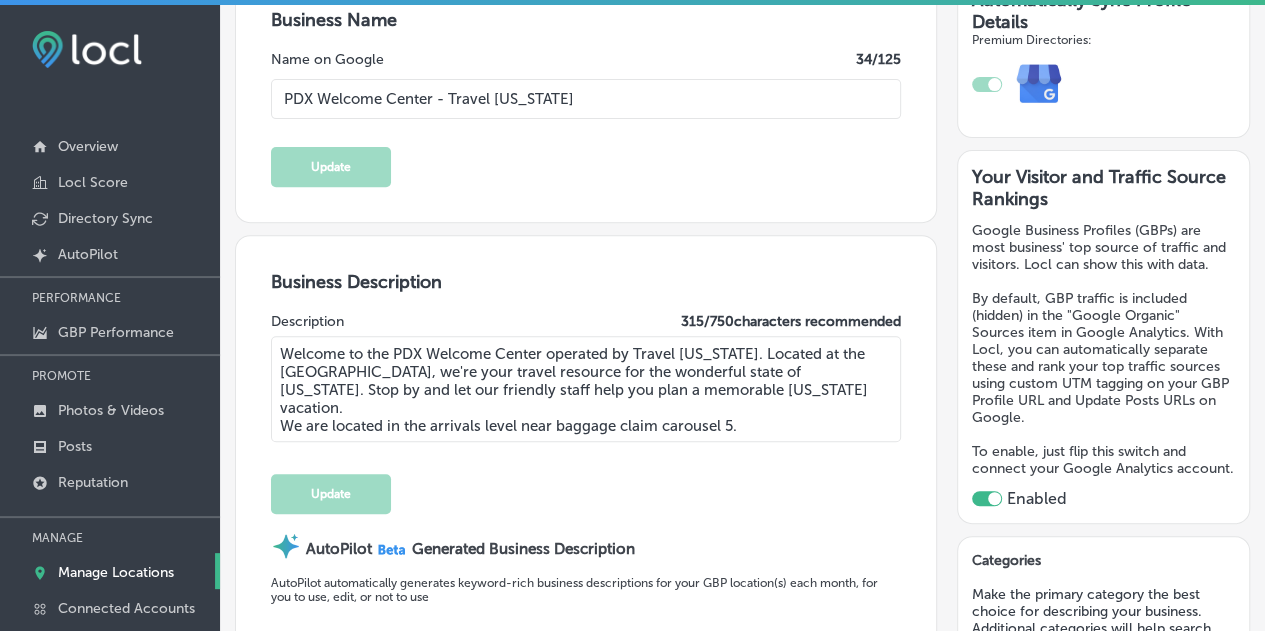 scroll, scrollTop: 334, scrollLeft: 0, axis: vertical 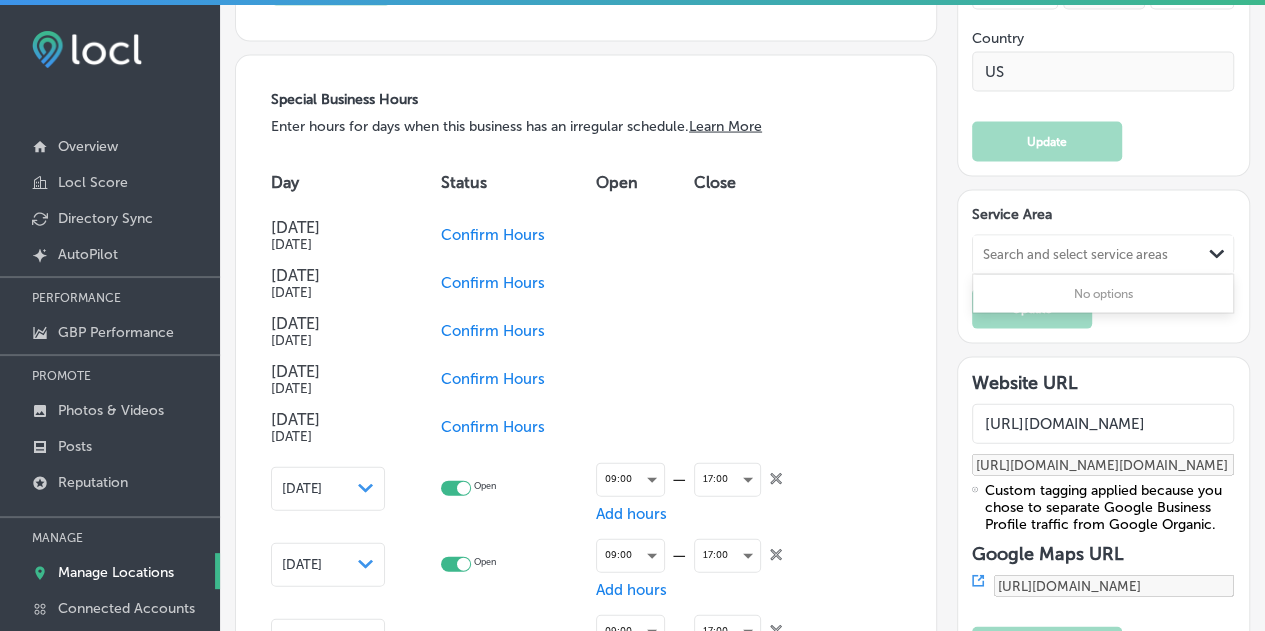 click on "Path
Created with Sketch." 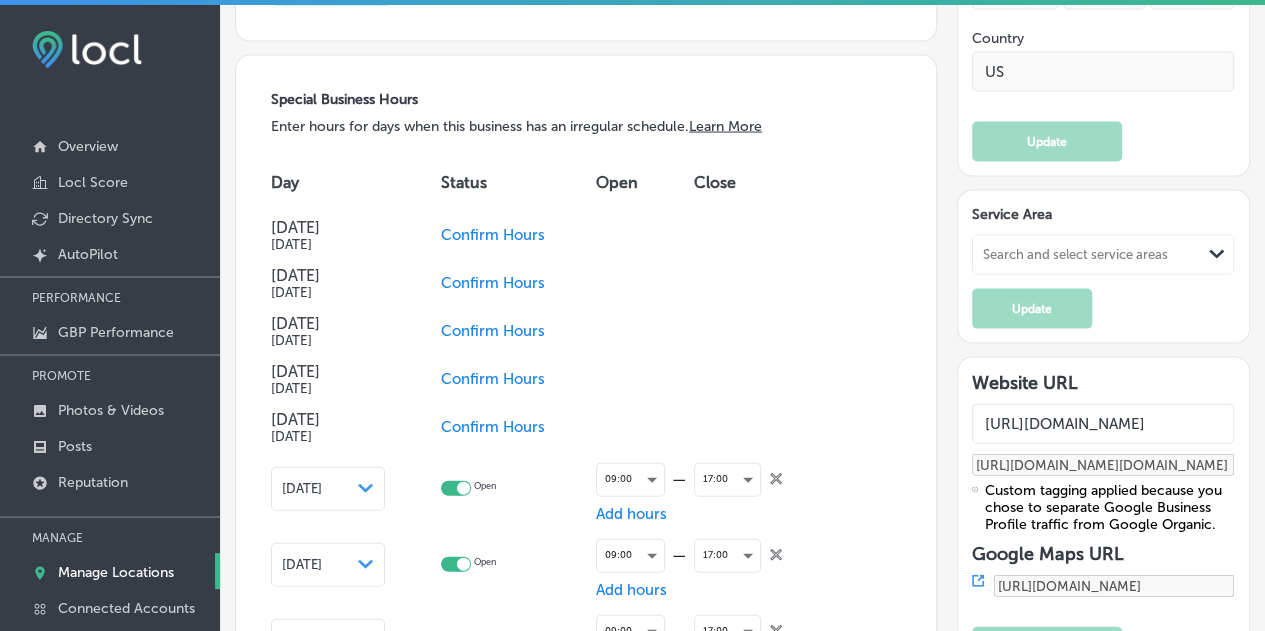 click on "Business Information Address Line [GEOGRAPHIC_DATA] Address Line [GEOGRAPHIC_DATA] [US_STATE] Zip Code 97218 Country US Update" at bounding box center [1104, -37] 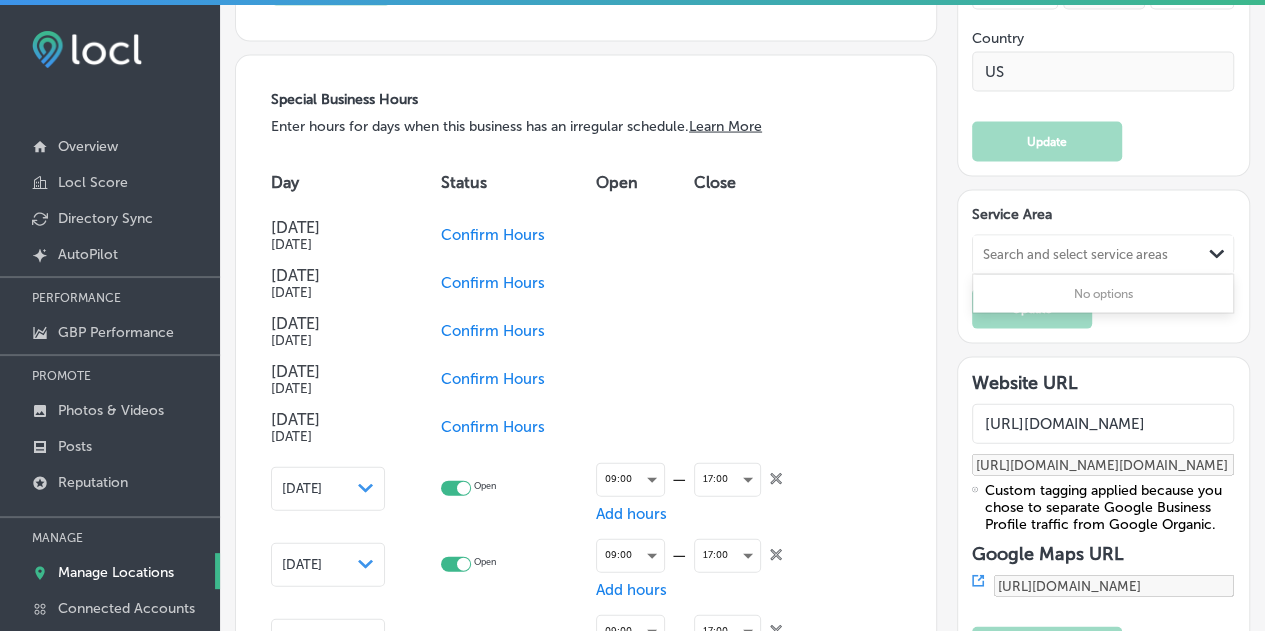 click on "Search and select service areas" at bounding box center [1075, 254] 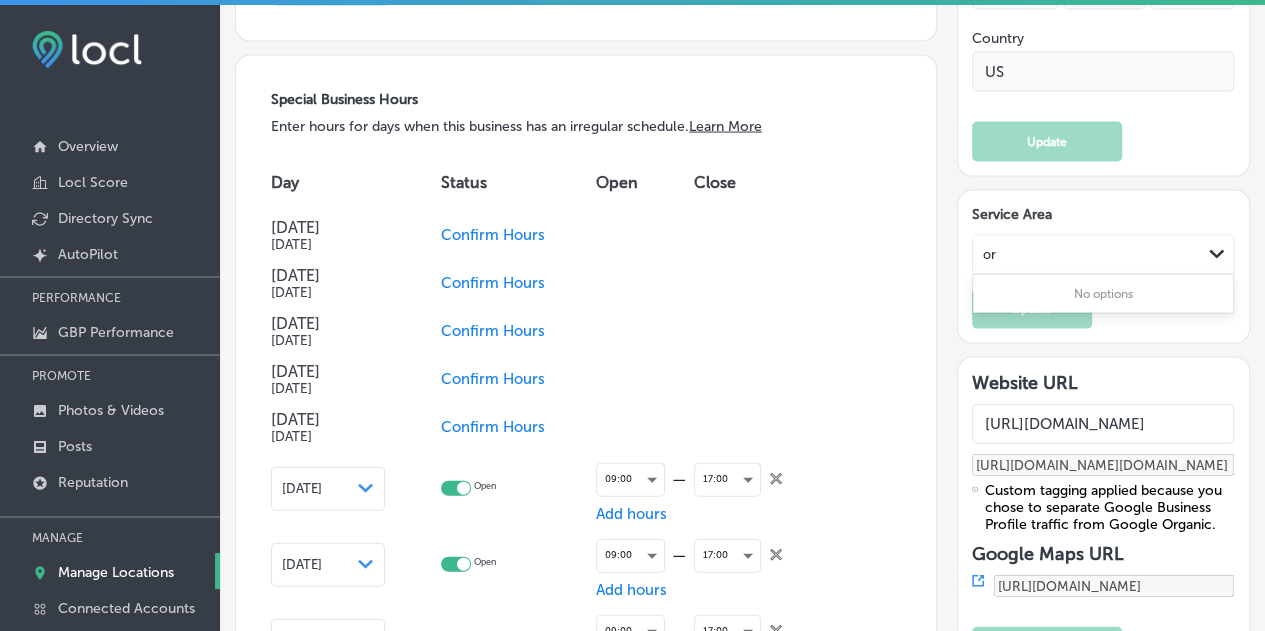 type on "o" 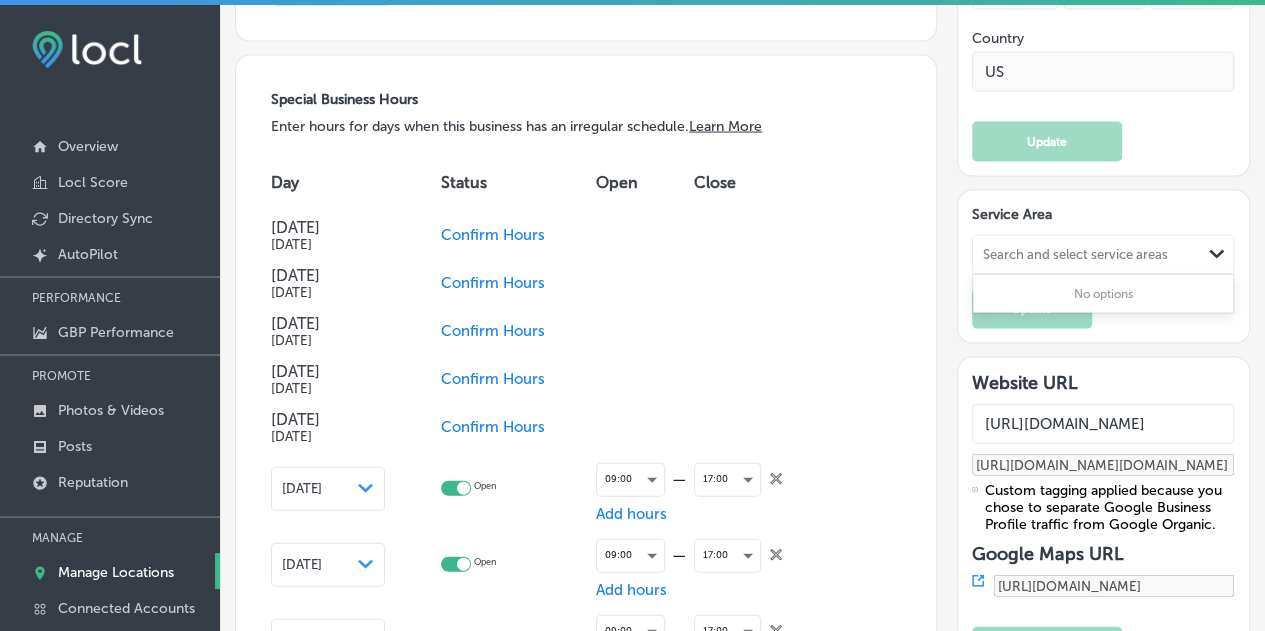 scroll, scrollTop: 1324, scrollLeft: 0, axis: vertical 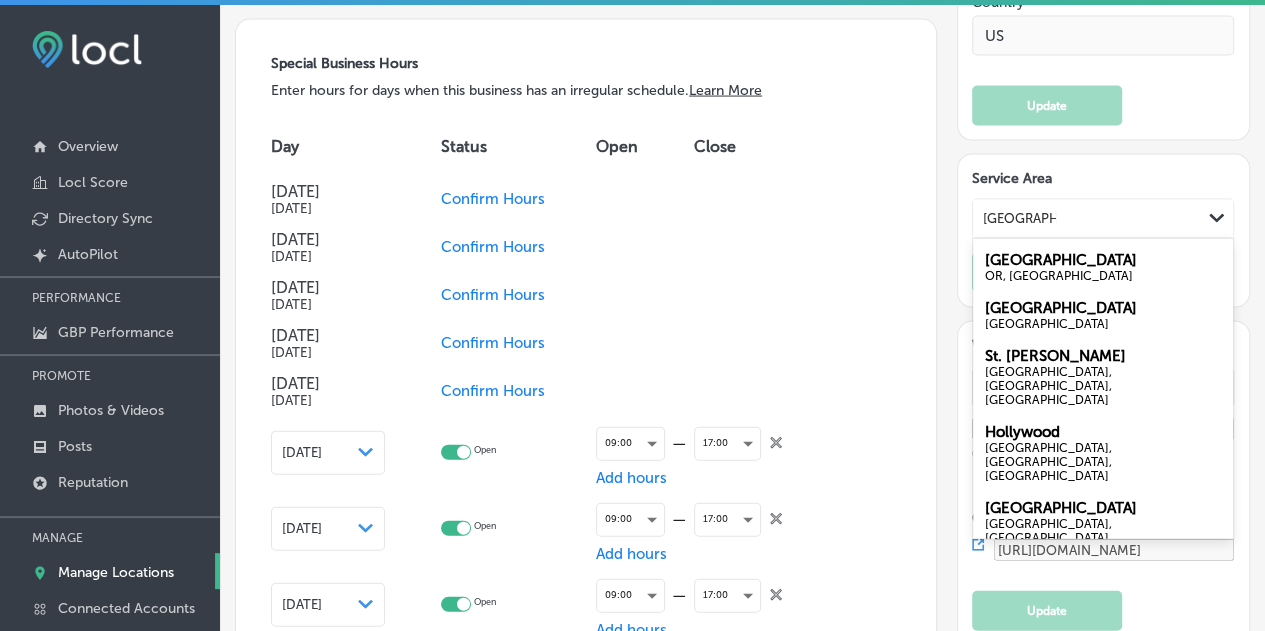 click on "[GEOGRAPHIC_DATA] OR, [GEOGRAPHIC_DATA]" at bounding box center [1103, 267] 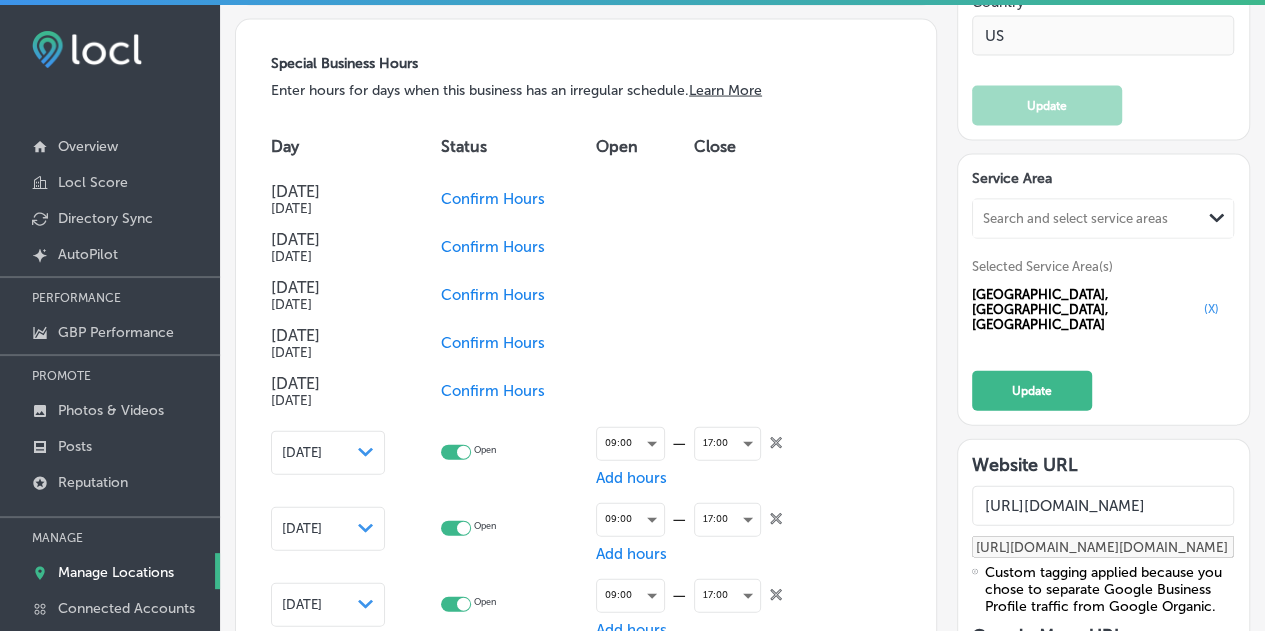 click on "Search and select service areas" at bounding box center [1075, 218] 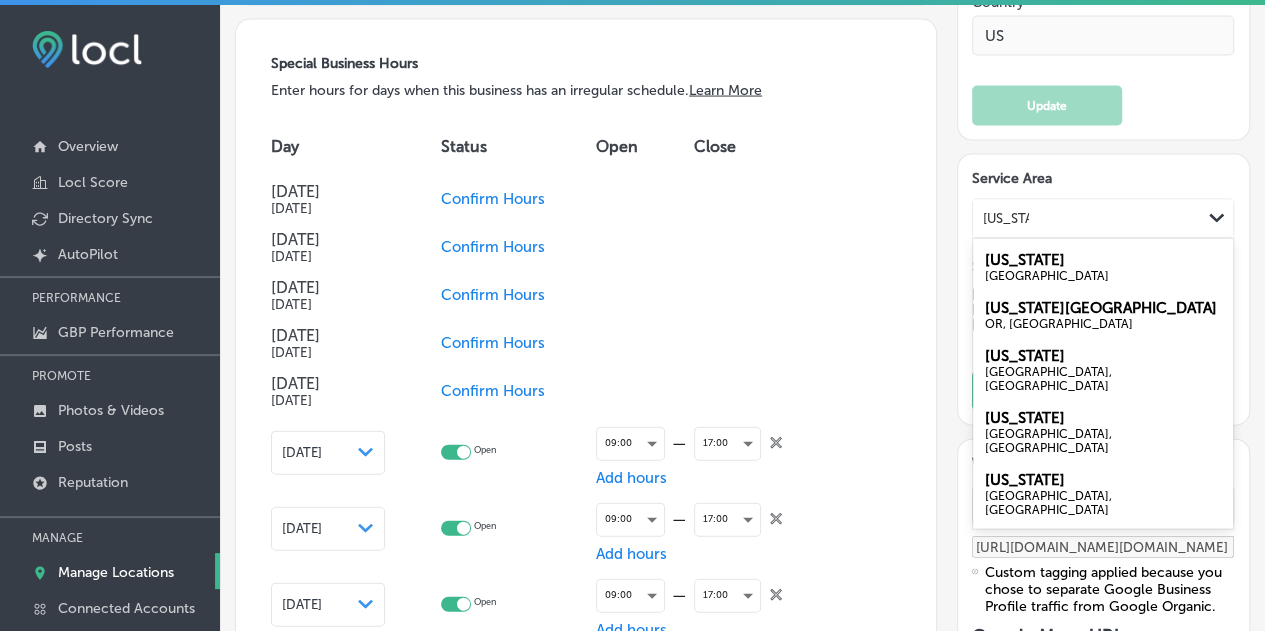 click on "[US_STATE]" at bounding box center (1025, 260) 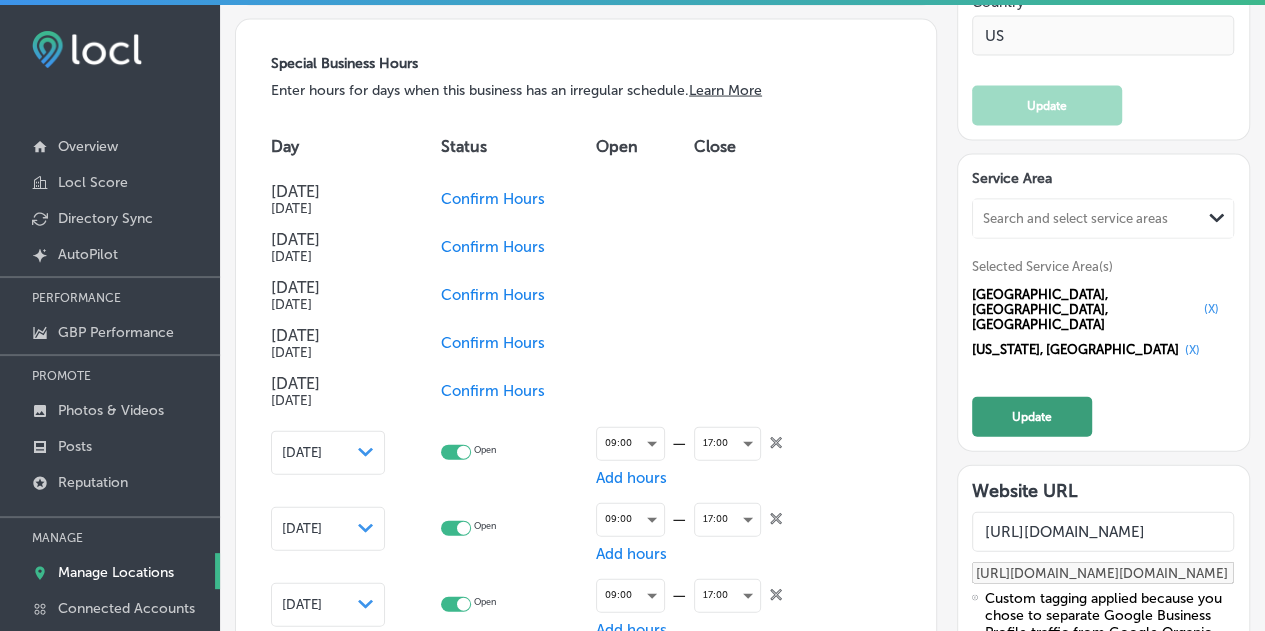 click on "Update" 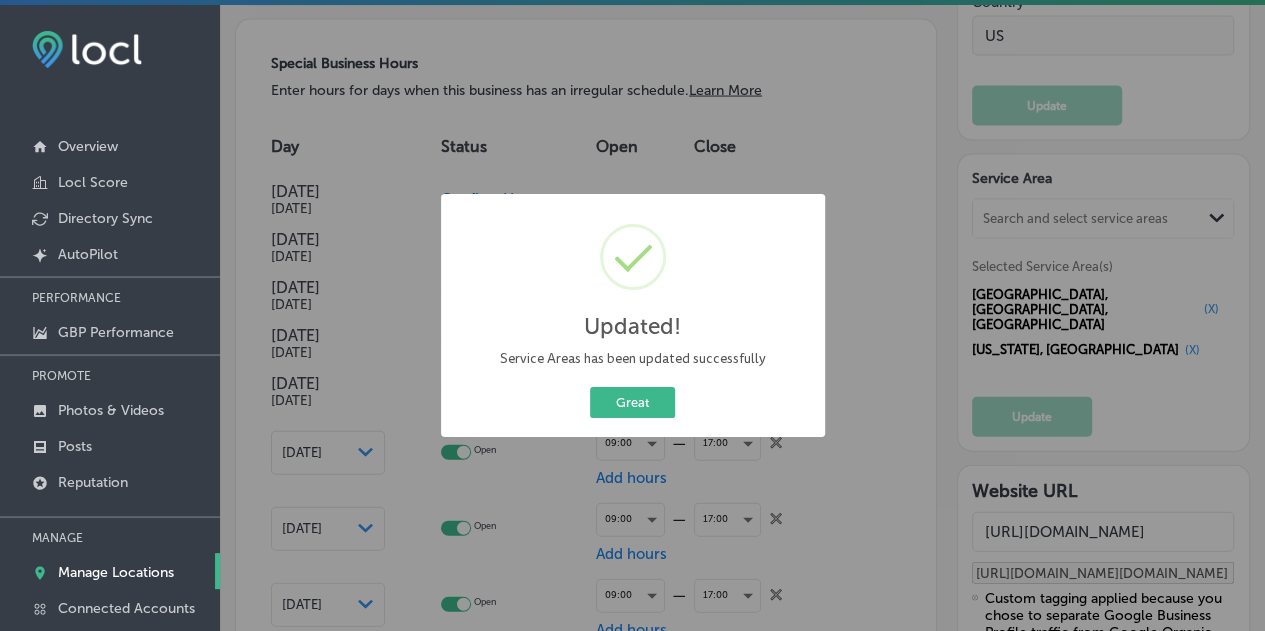scroll, scrollTop: 2012, scrollLeft: 0, axis: vertical 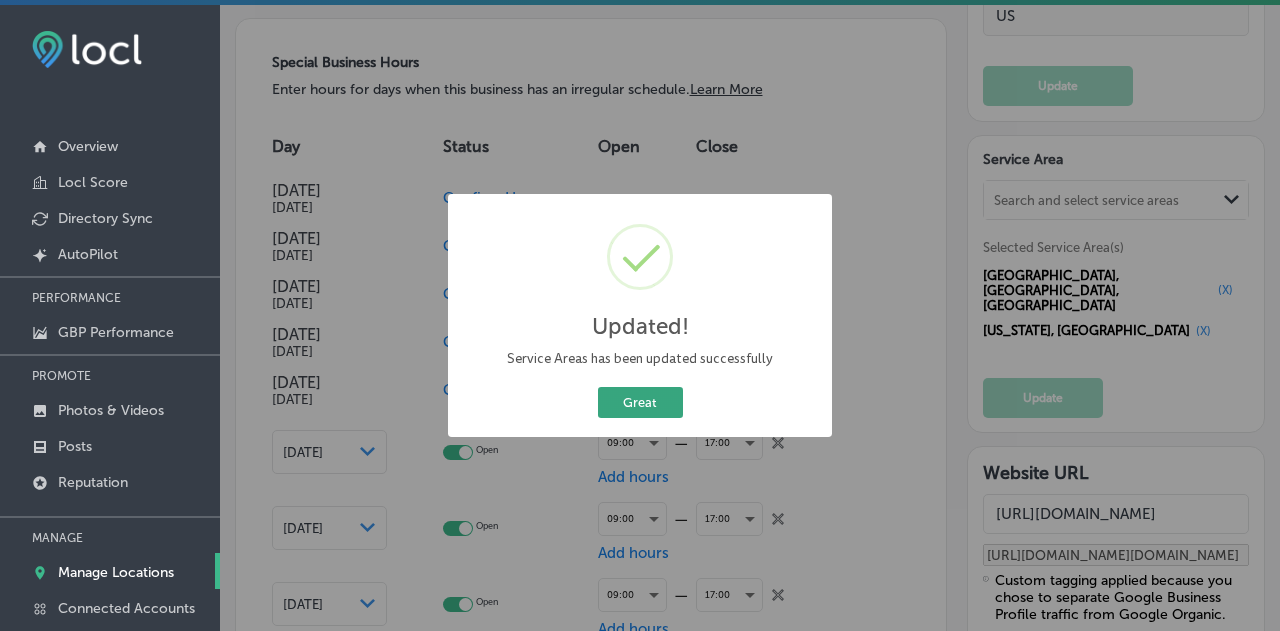 click on "Great" at bounding box center (640, 402) 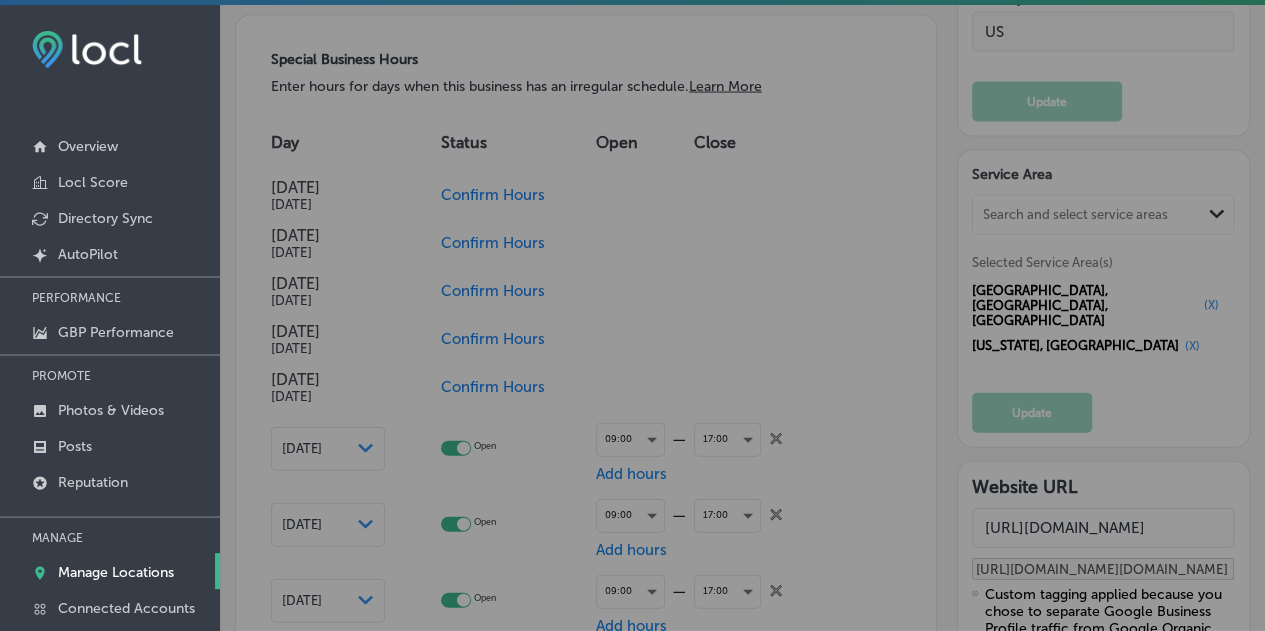 scroll, scrollTop: 2008, scrollLeft: 0, axis: vertical 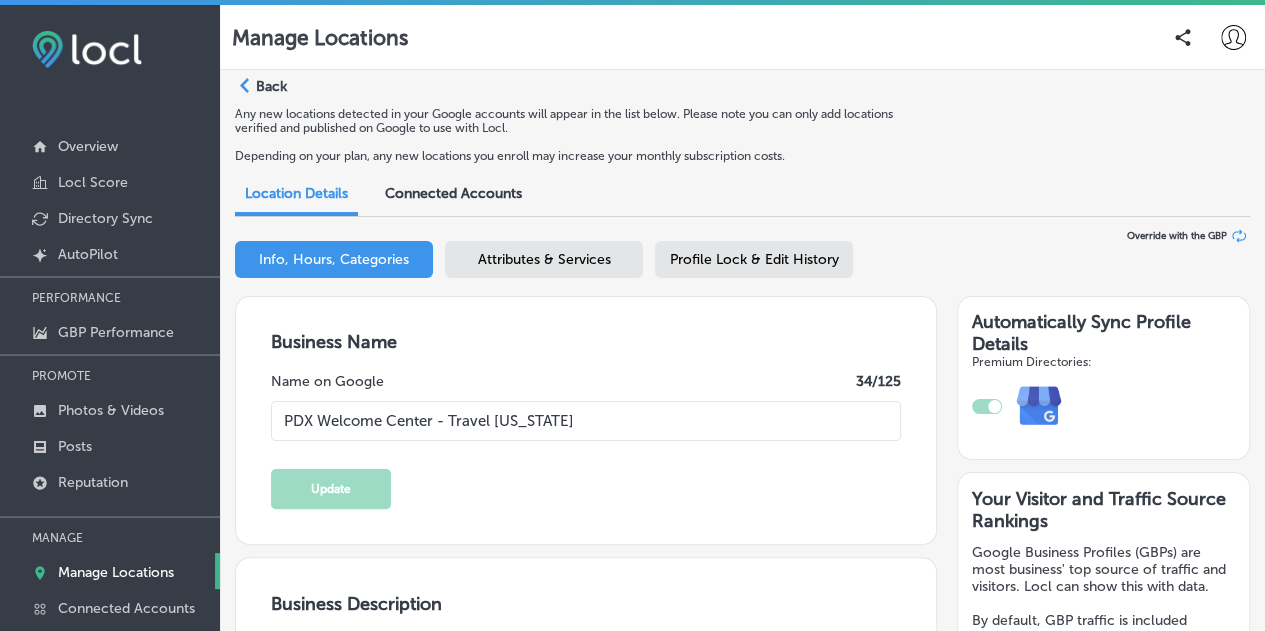 click on "Attributes & Services" at bounding box center [544, 259] 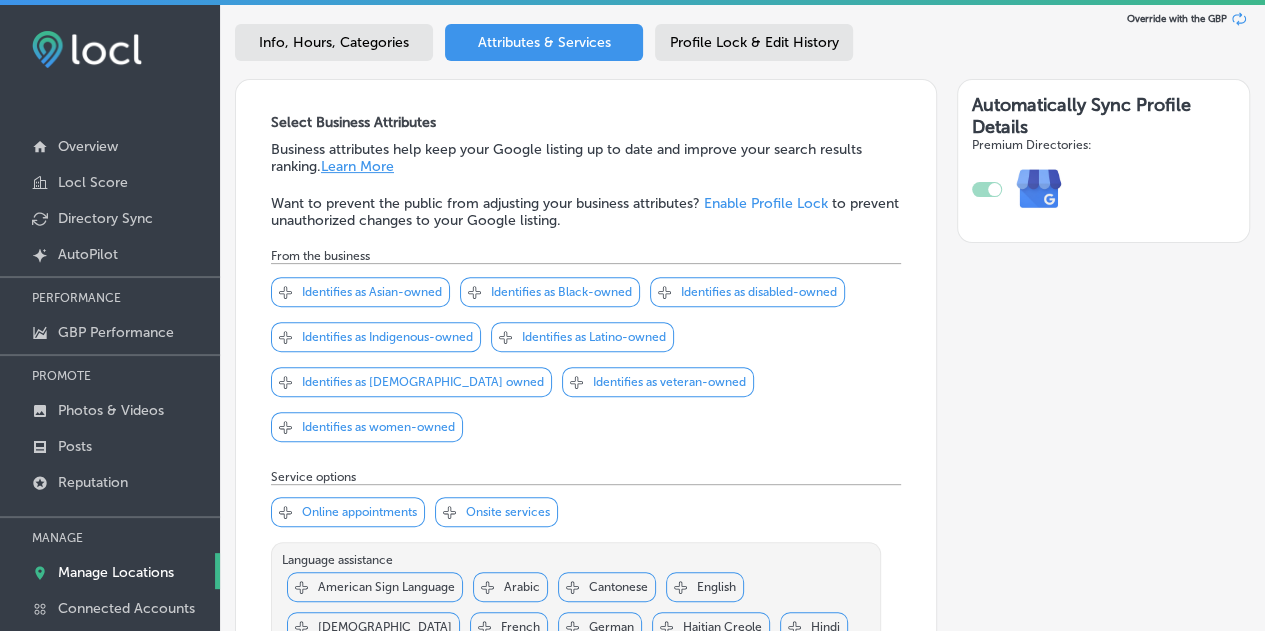 scroll, scrollTop: 210, scrollLeft: 0, axis: vertical 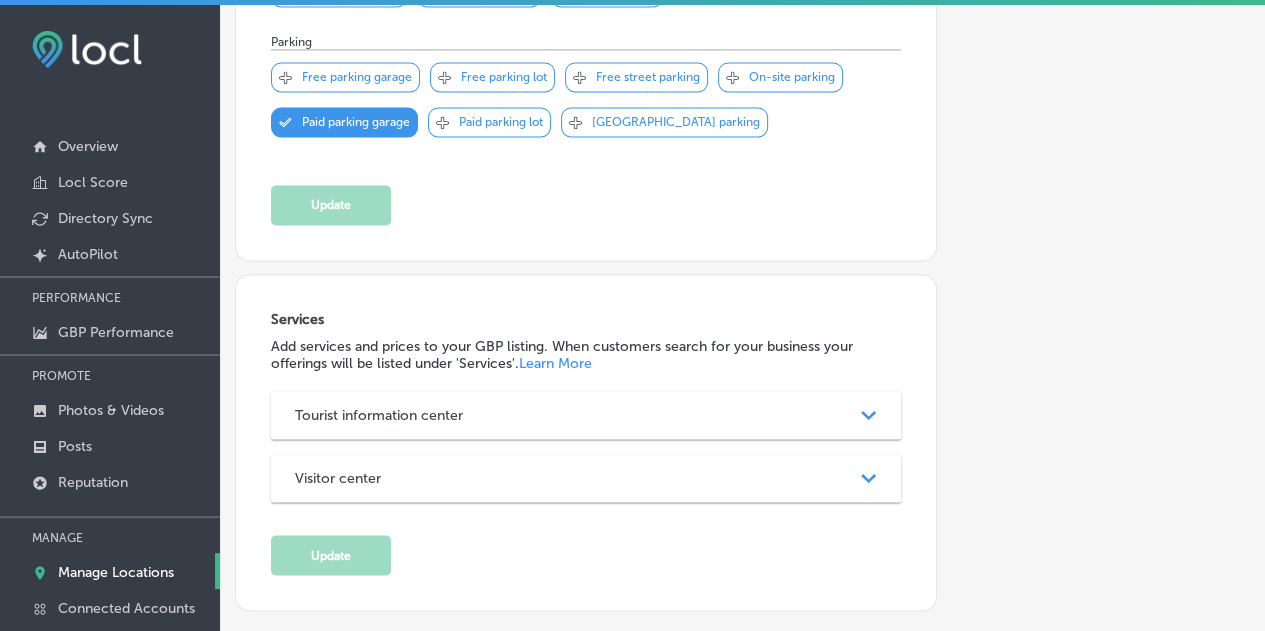 click on "Path
Created with Sketch." 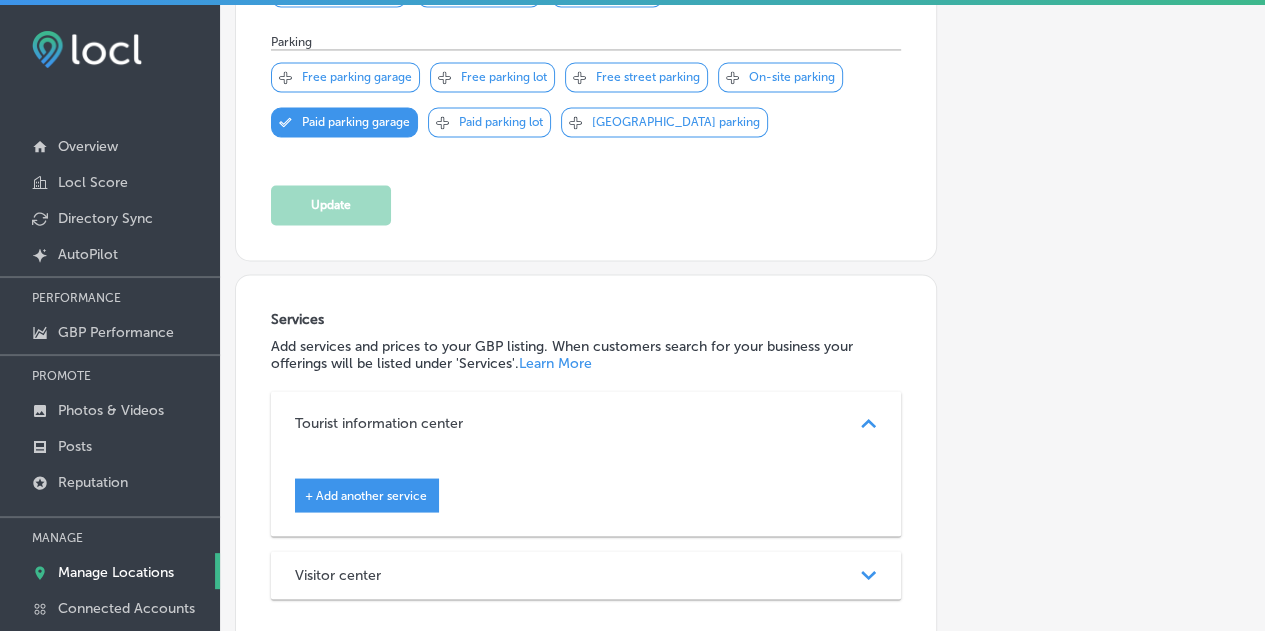 click on "Path
Created with Sketch." at bounding box center (868, 422) 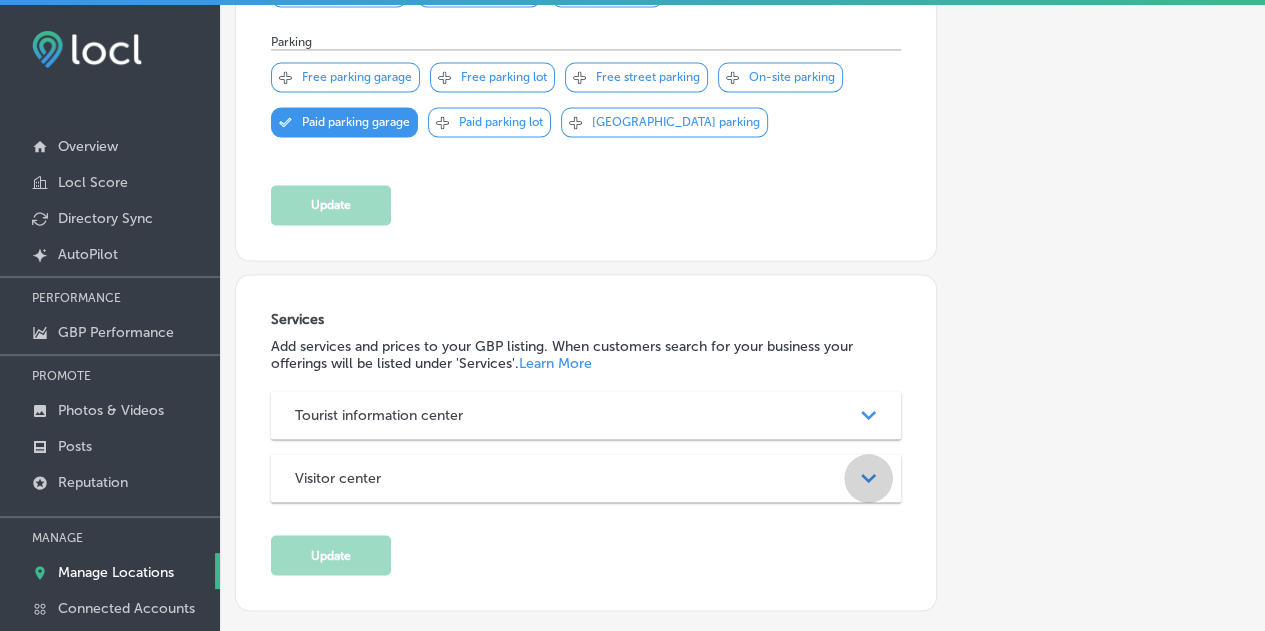 click on "Path
Created with Sketch." at bounding box center [868, 477] 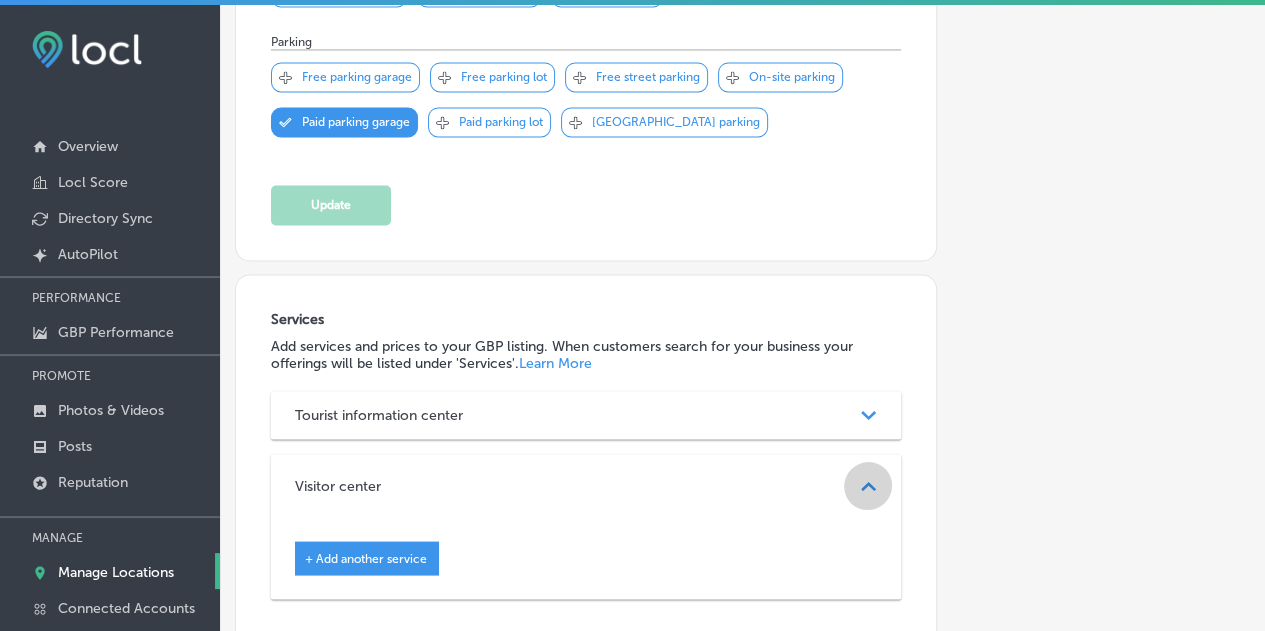 click on "Path
Created with Sketch." 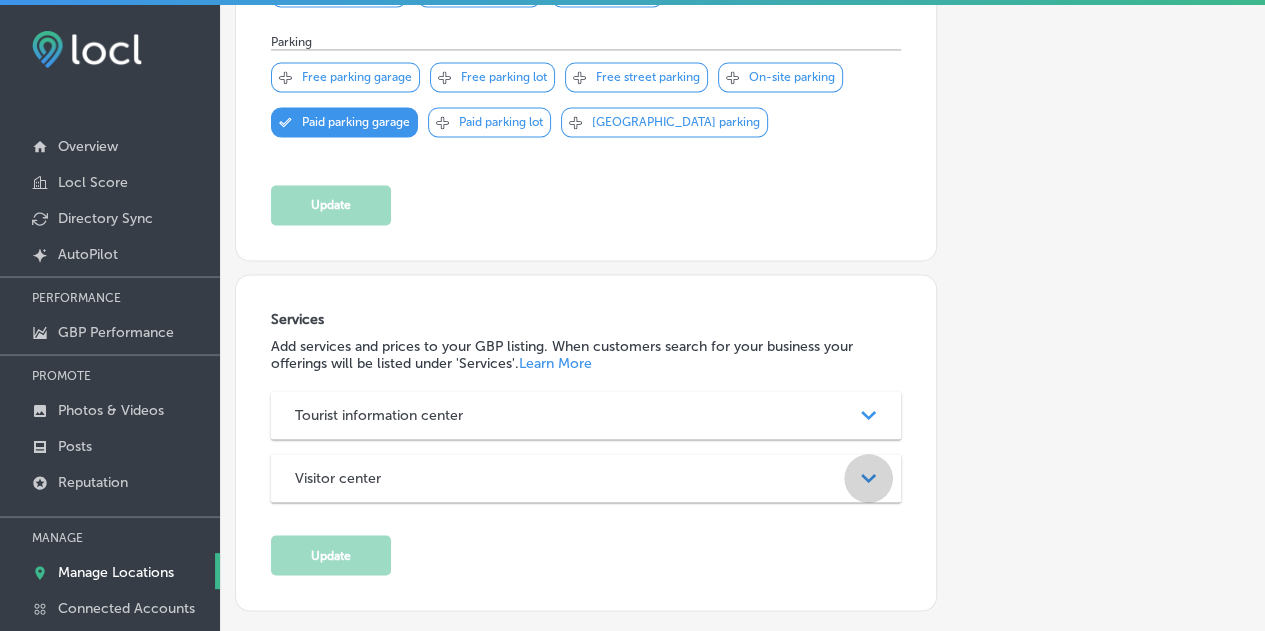 click 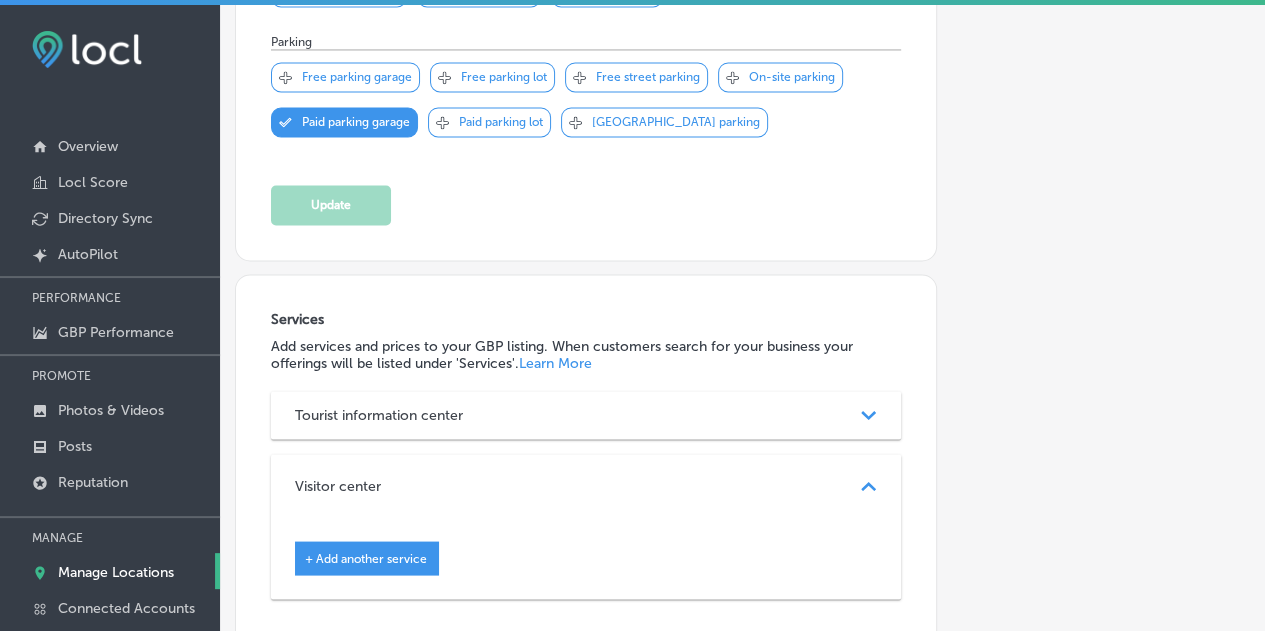 click on "+ Add another service" at bounding box center [367, 558] 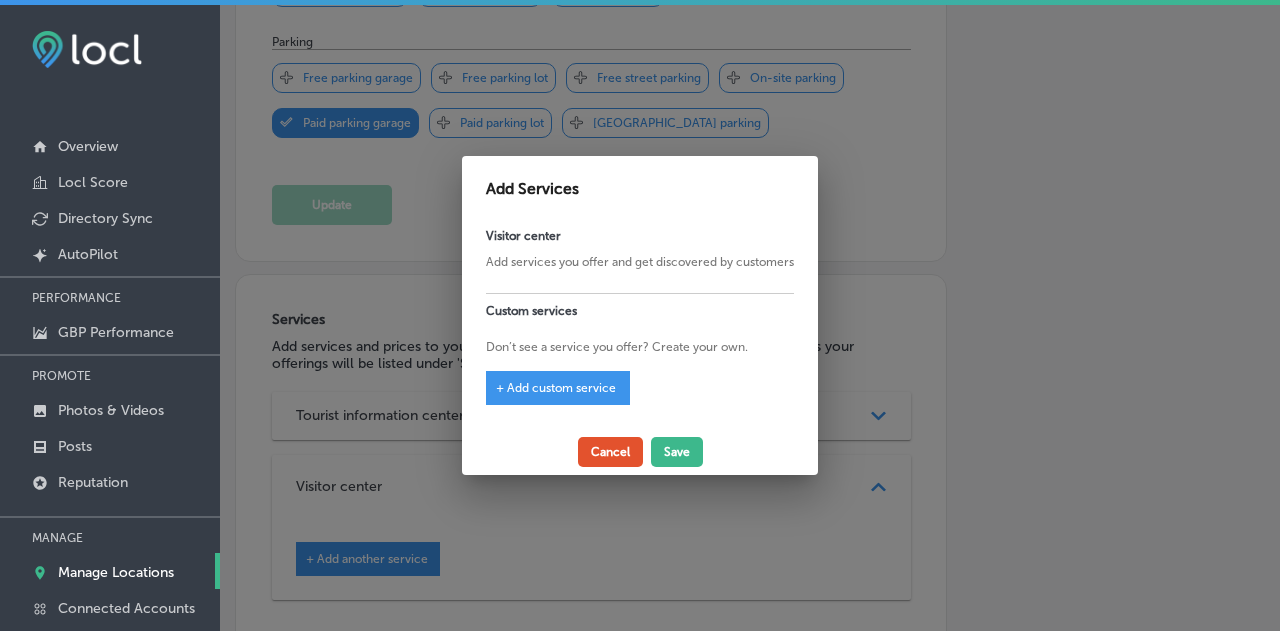 click on "Cancel" at bounding box center [610, 452] 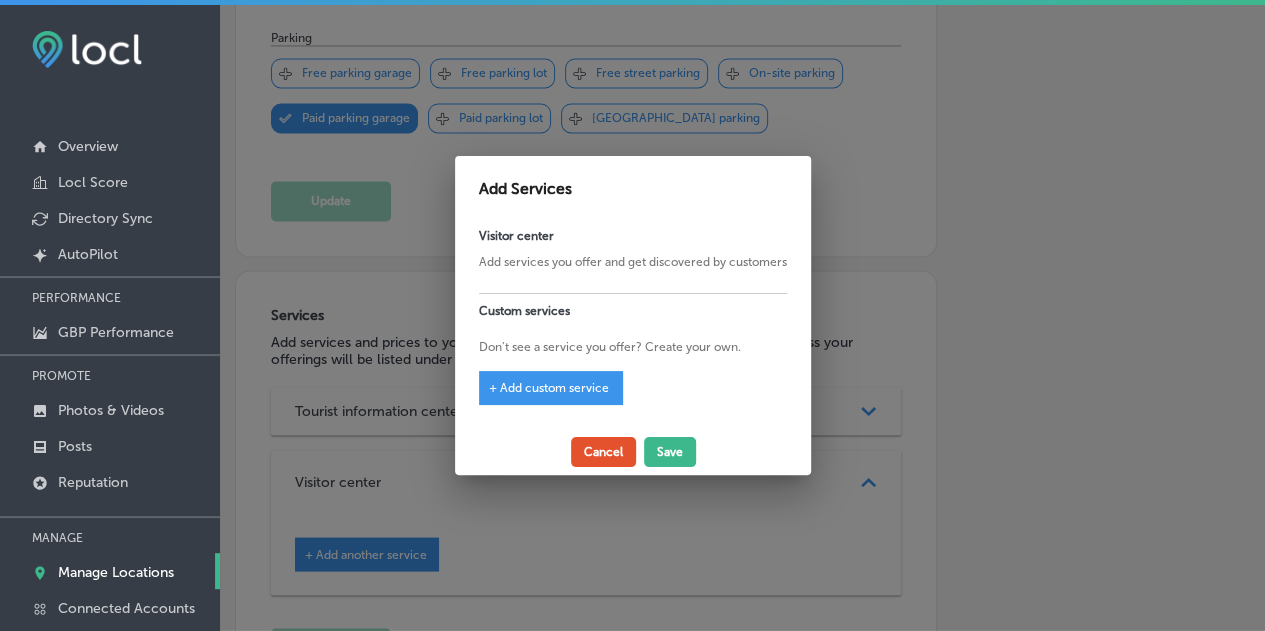 scroll, scrollTop: 1665, scrollLeft: 0, axis: vertical 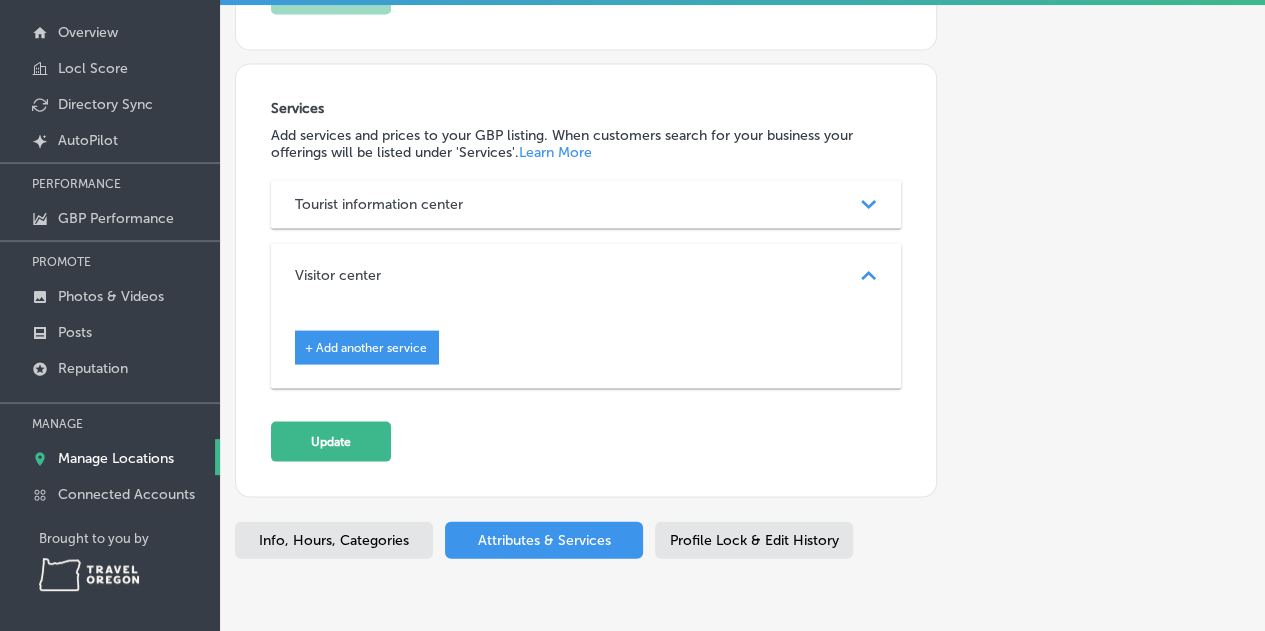 click on "Profile Lock & Edit History" at bounding box center (754, 539) 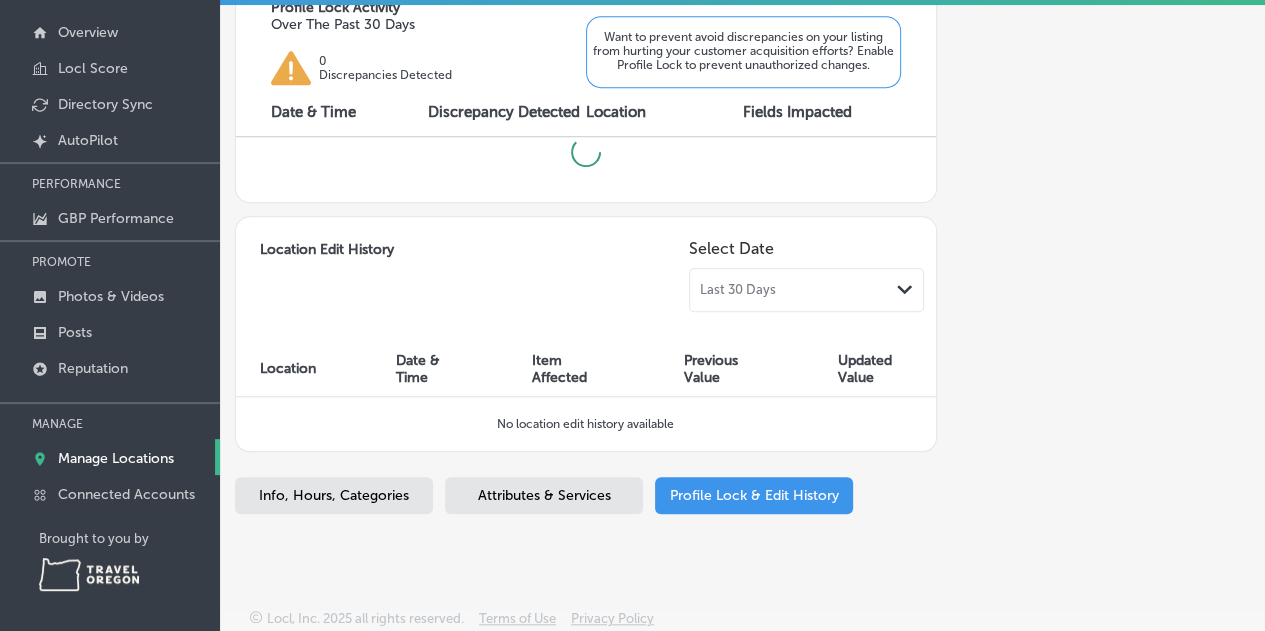 checkbox on "true" 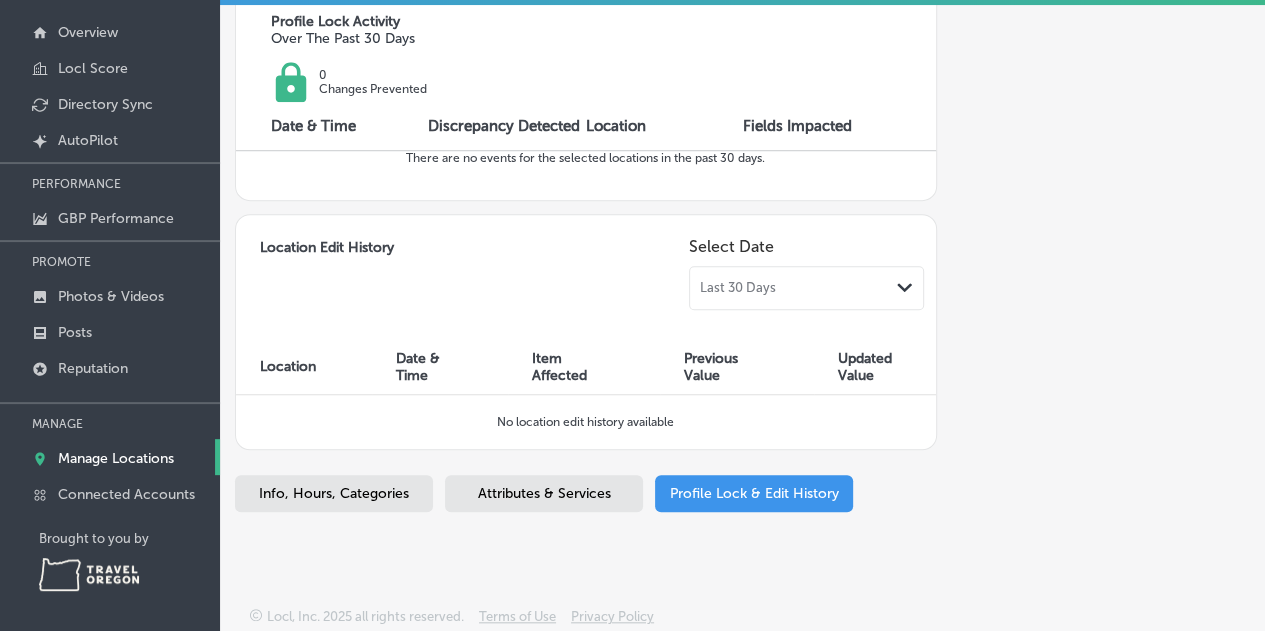 scroll, scrollTop: 566, scrollLeft: 0, axis: vertical 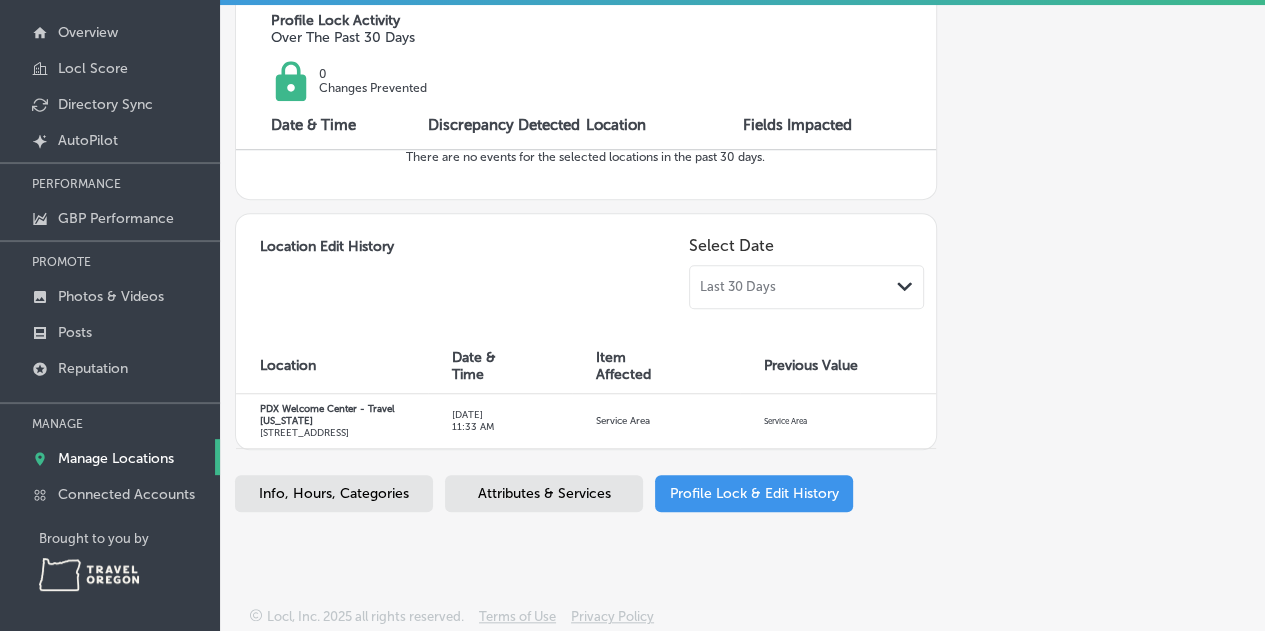 click on "Last 30 Days
Path
Created with Sketch." at bounding box center (806, 287) 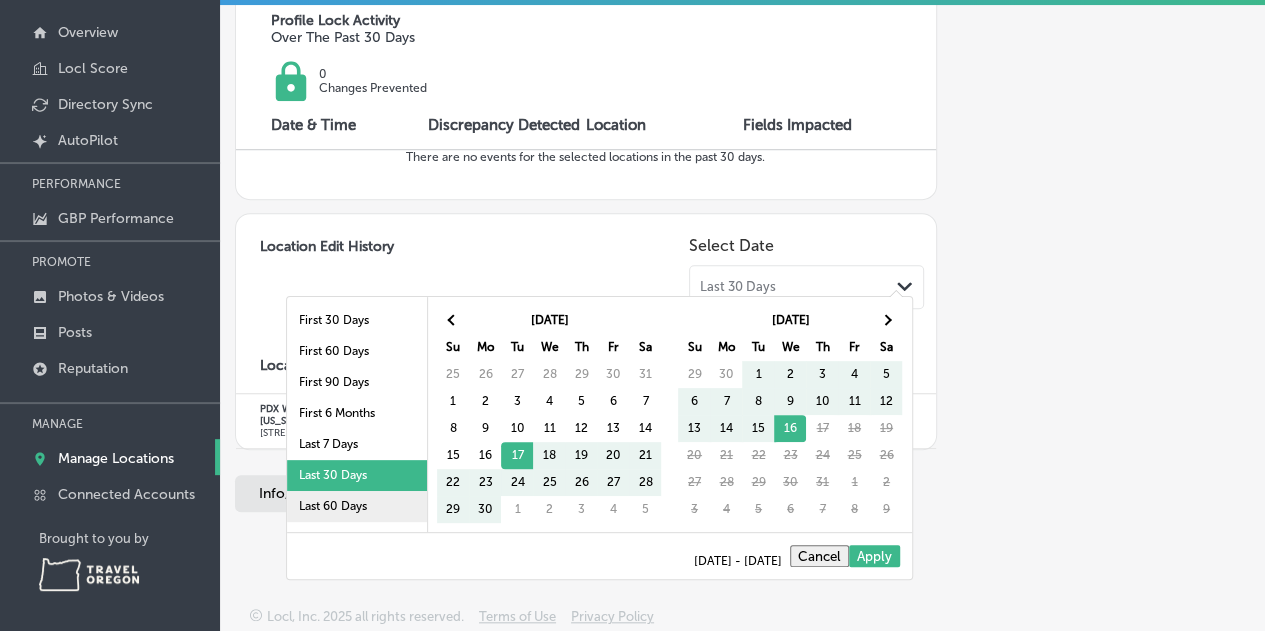 click on "Last 60 Days" at bounding box center [357, 506] 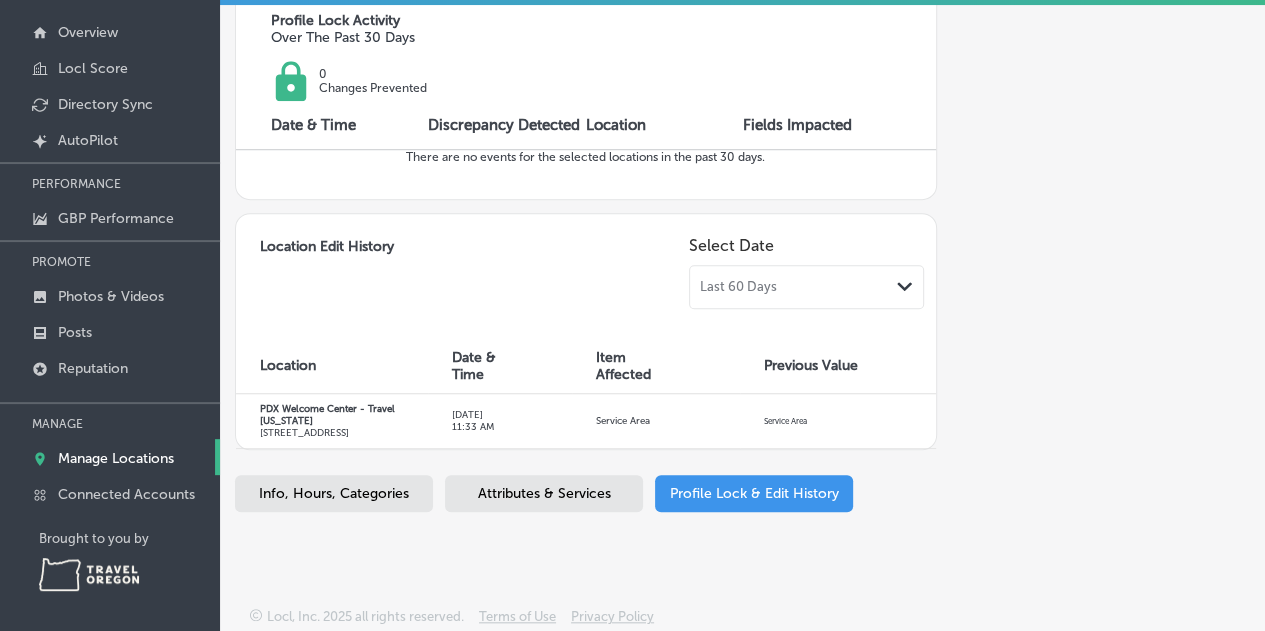 click on "Last 60 Days
Path
Created with Sketch." at bounding box center [806, 287] 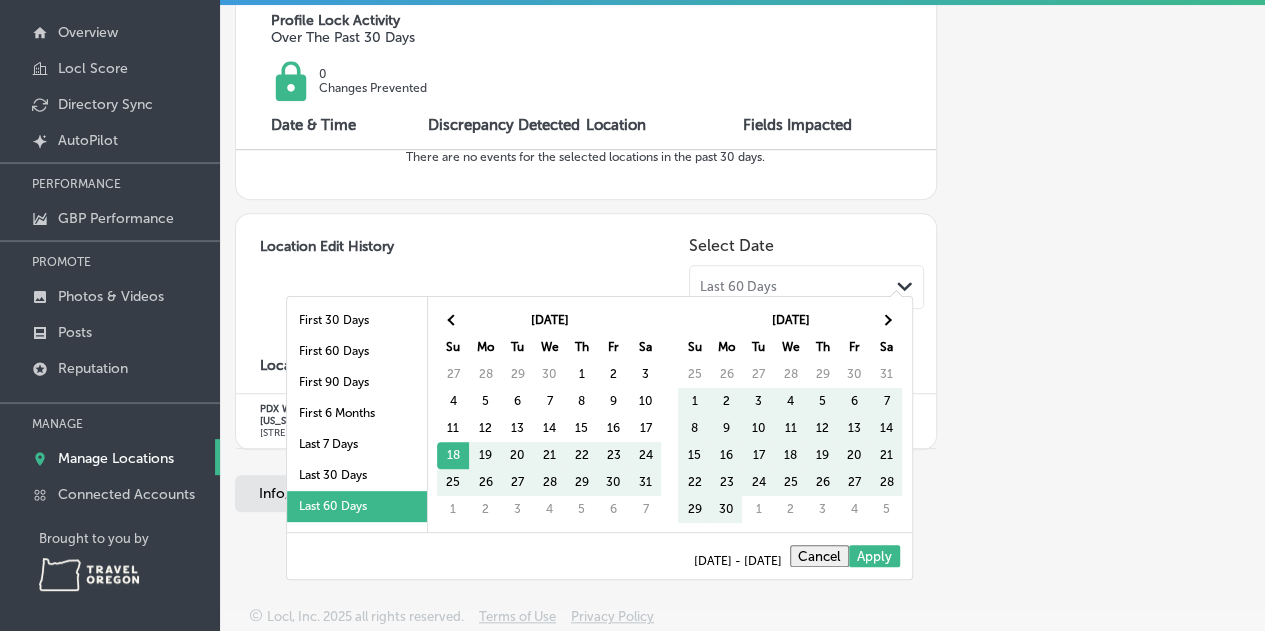 click on "Last 60 Days" at bounding box center (357, 506) 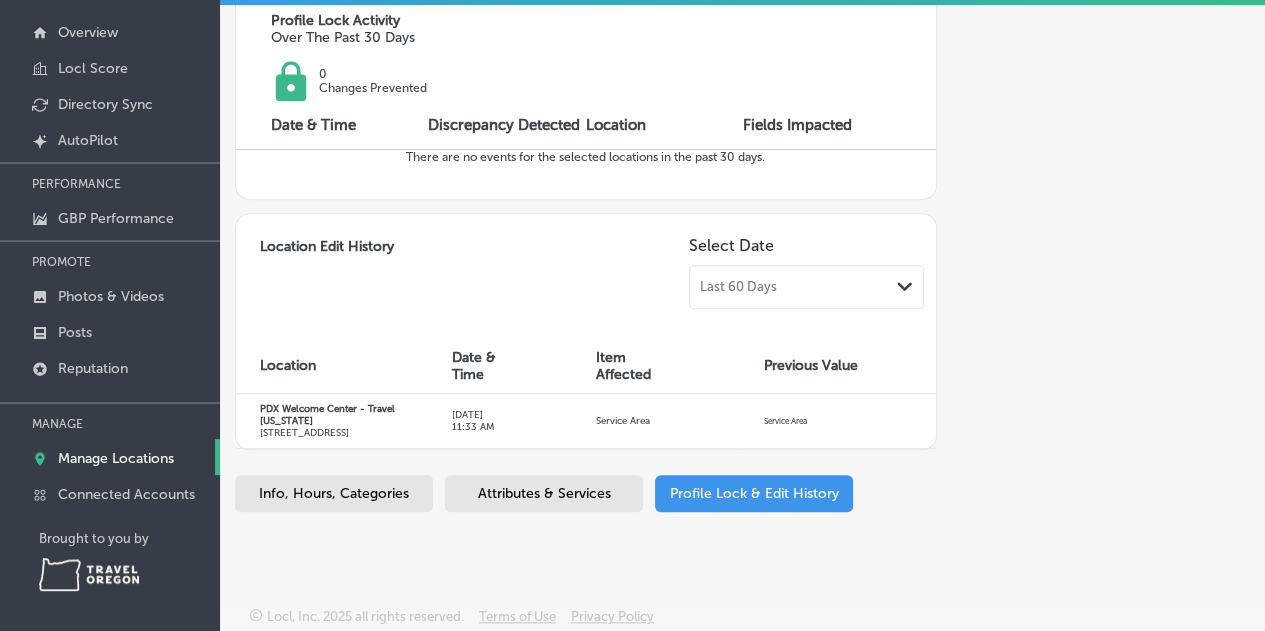 click on "Path
Created with Sketch." at bounding box center [905, 287] 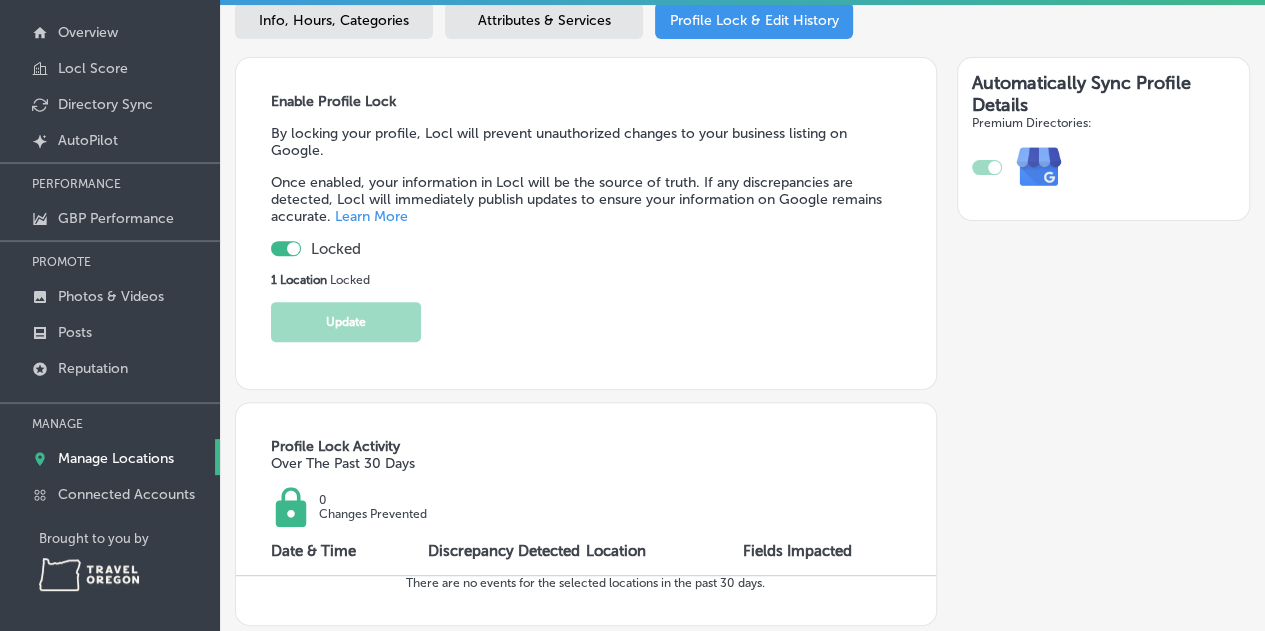 scroll, scrollTop: 87, scrollLeft: 0, axis: vertical 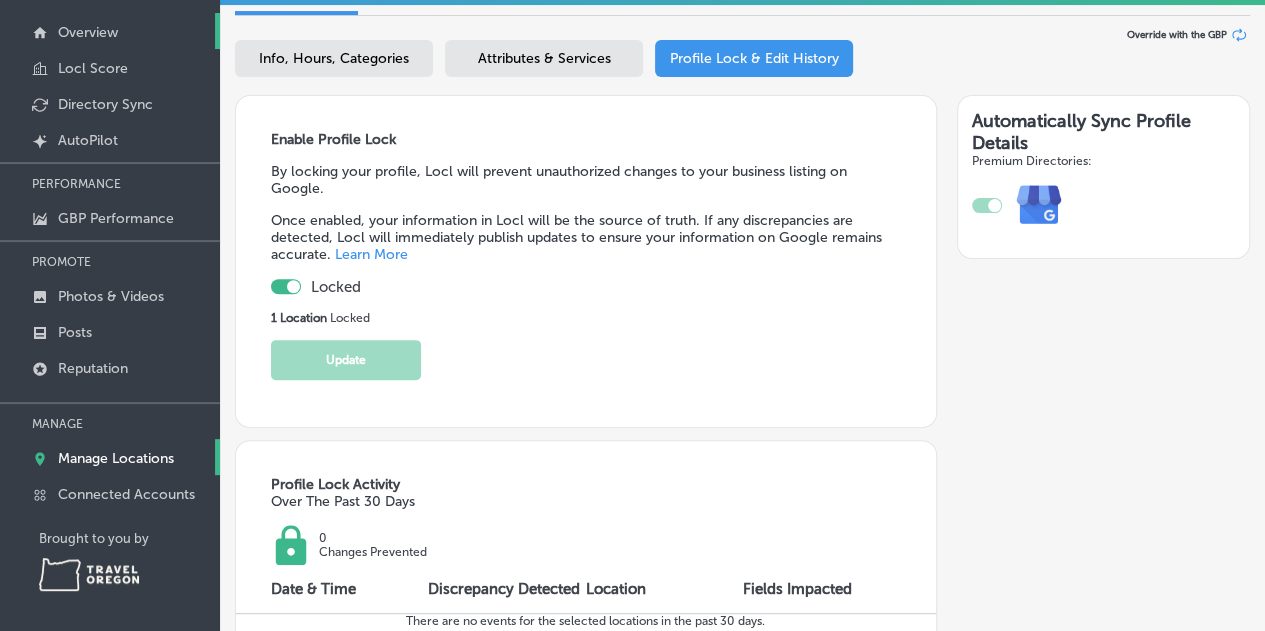 click on "Overview" at bounding box center (110, 31) 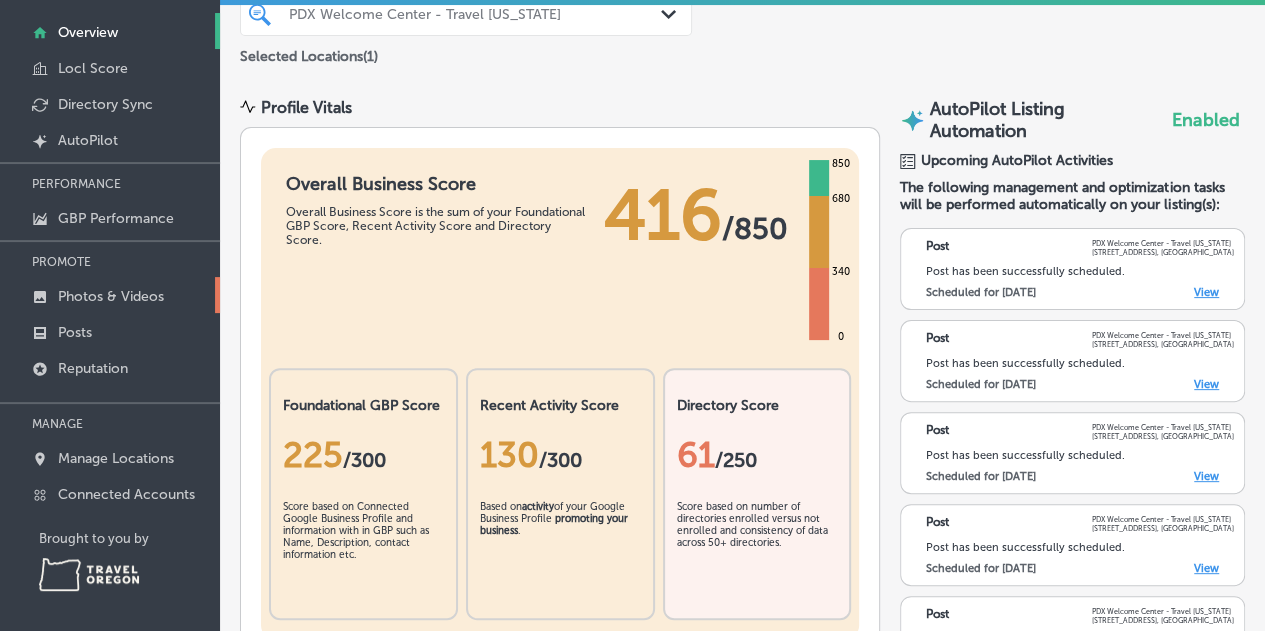 click on "Photos & Videos" at bounding box center (111, 296) 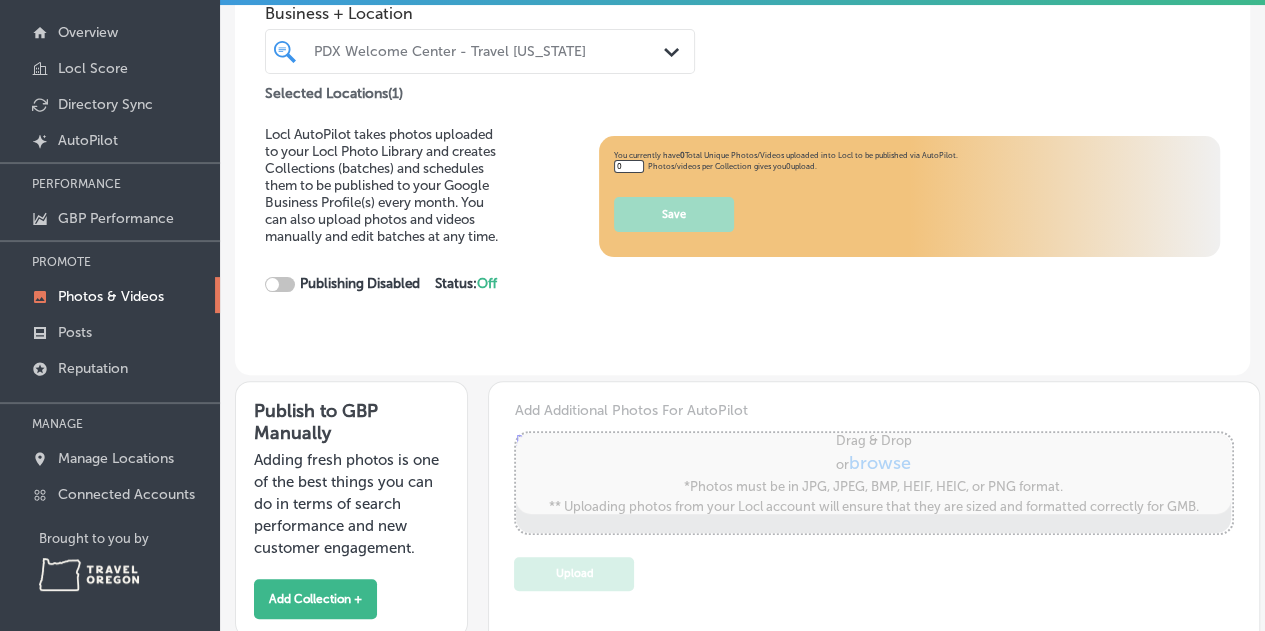 type on "5" 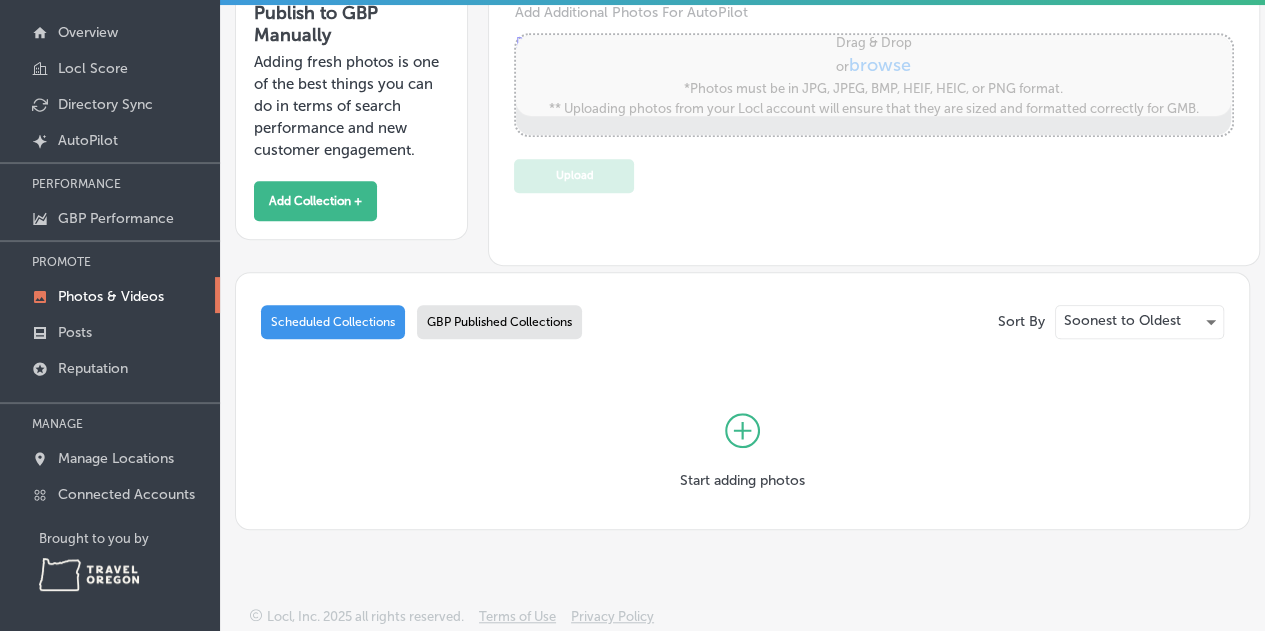 scroll, scrollTop: 421, scrollLeft: 0, axis: vertical 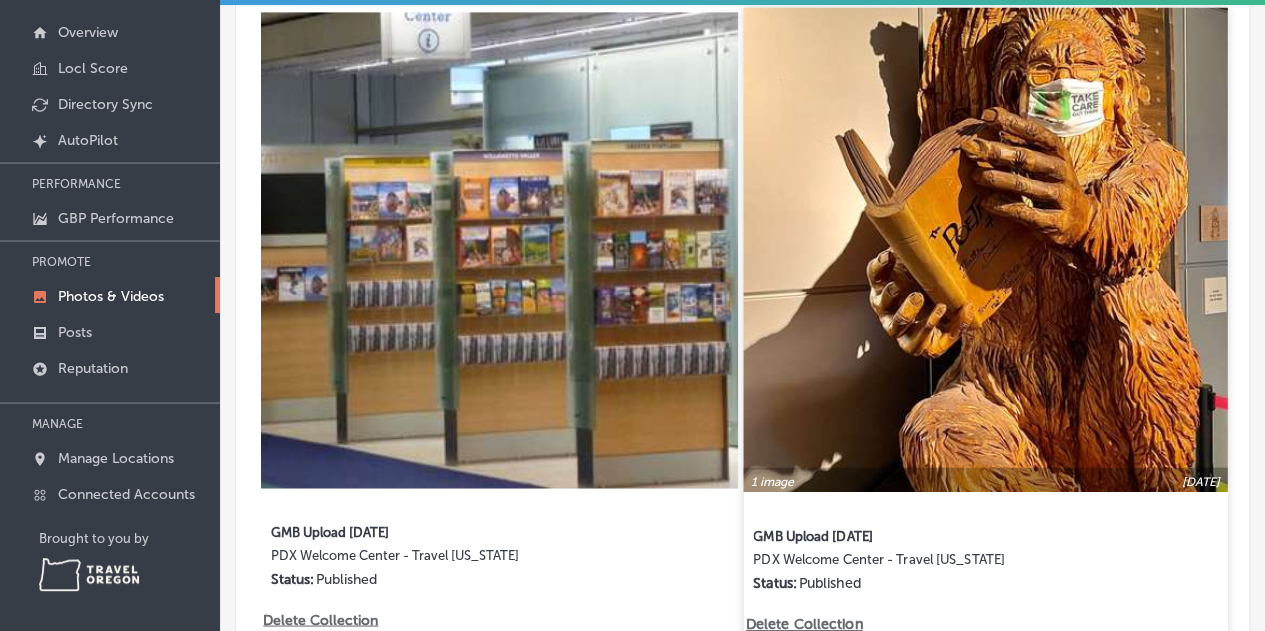click at bounding box center (986, 249) 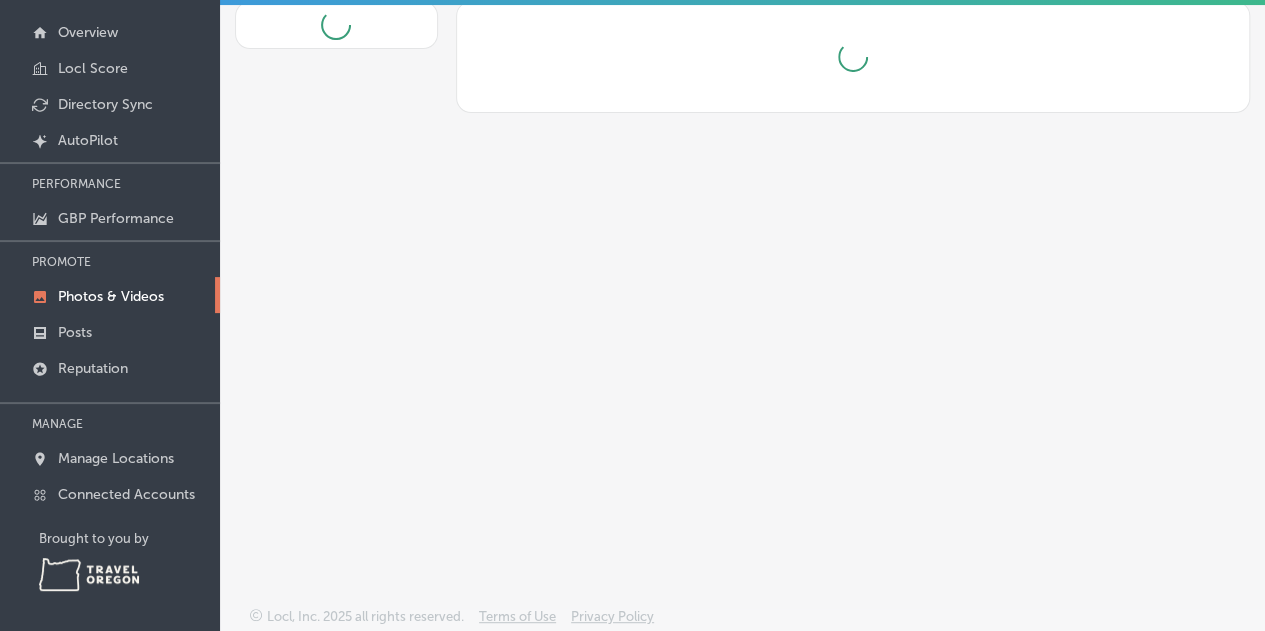 scroll, scrollTop: 0, scrollLeft: 0, axis: both 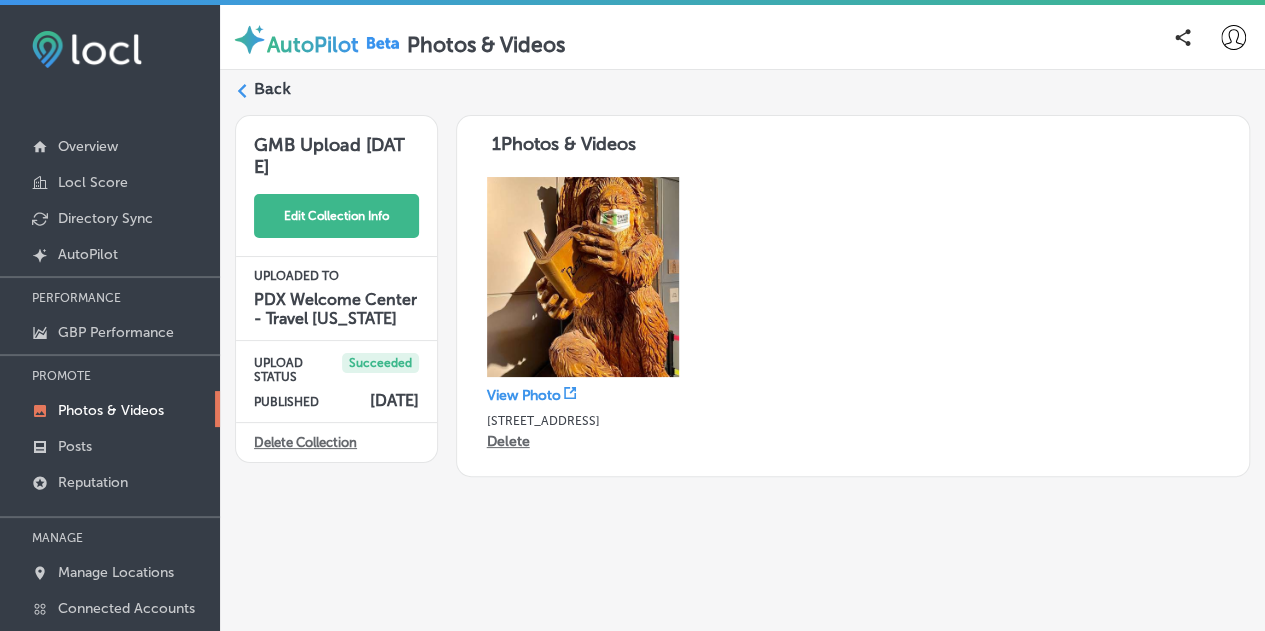 click on "Edit Collection Info" 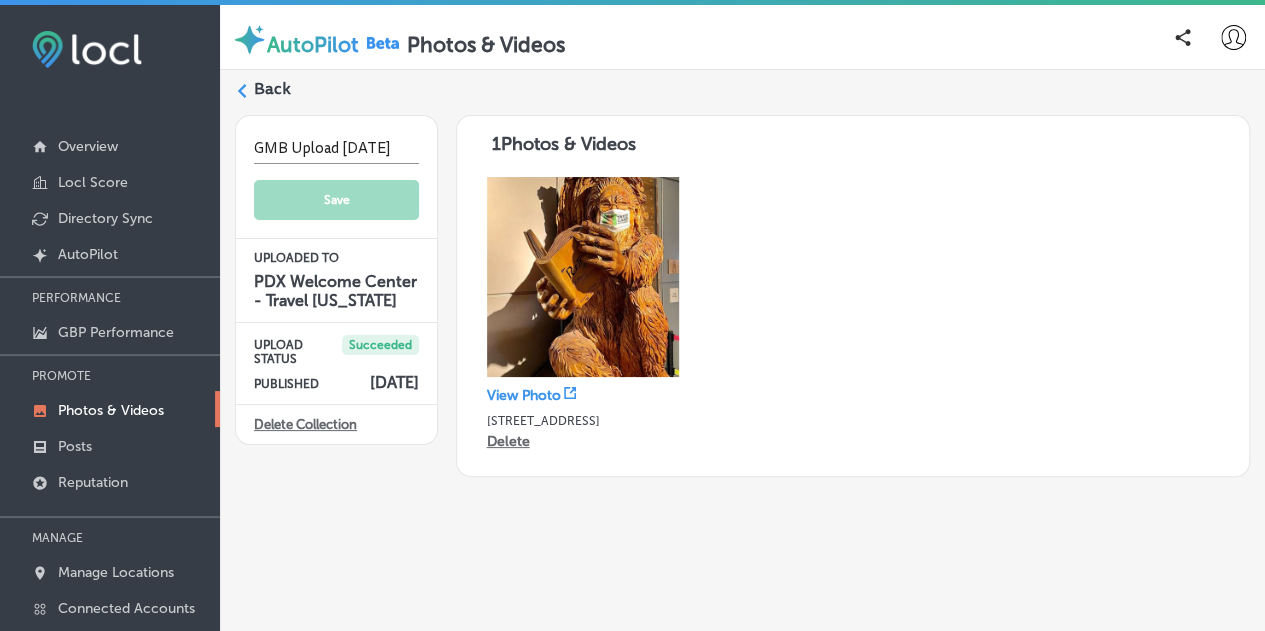 click on "Back" at bounding box center [272, 89] 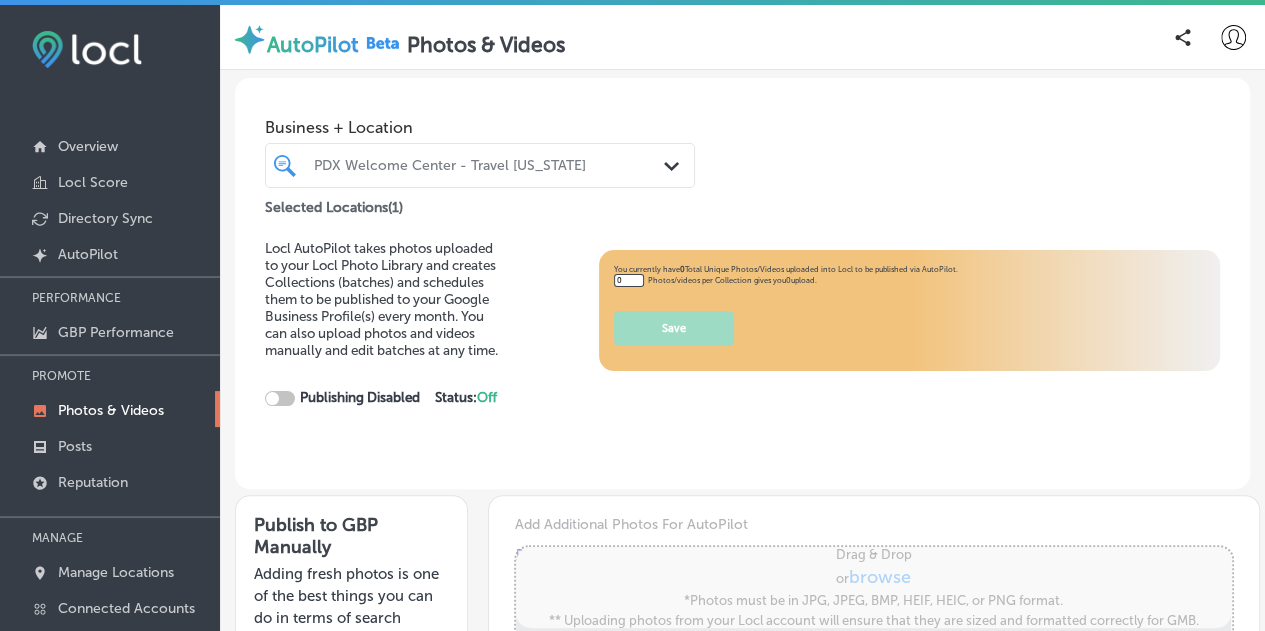 type on "5" 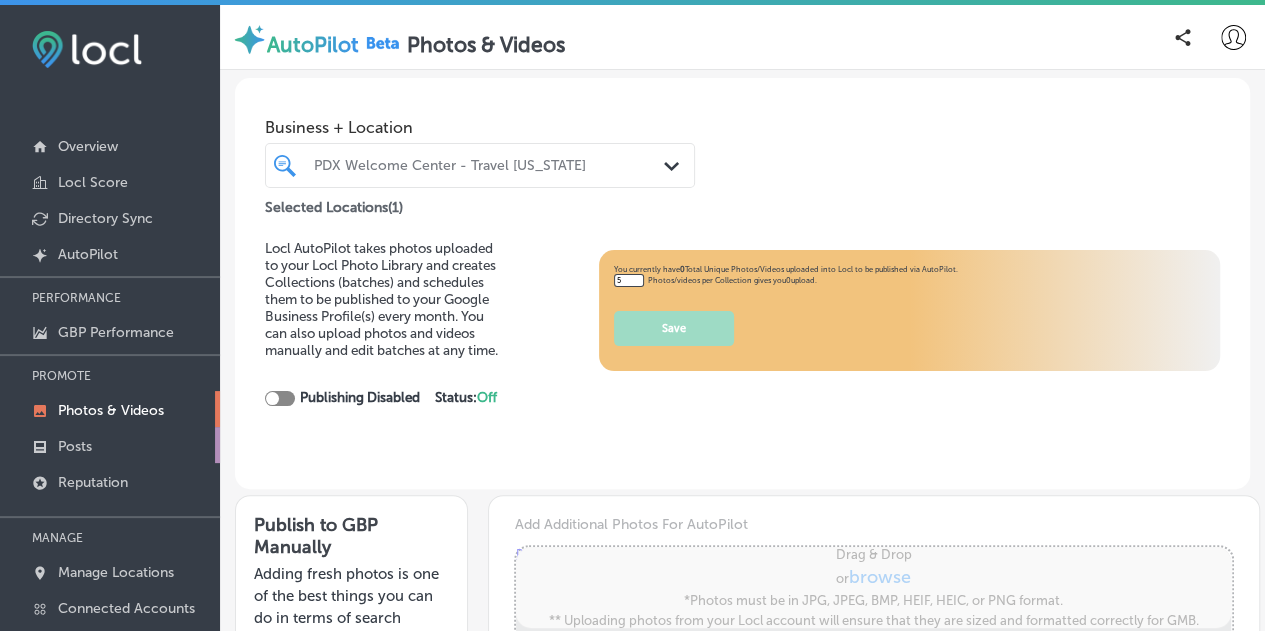 click on "Posts" at bounding box center [75, 446] 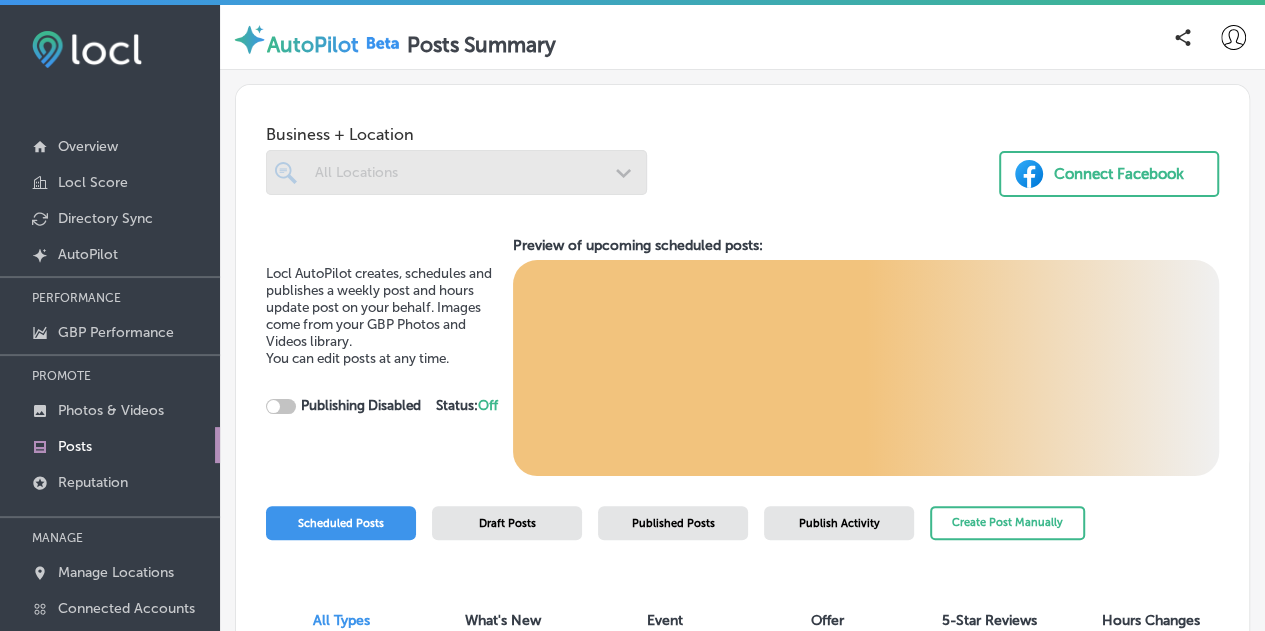 checkbox on "true" 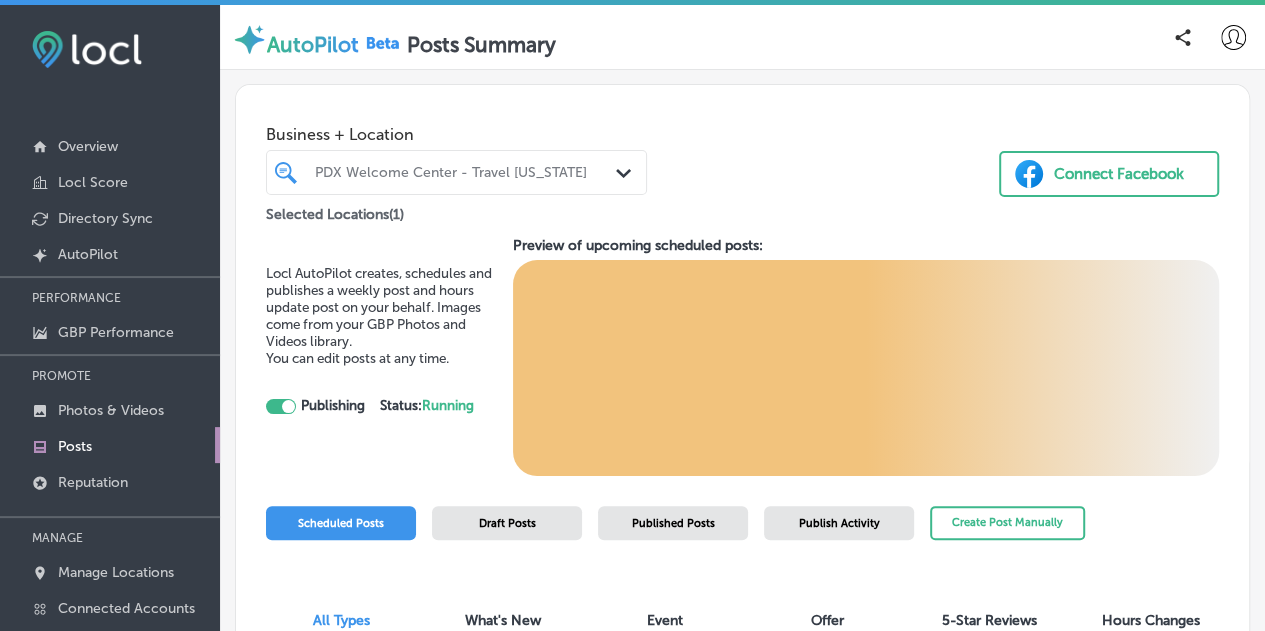 scroll, scrollTop: 88, scrollLeft: 0, axis: vertical 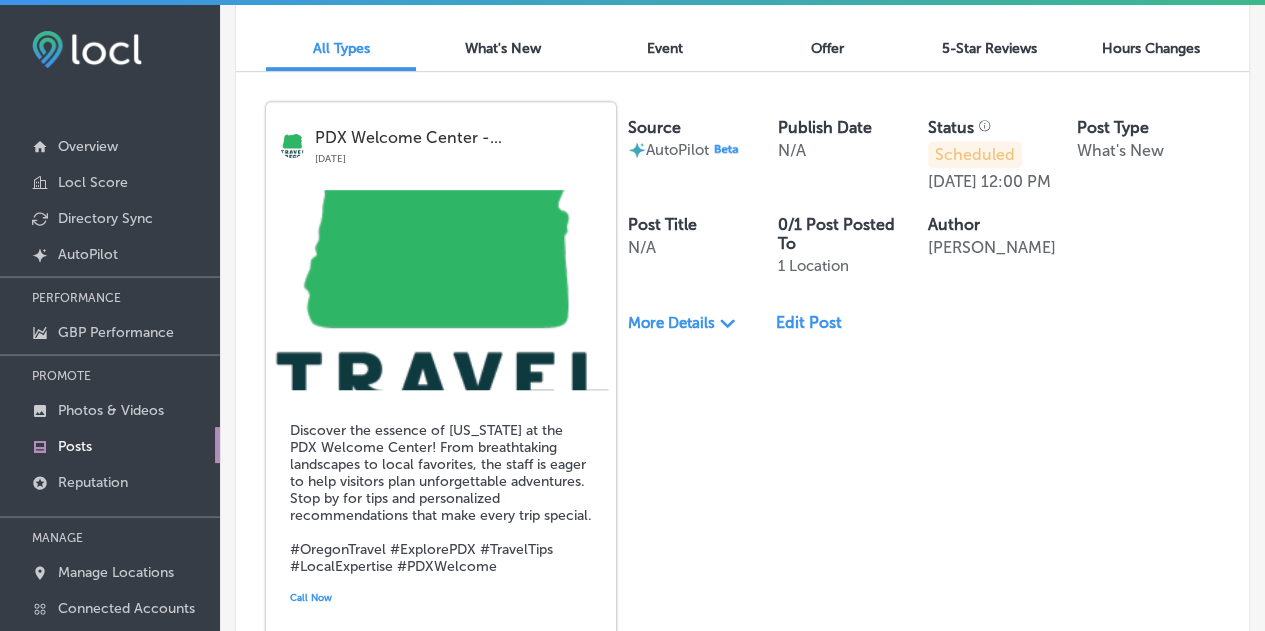 click on "Edit Post" at bounding box center [815, 322] 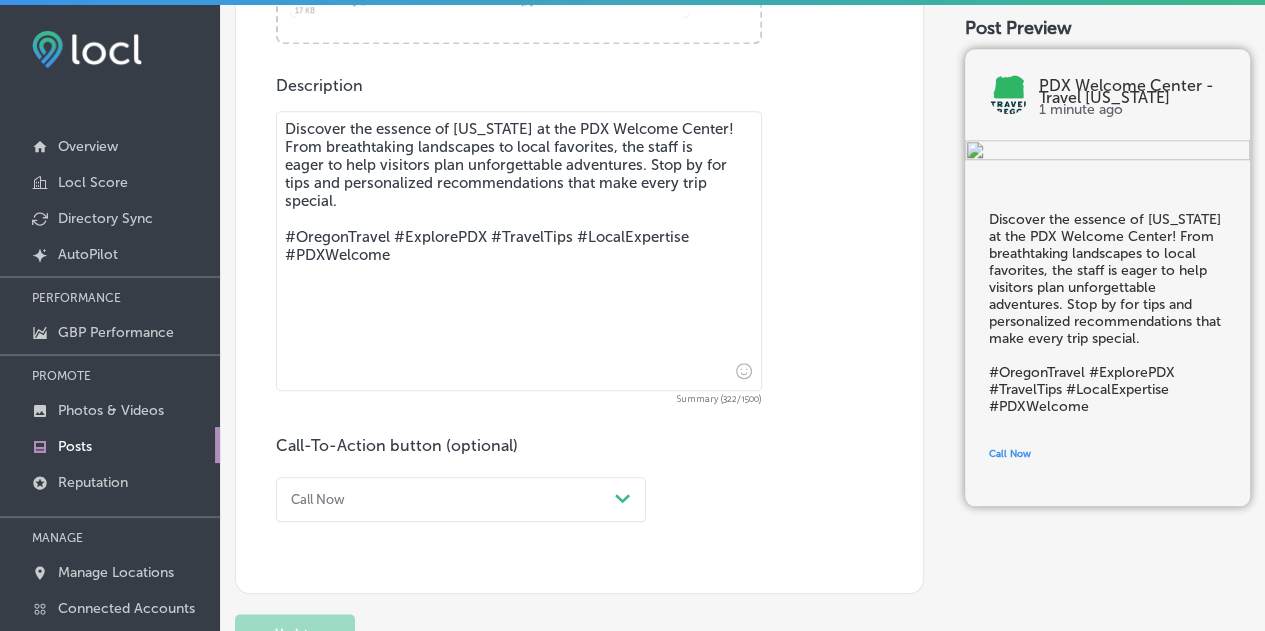 scroll, scrollTop: 834, scrollLeft: 0, axis: vertical 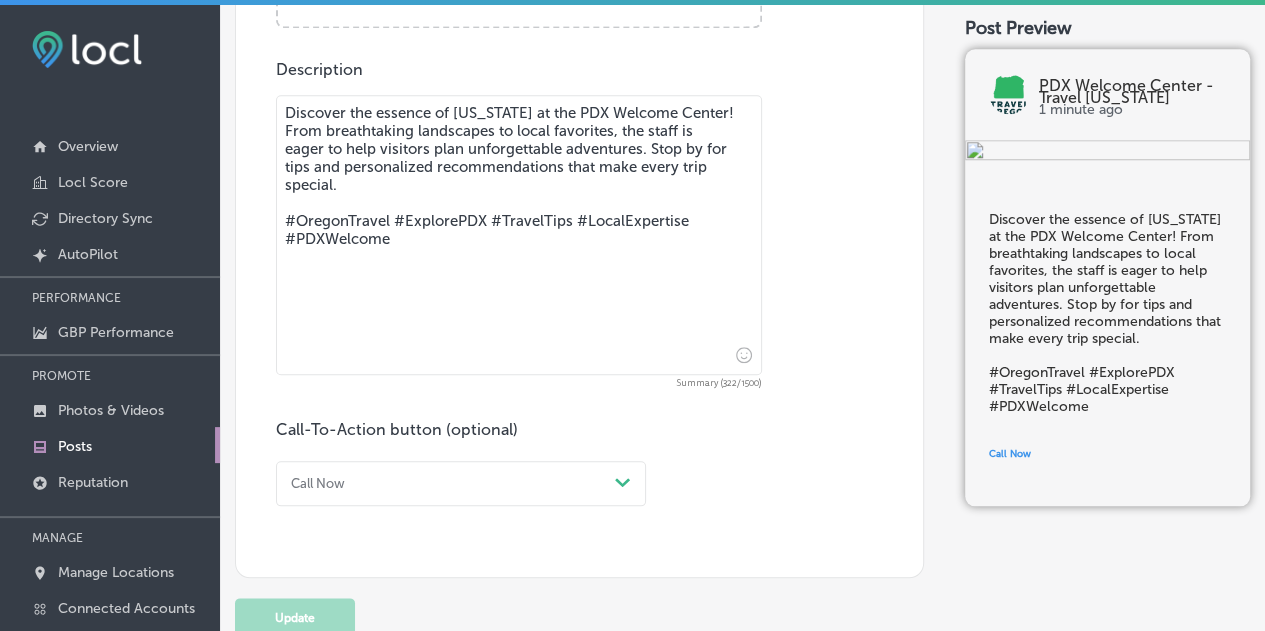 click on "Discover the essence of [US_STATE] at the PDX Welcome Center! From breathtaking landscapes to local favorites, the staff is eager to help visitors plan unforgettable adventures. Stop by for tips and personalized recommendations that make every trip special.
#OregonTravel #ExplorePDX #TravelTips #LocalExpertise #PDXWelcome" at bounding box center (519, 235) 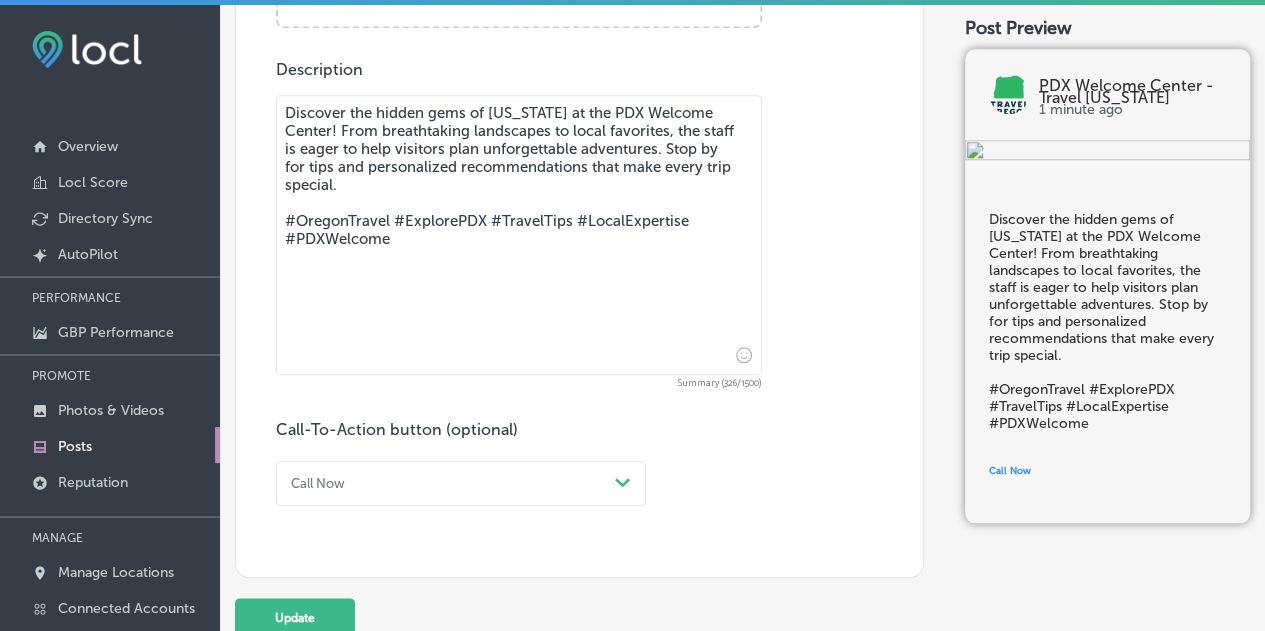 click on "Discover the hidden gems of [US_STATE] at the PDX Welcome Center! From breathtaking landscapes to local favorites, the staff is eager to help visitors plan unforgettable adventures. Stop by for tips and personalized recommendations that make every trip special.
#OregonTravel #ExplorePDX #TravelTips #LocalExpertise #PDXWelcome" at bounding box center [519, 235] 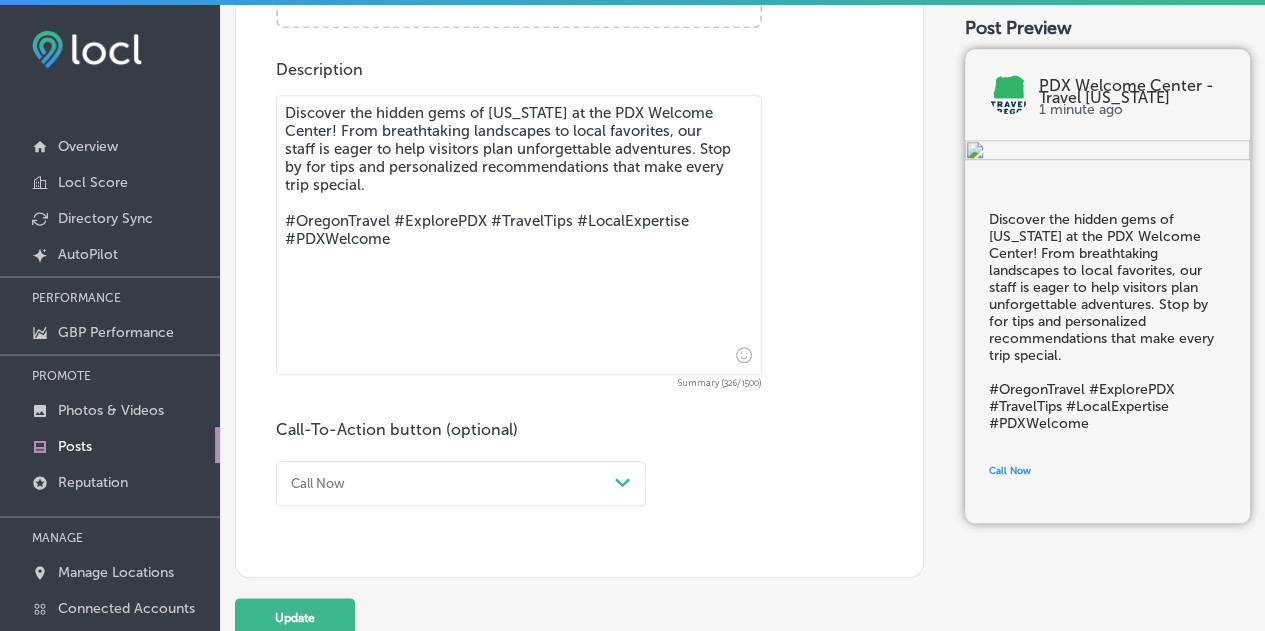 click on "Discover the hidden gems of [US_STATE] at the PDX Welcome Center! From breathtaking landscapes to local favorites, our staff is eager to help visitors plan unforgettable adventures. Stop by for tips and personalized recommendations that make every trip special.
#OregonTravel #ExplorePDX #TravelTips #LocalExpertise #PDXWelcome" at bounding box center [519, 235] 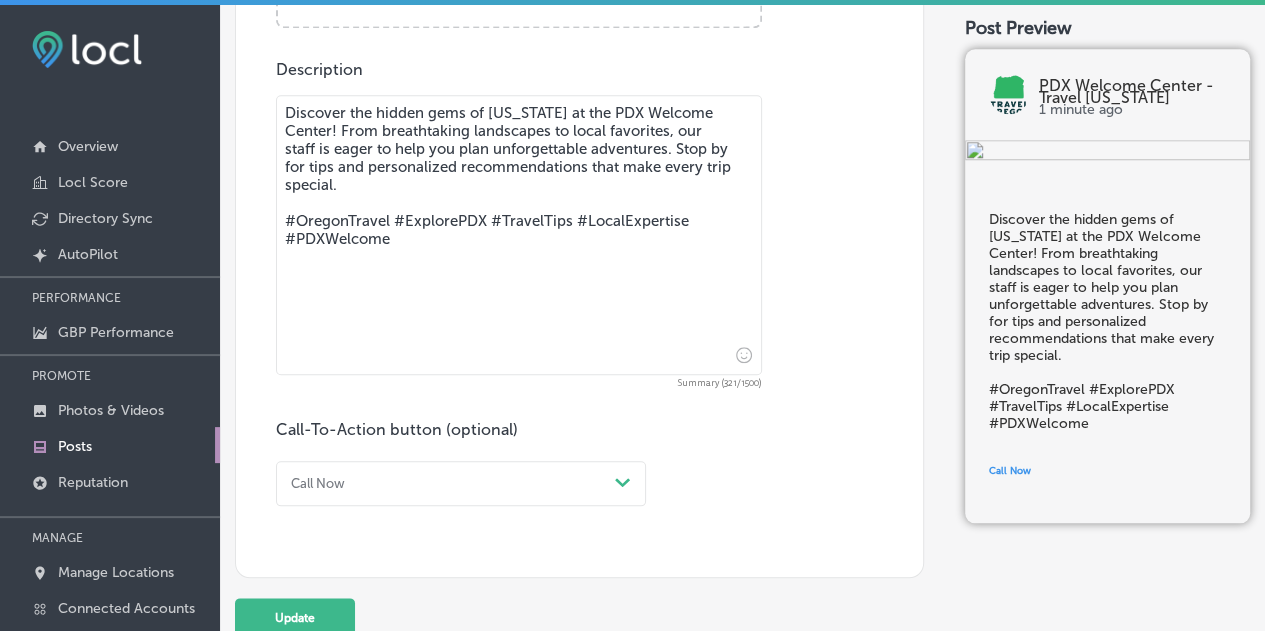 click on "Discover the hidden gems of [US_STATE] at the PDX Welcome Center! From breathtaking landscapes to local favorites, our staff is eager to help you plan unforgettable adventures. Stop by for tips and personalized recommendations that make every trip special.
#OregonTravel #ExplorePDX #TravelTips #LocalExpertise #PDXWelcome" at bounding box center [519, 235] 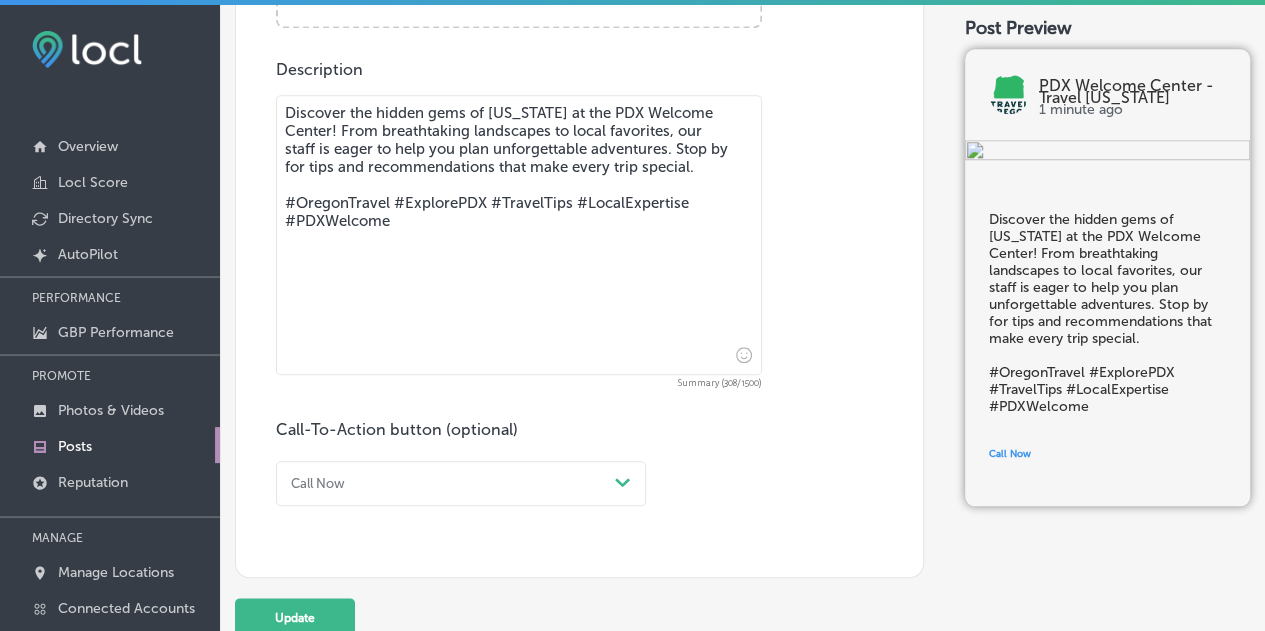 drag, startPoint x: 698, startPoint y: 170, endPoint x: 532, endPoint y: 164, distance: 166.1084 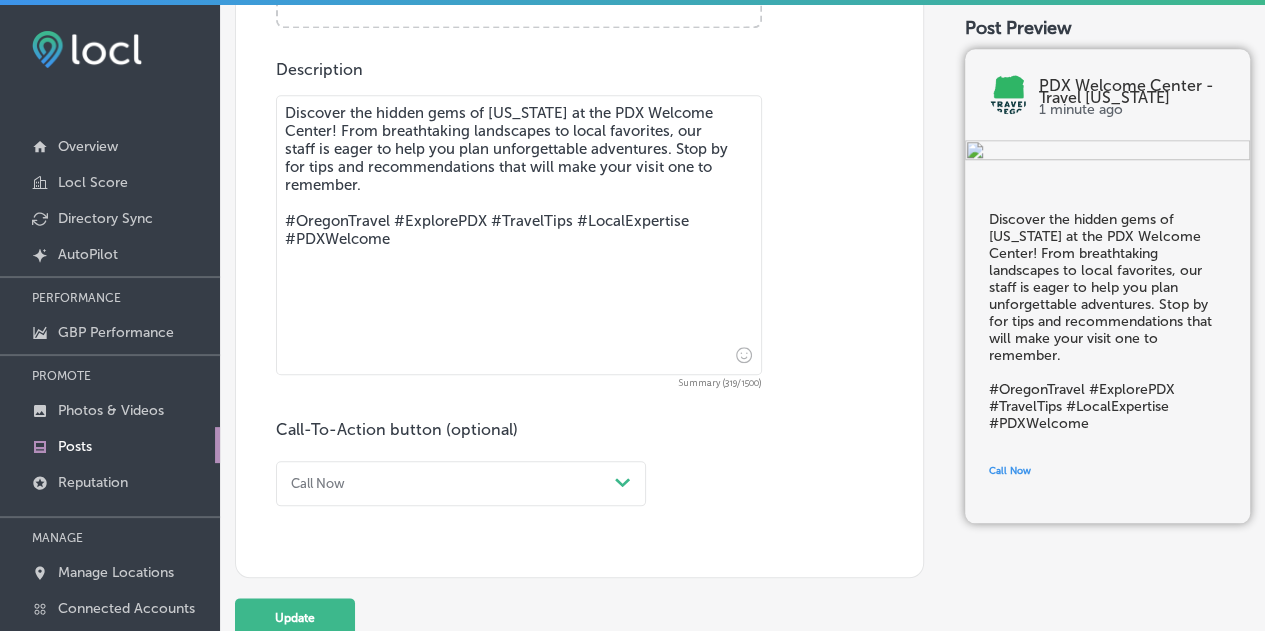 drag, startPoint x: 433, startPoint y: 242, endPoint x: 279, endPoint y: 220, distance: 155.56349 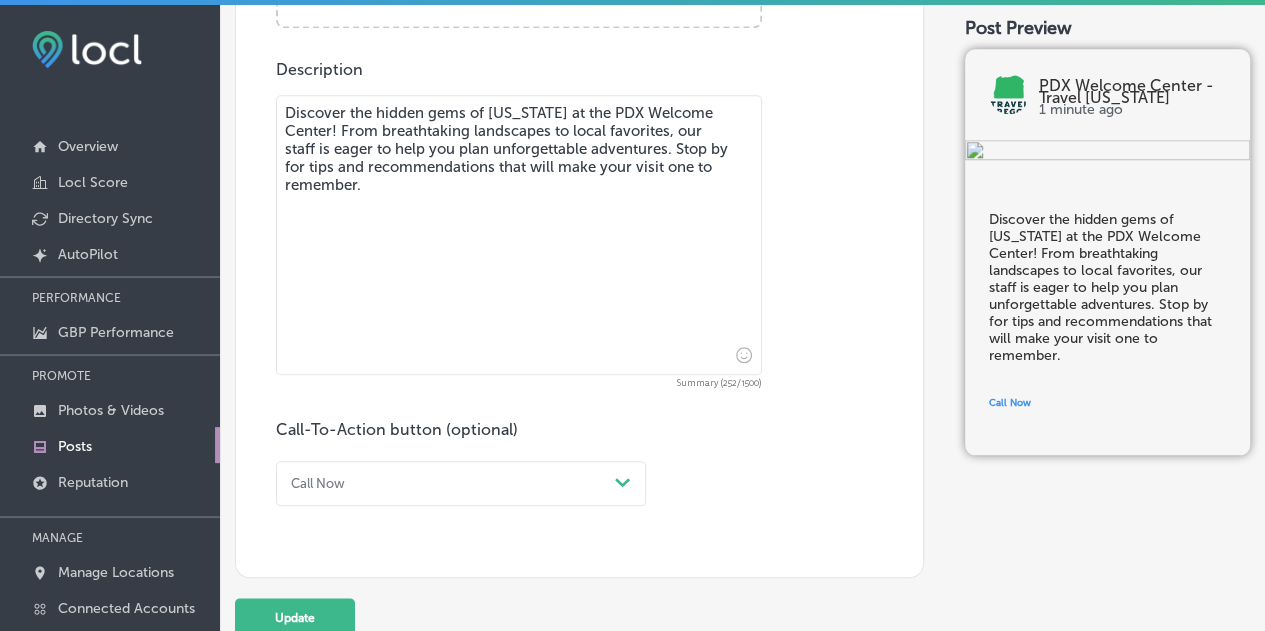 type on "Discover the hidden gems of [US_STATE] at the PDX Welcome Center! From breathtaking landscapes to local favorites, our staff is eager to help you plan unforgettable adventures. Stop by for tips and recommendations that will make your visit one to remember." 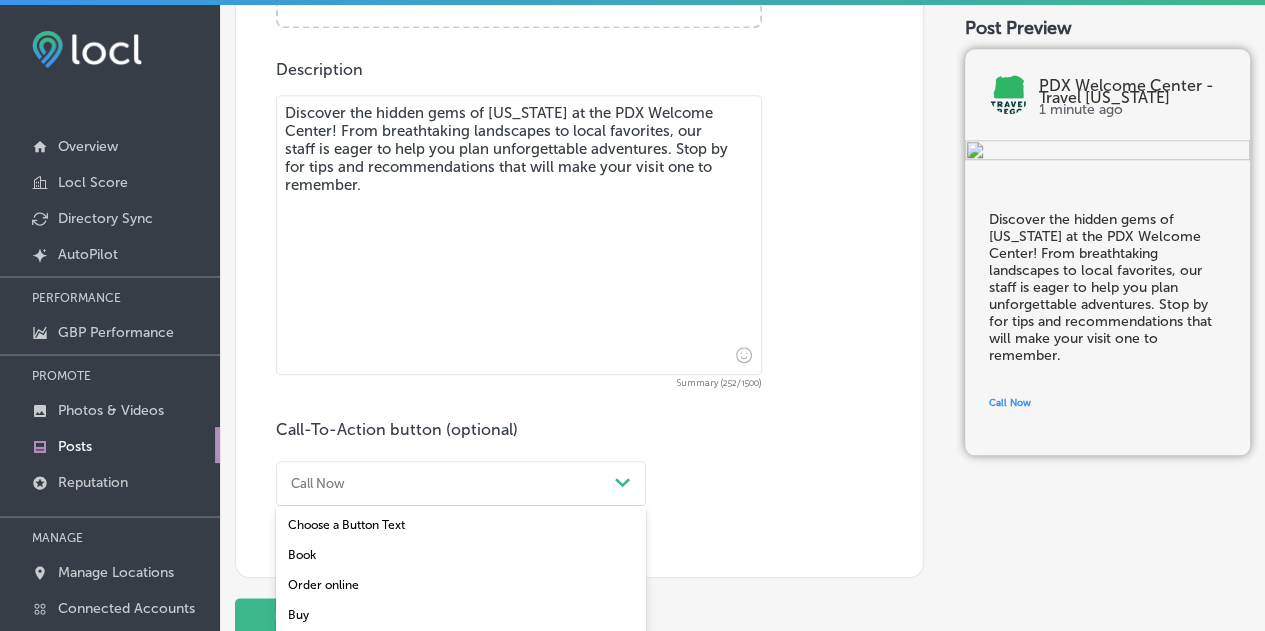 scroll, scrollTop: 866, scrollLeft: 0, axis: vertical 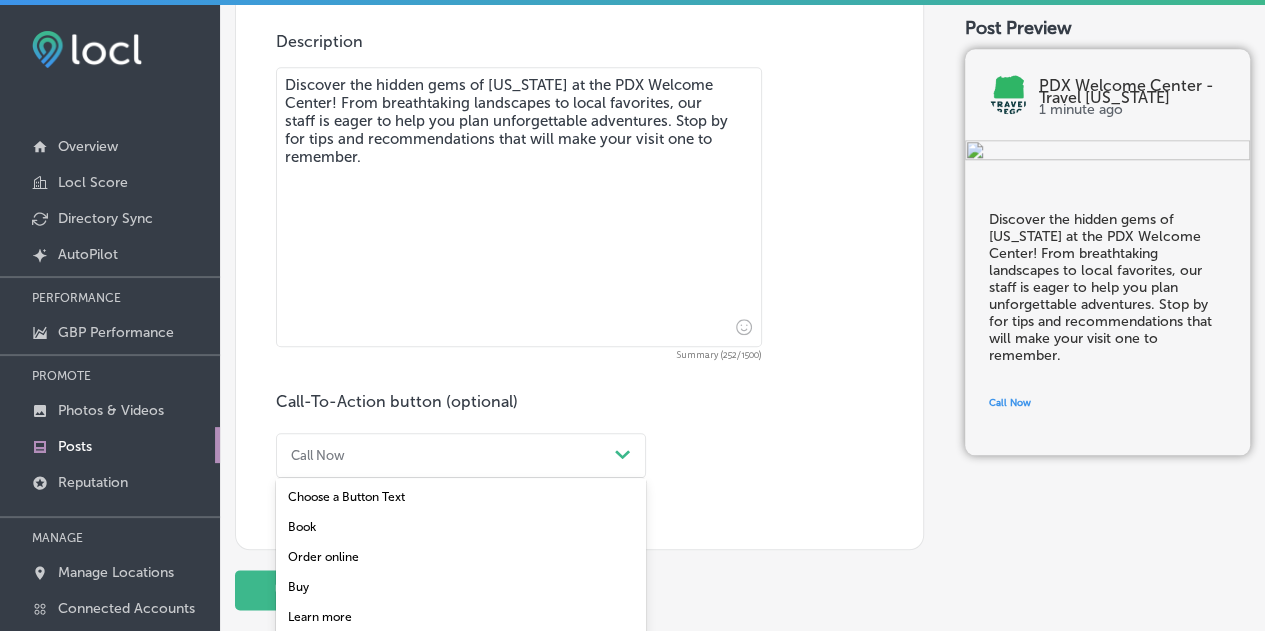 click on "option Choose a Button Text focused, 1 of 7. 7 results available. Use Up and Down to choose options, press Enter to select the currently focused option, press Escape to exit the menu, press Tab to select the option and exit the menu. Call Now
Path
Created with Sketch.
Choose a Button Text Book Order online Buy Learn more Sign up Call Now" at bounding box center (461, 455) 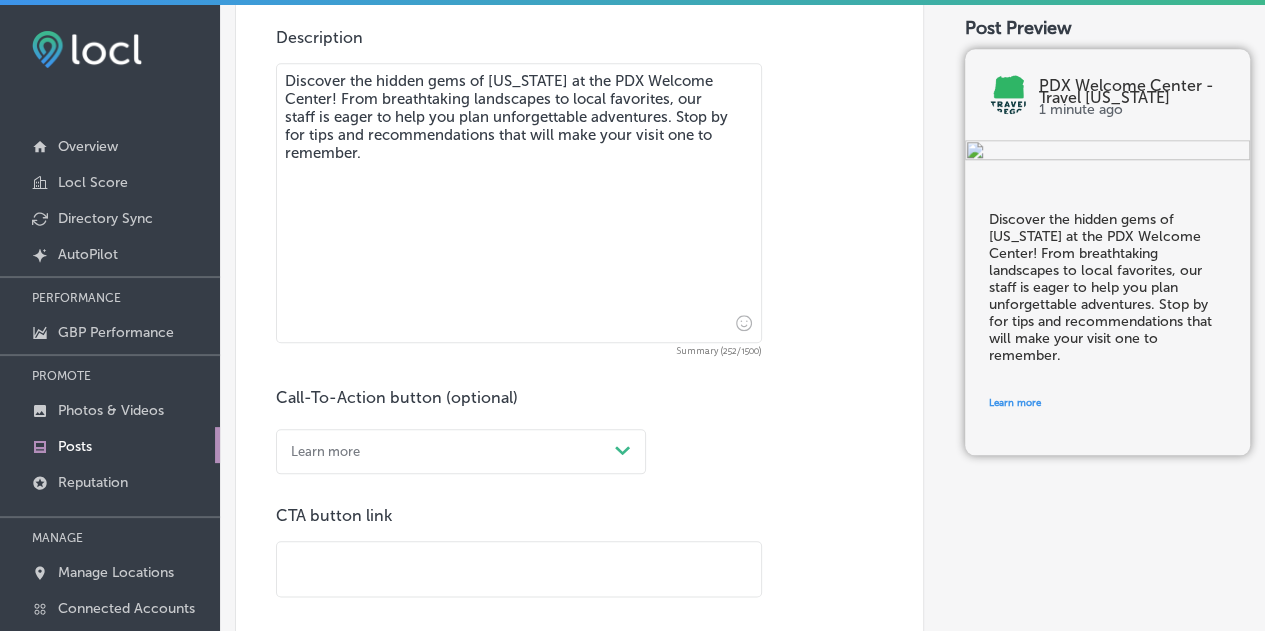 click at bounding box center [519, 569] 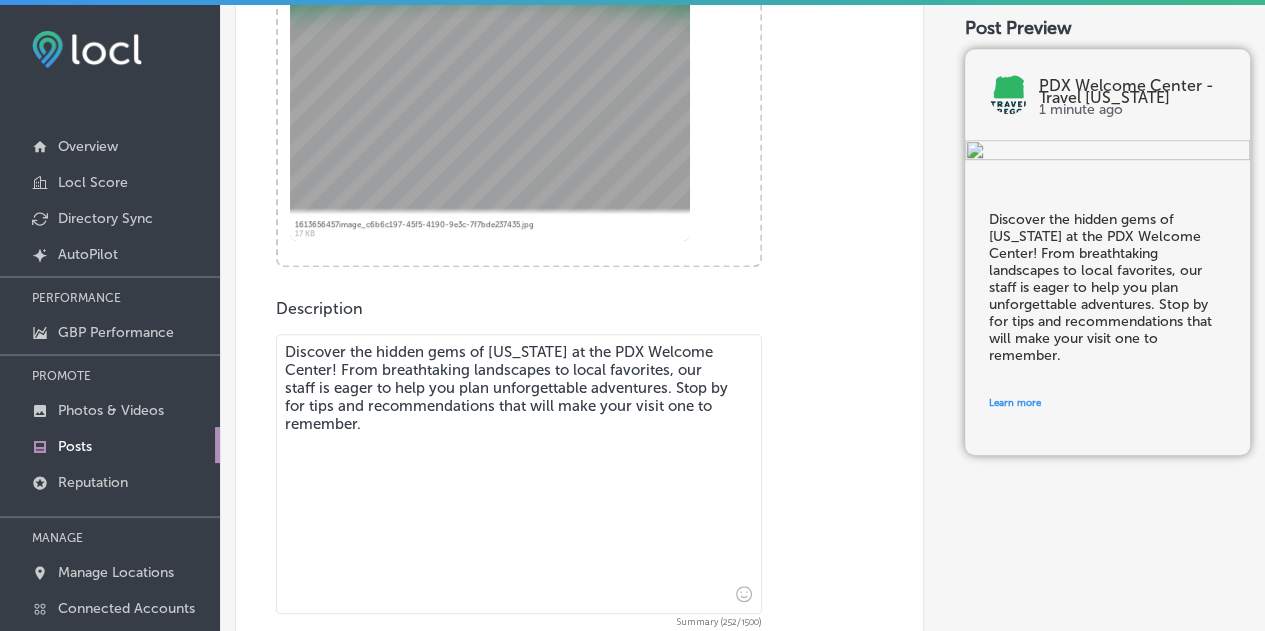 scroll, scrollTop: 592, scrollLeft: 0, axis: vertical 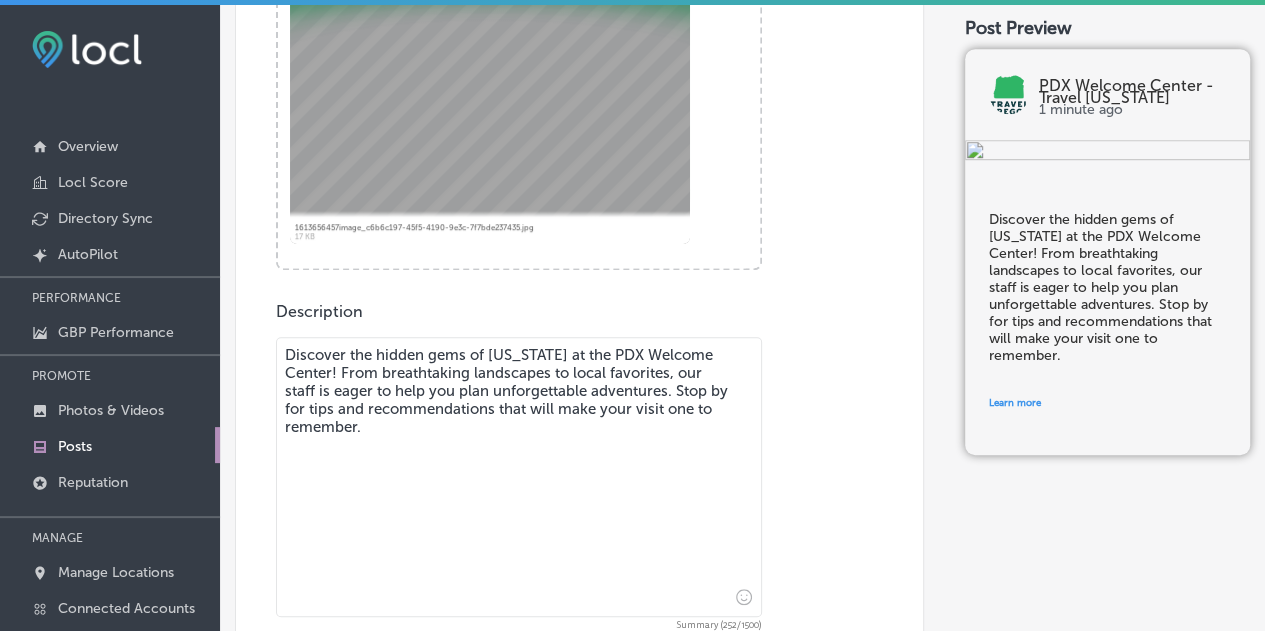 type on "[URL][DOMAIN_NAME]" 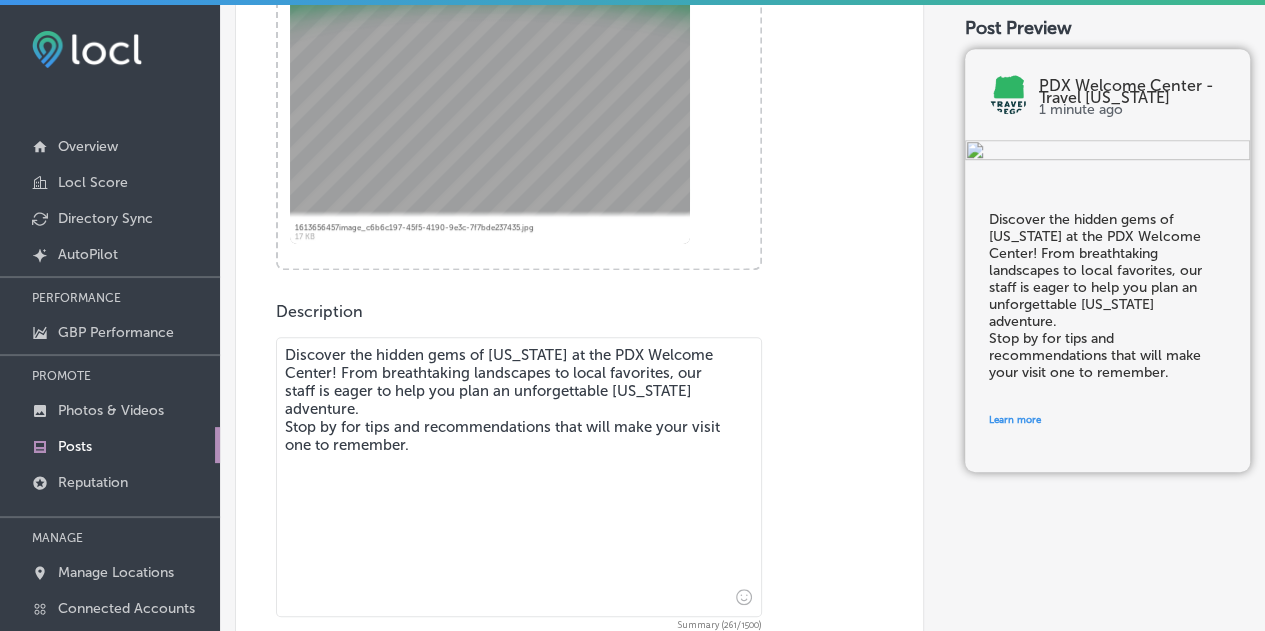 click on "Discover the hidden gems of [US_STATE] at the PDX Welcome Center! From breathtaking landscapes to local favorites, our staff is eager to help you plan an unforgettable [US_STATE] adventure.
Stop by for tips and recommendations that will make your visit one to remember." at bounding box center [519, 477] 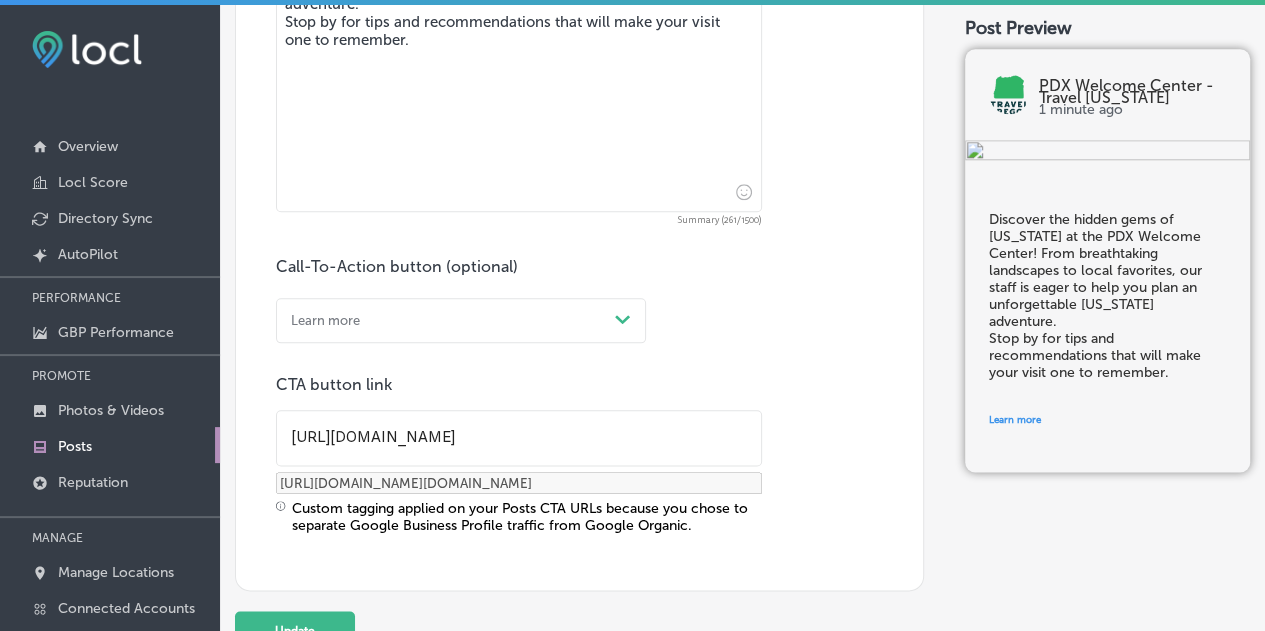 scroll, scrollTop: 1042, scrollLeft: 0, axis: vertical 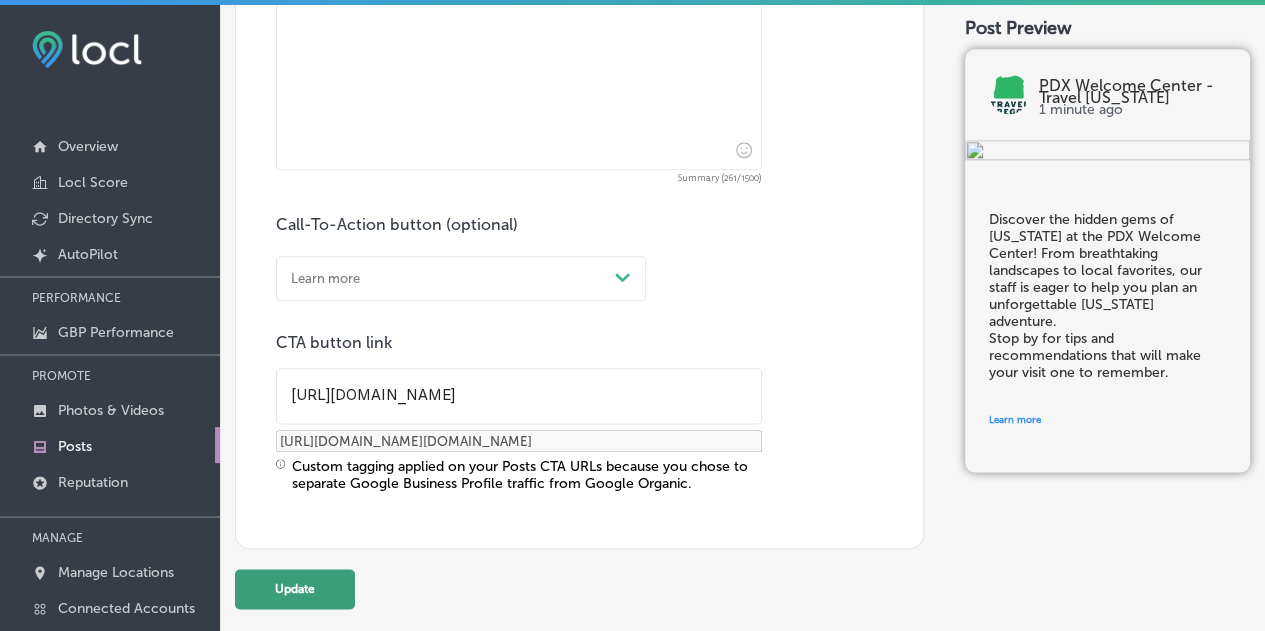 type on "Discover the hidden gems of [US_STATE] at the PDX Welcome Center! From breathtaking landscapes to local favorites, our staff is eager to help you plan an unforgettable [US_STATE] adventure.
Stop by for tips and recommendations that will make your visit one to remember." 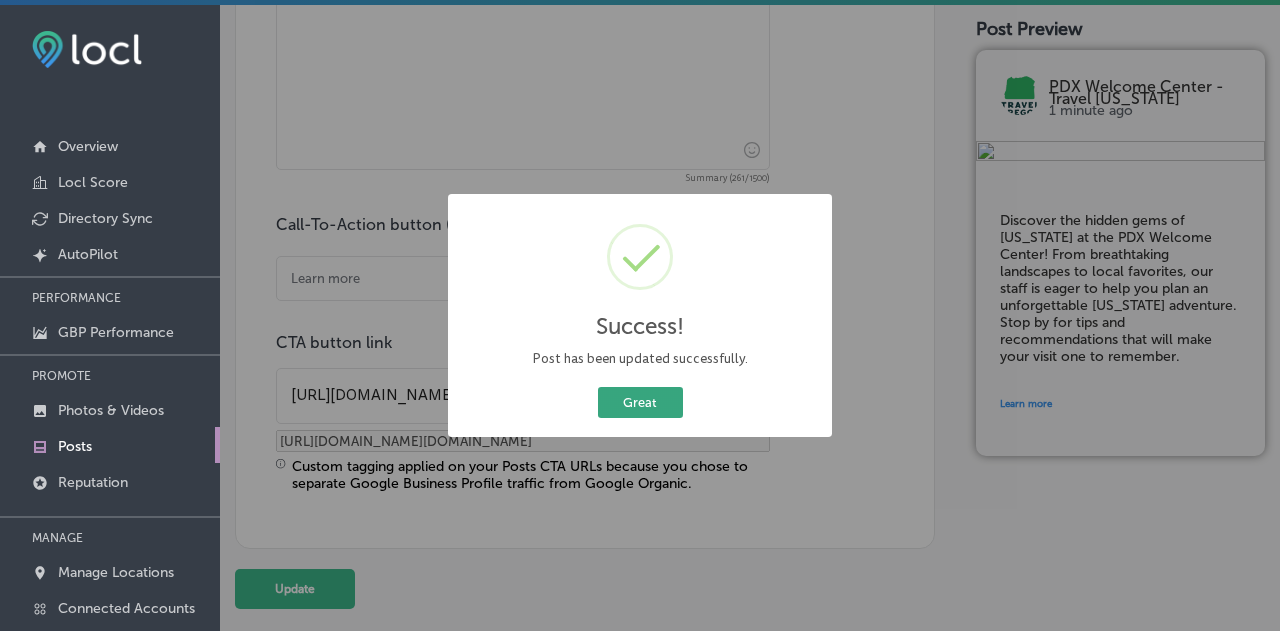 click on "Great" at bounding box center [640, 402] 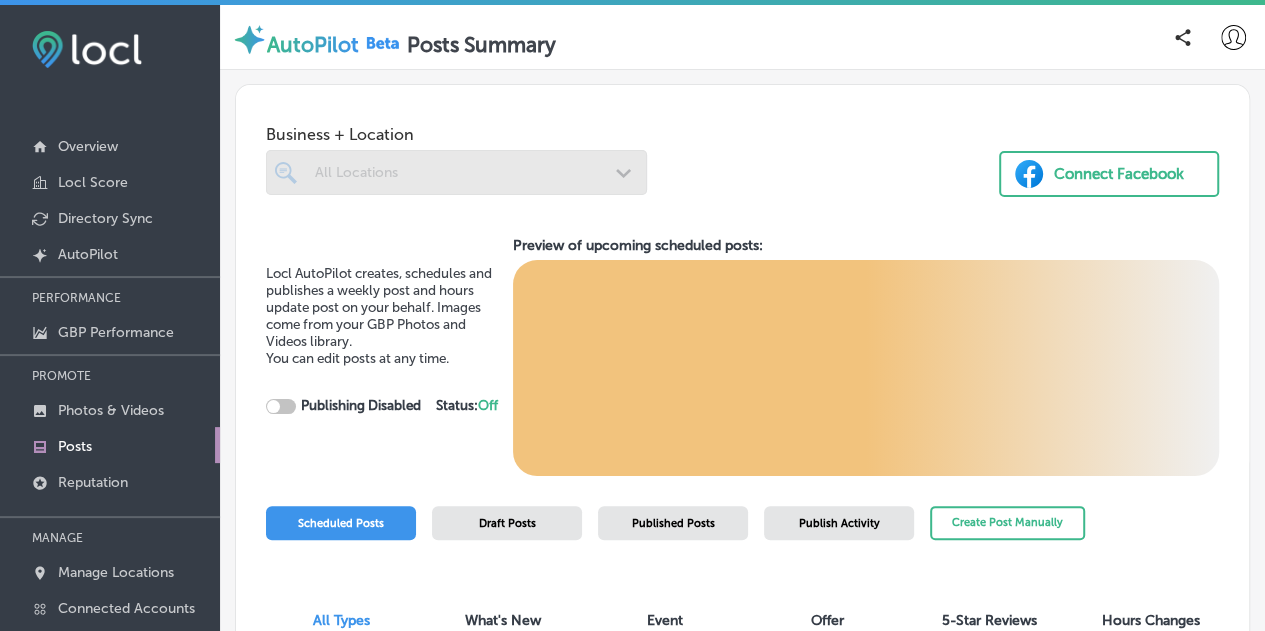checkbox on "true" 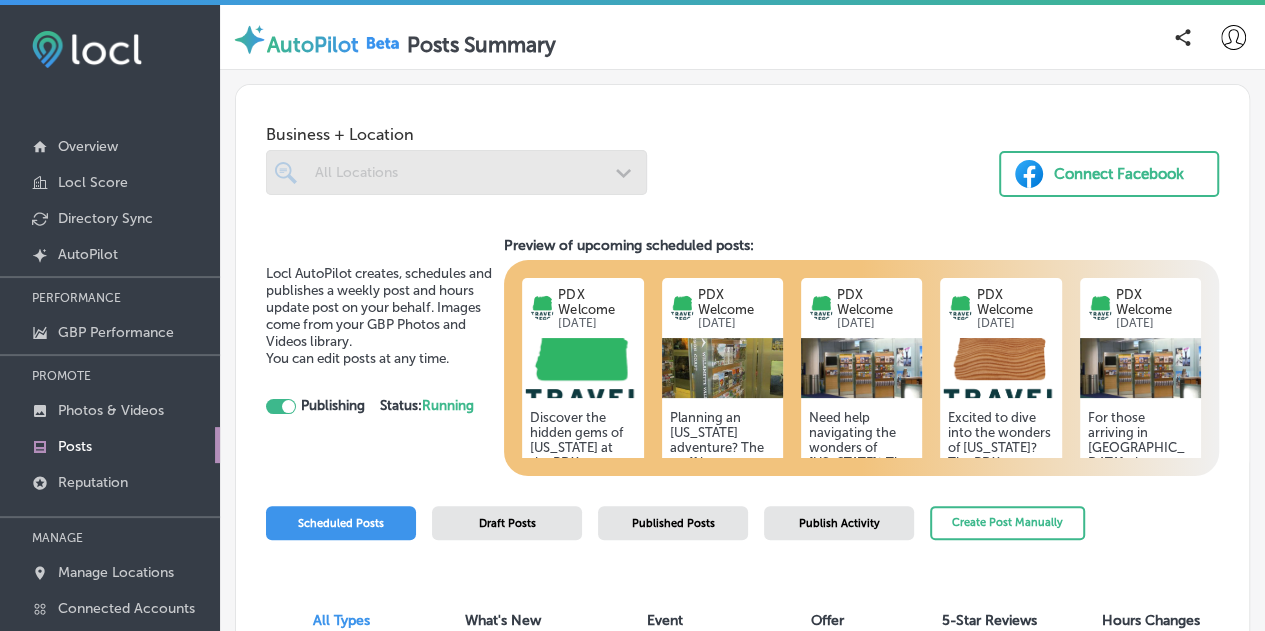 scroll, scrollTop: 114, scrollLeft: 0, axis: vertical 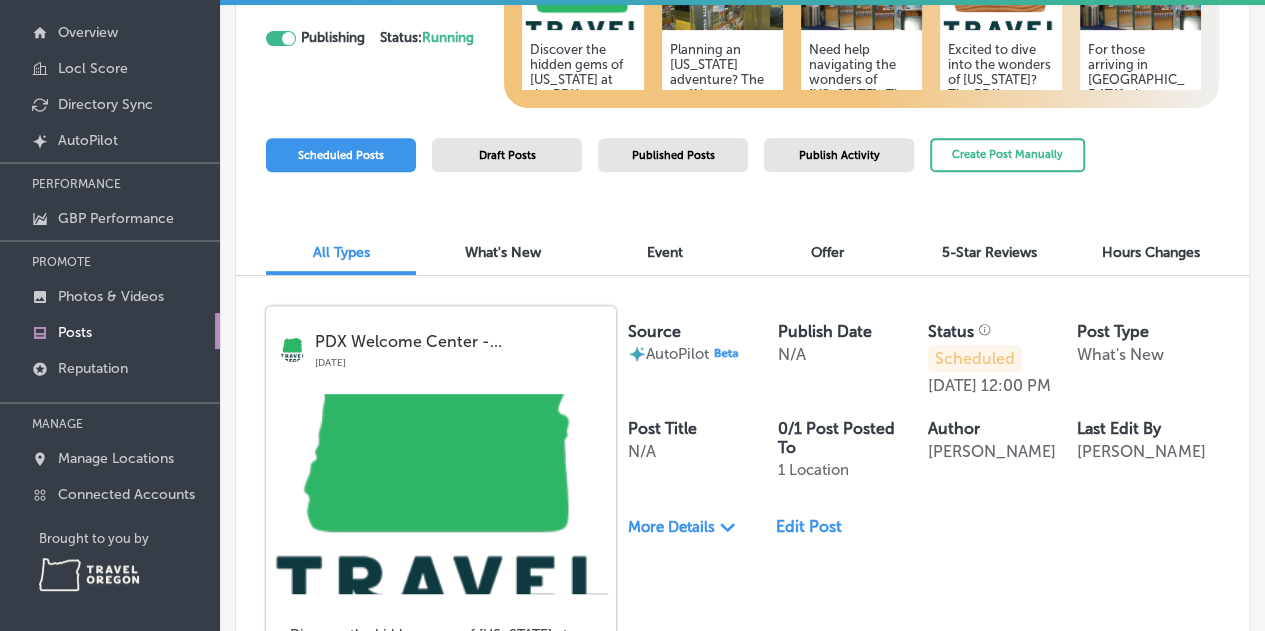 click on "Published Posts" at bounding box center [673, 155] 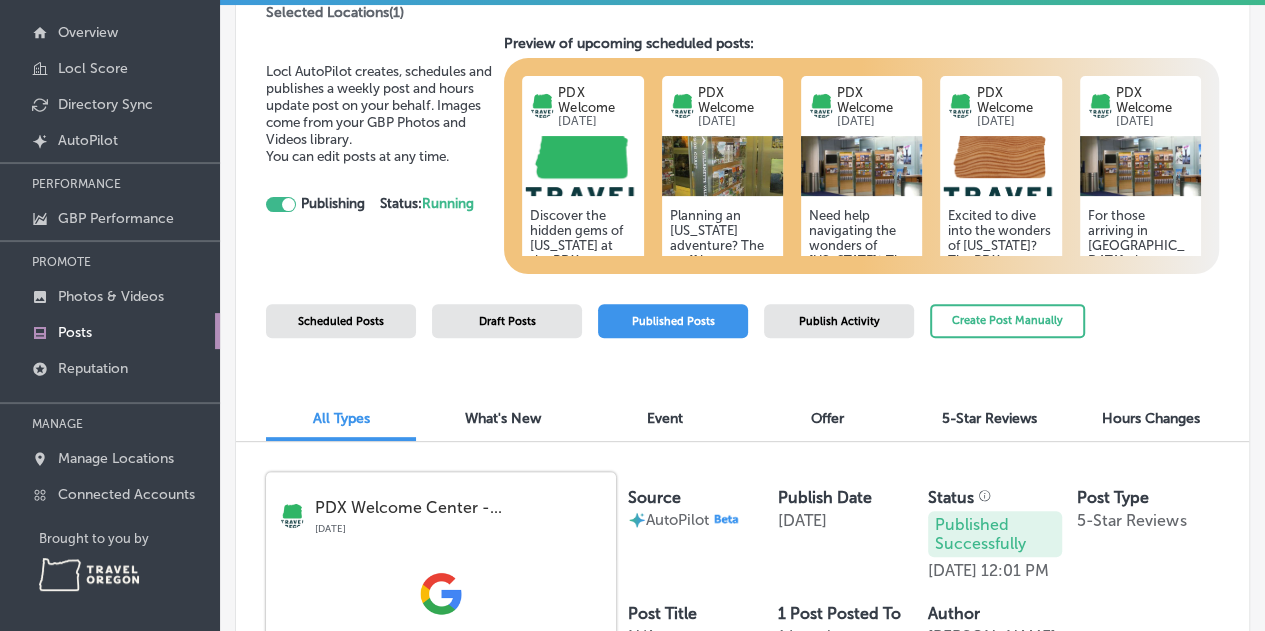 scroll, scrollTop: 254, scrollLeft: 0, axis: vertical 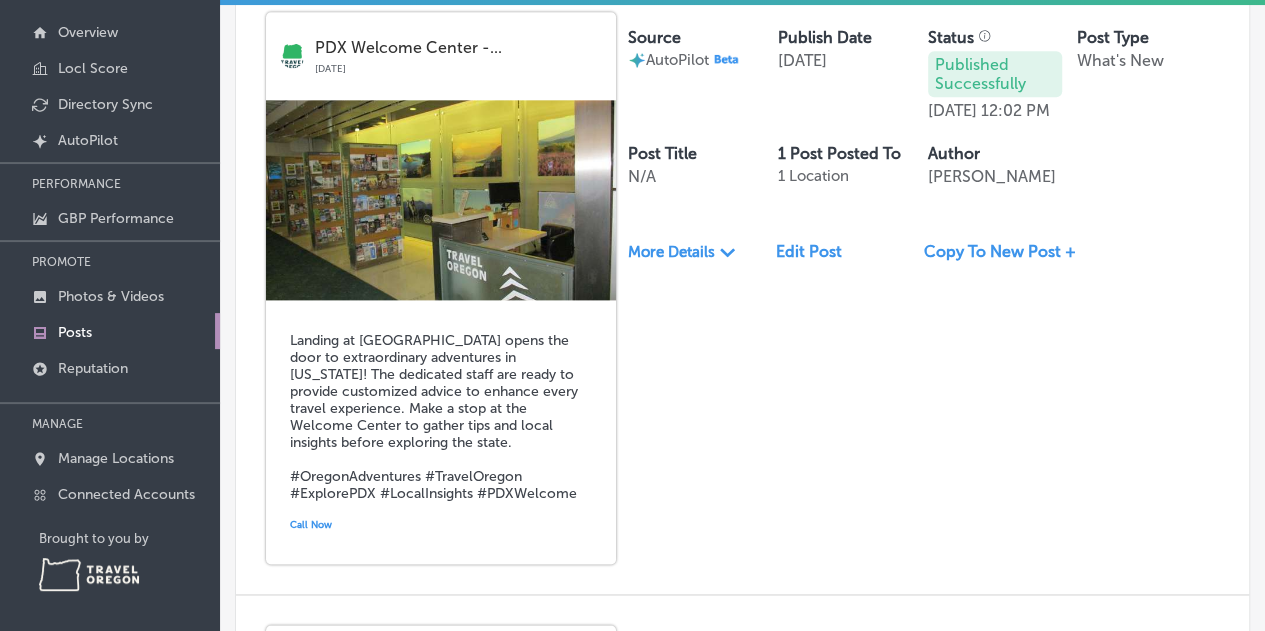 click on "Edit Post" at bounding box center [815, 251] 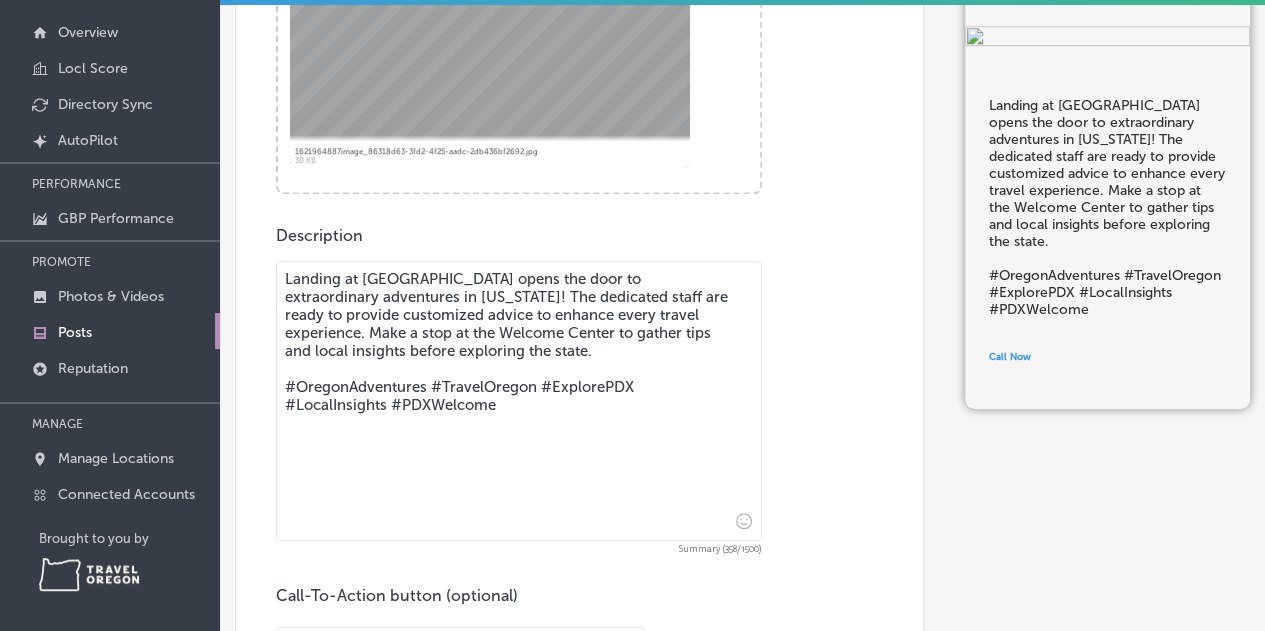 scroll, scrollTop: 560, scrollLeft: 0, axis: vertical 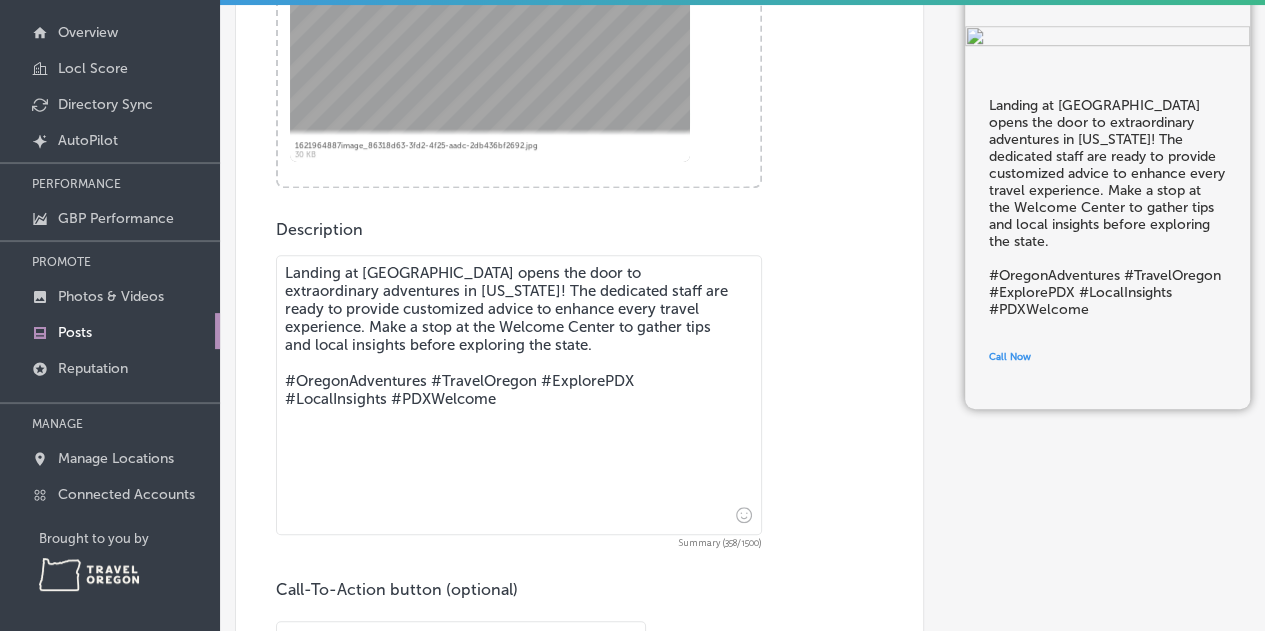 click on "Landing at [GEOGRAPHIC_DATA] opens the door to extraordinary adventures in [US_STATE]! The dedicated staff are ready to provide customized advice to enhance every travel experience. Make a stop at the Welcome Center to gather tips and local insights before exploring the state.
#OregonAdventures #TravelOregon #ExplorePDX #LocalInsights #PDXWelcome" at bounding box center (519, 395) 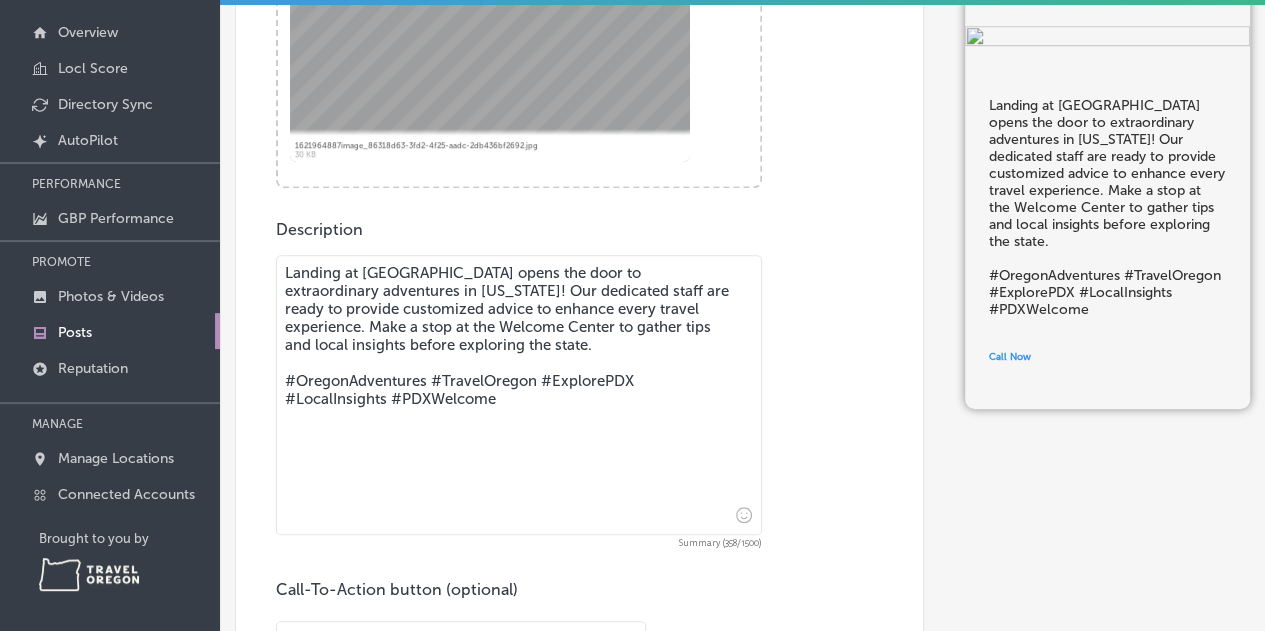 click on "Landing at [GEOGRAPHIC_DATA] opens the door to extraordinary adventures in [US_STATE]! Our dedicated staff are ready to provide customized advice to enhance every travel experience. Make a stop at the Welcome Center to gather tips and local insights before exploring the state.
#OregonAdventures #TravelOregon #ExplorePDX #LocalInsights #PDXWelcome" at bounding box center (519, 395) 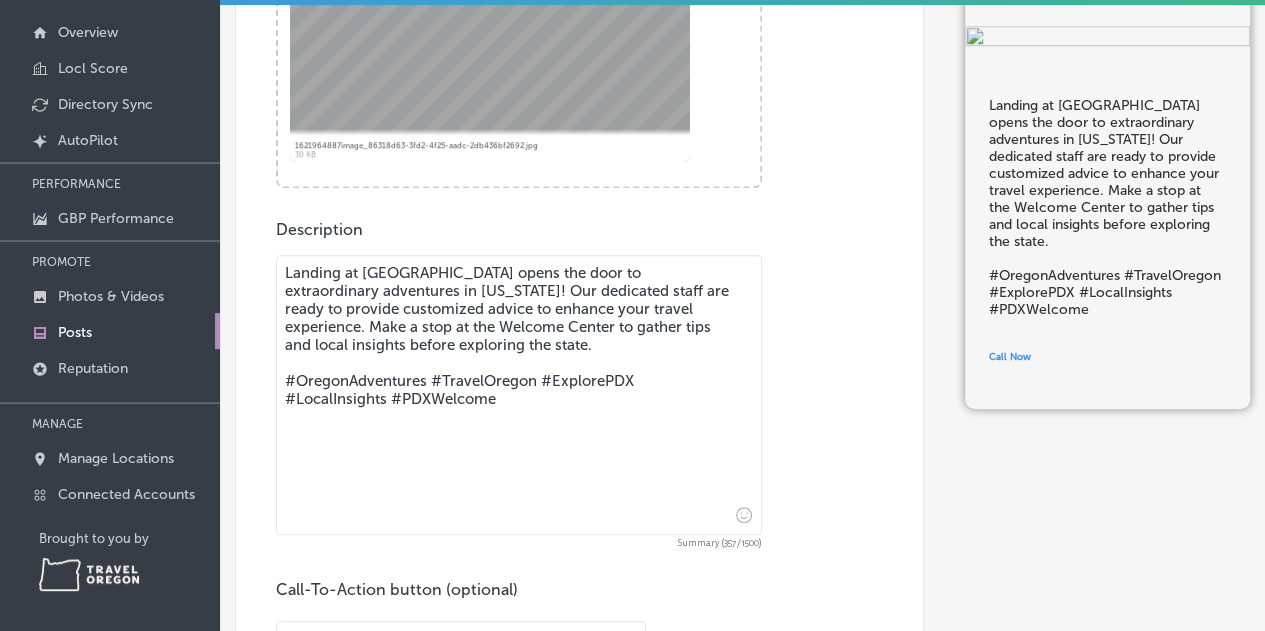 click on "Landing at [GEOGRAPHIC_DATA] opens the door to extraordinary adventures in [US_STATE]! Our dedicated staff are ready to provide customized advice to enhance your travel experience. Make a stop at the Welcome Center to gather tips and local insights before exploring the state.
#OregonAdventures #TravelOregon #ExplorePDX #LocalInsights #PDXWelcome" at bounding box center (519, 395) 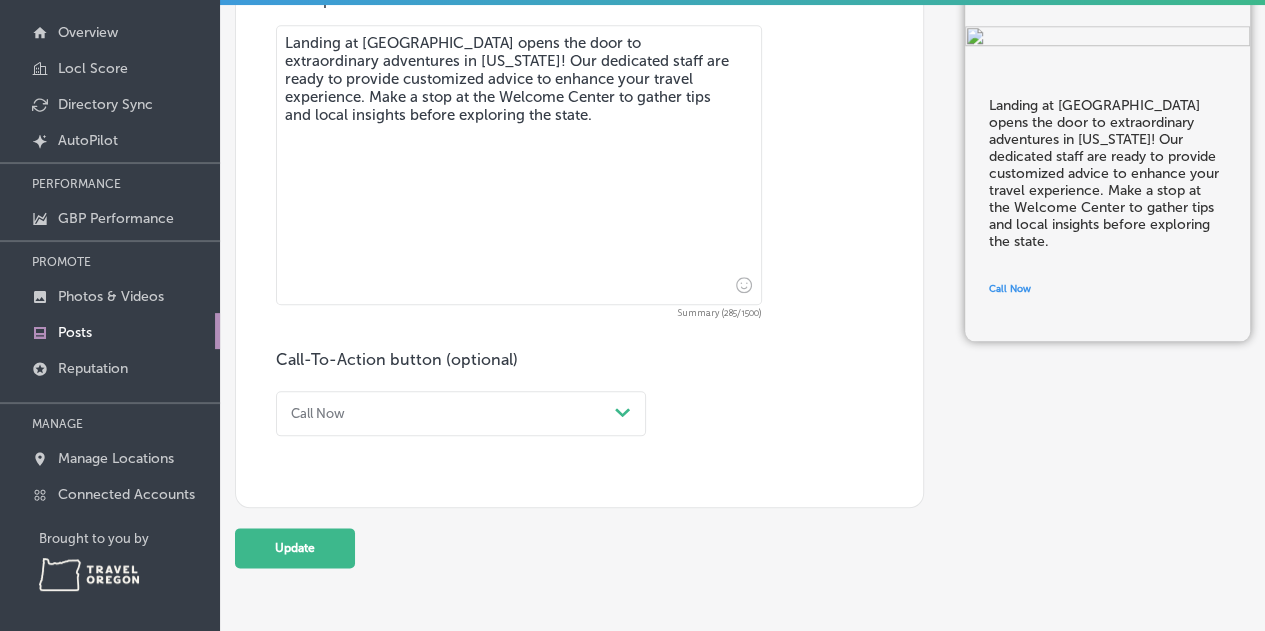 scroll, scrollTop: 866, scrollLeft: 0, axis: vertical 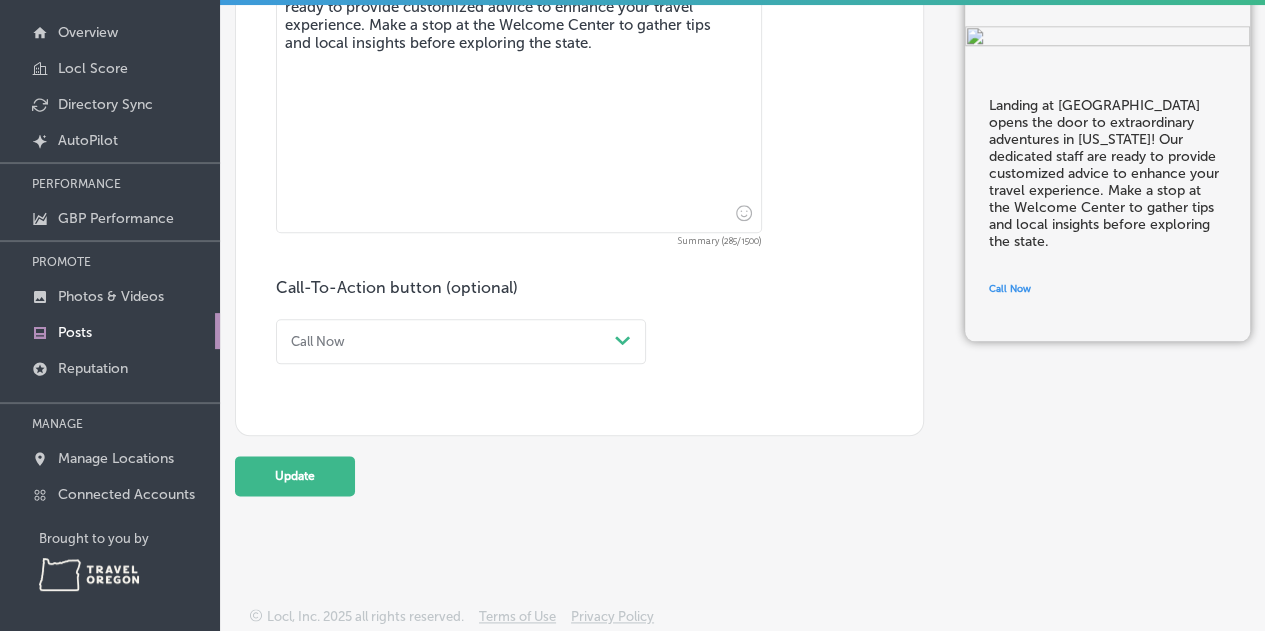 type on "Landing at [GEOGRAPHIC_DATA] opens the door to extraordinary adventures in [US_STATE]! Our dedicated staff are ready to provide customized advice to enhance your travel experience. Make a stop at the Welcome Center to gather tips and local insights before exploring the state." 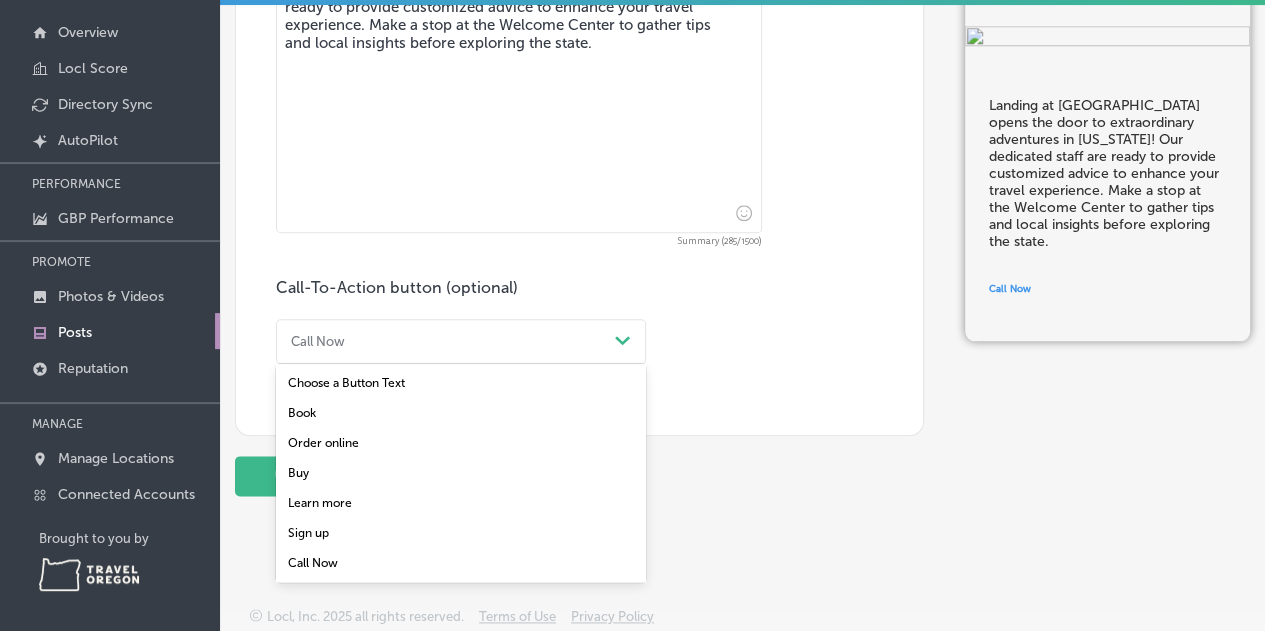 click on "Learn more" at bounding box center [461, 503] 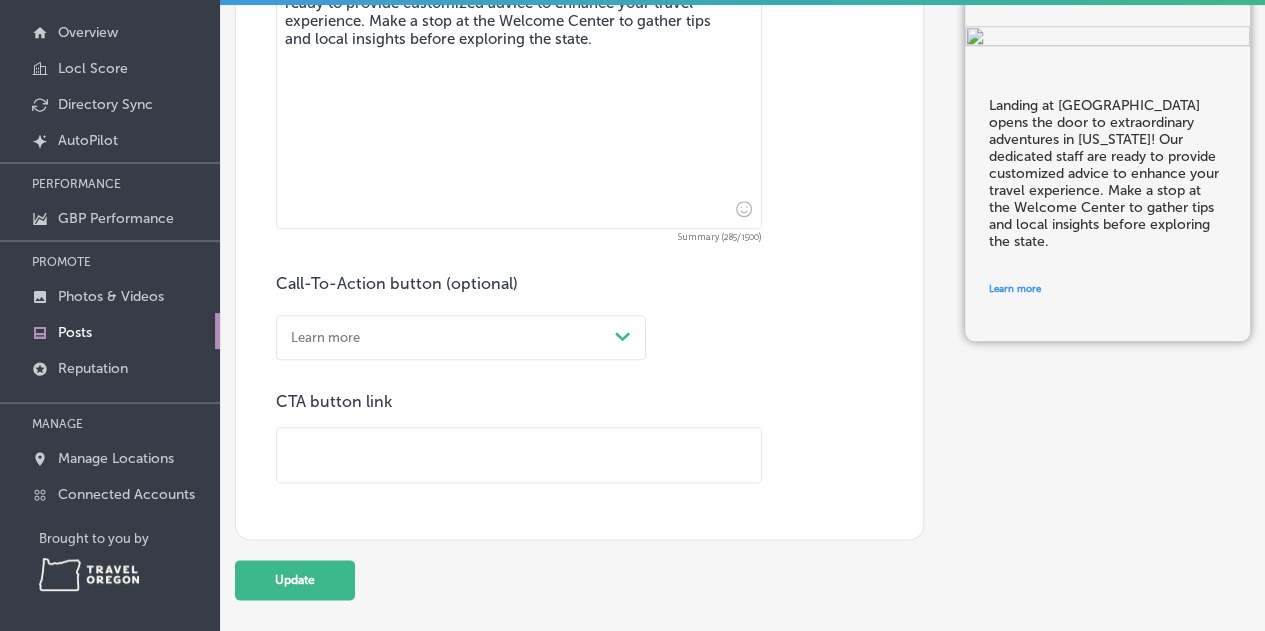 click at bounding box center (519, 455) 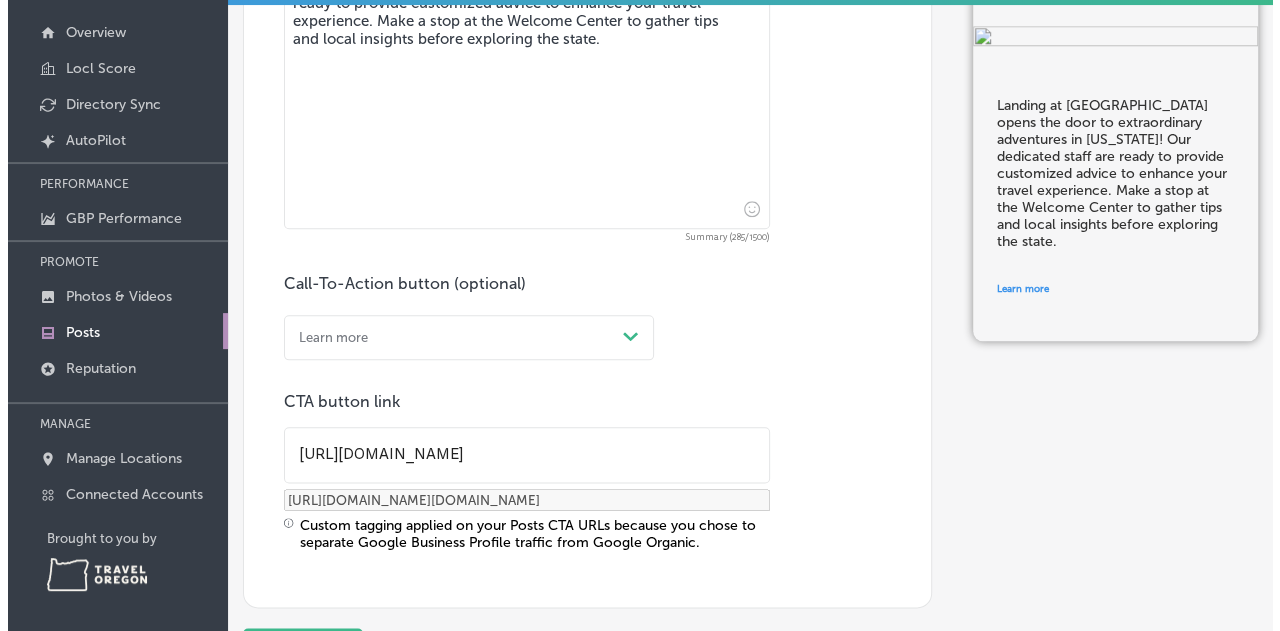 scroll, scrollTop: 1042, scrollLeft: 0, axis: vertical 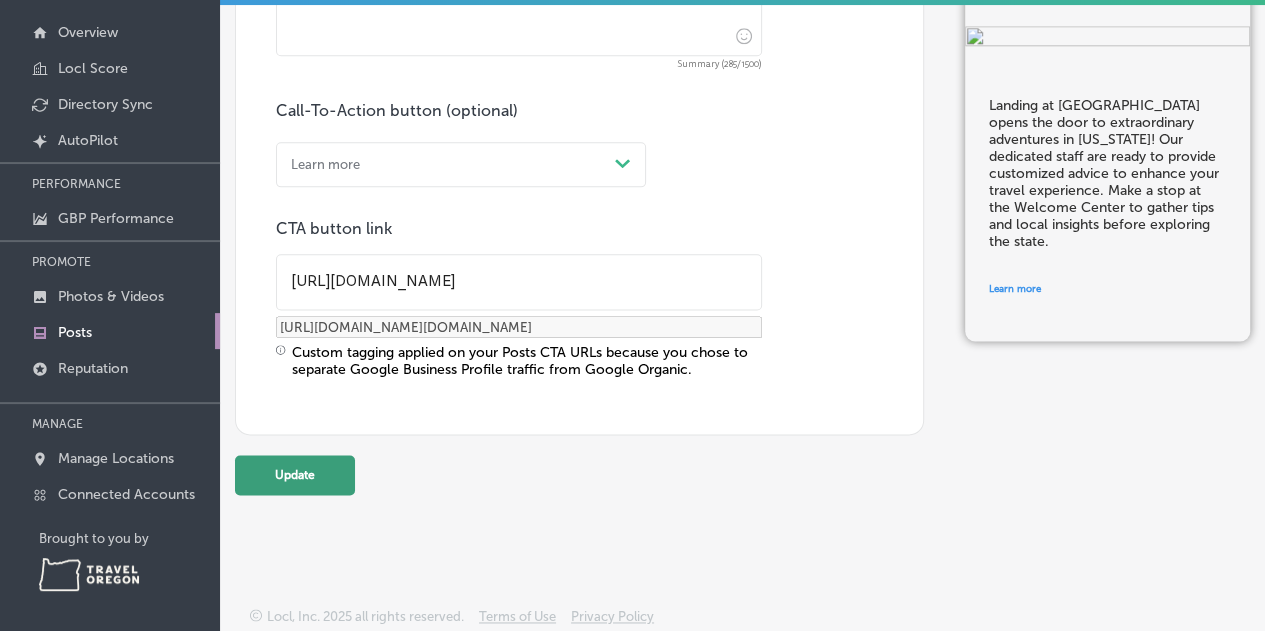 type on "[URL][DOMAIN_NAME]" 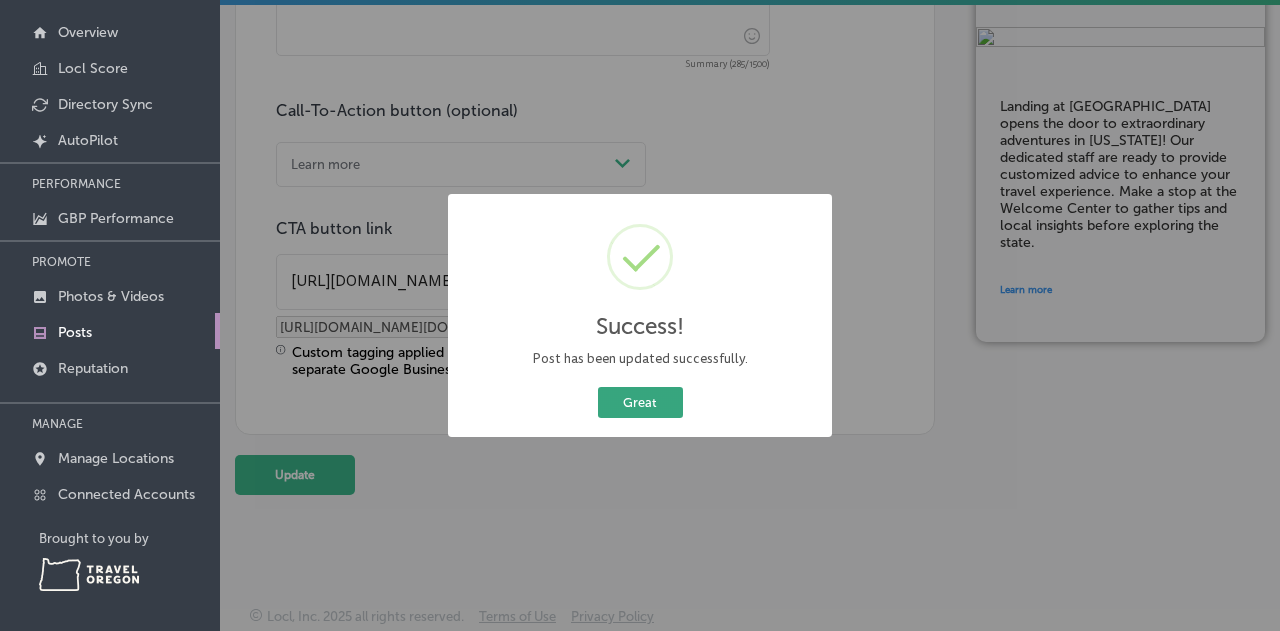 click on "Great" at bounding box center (640, 402) 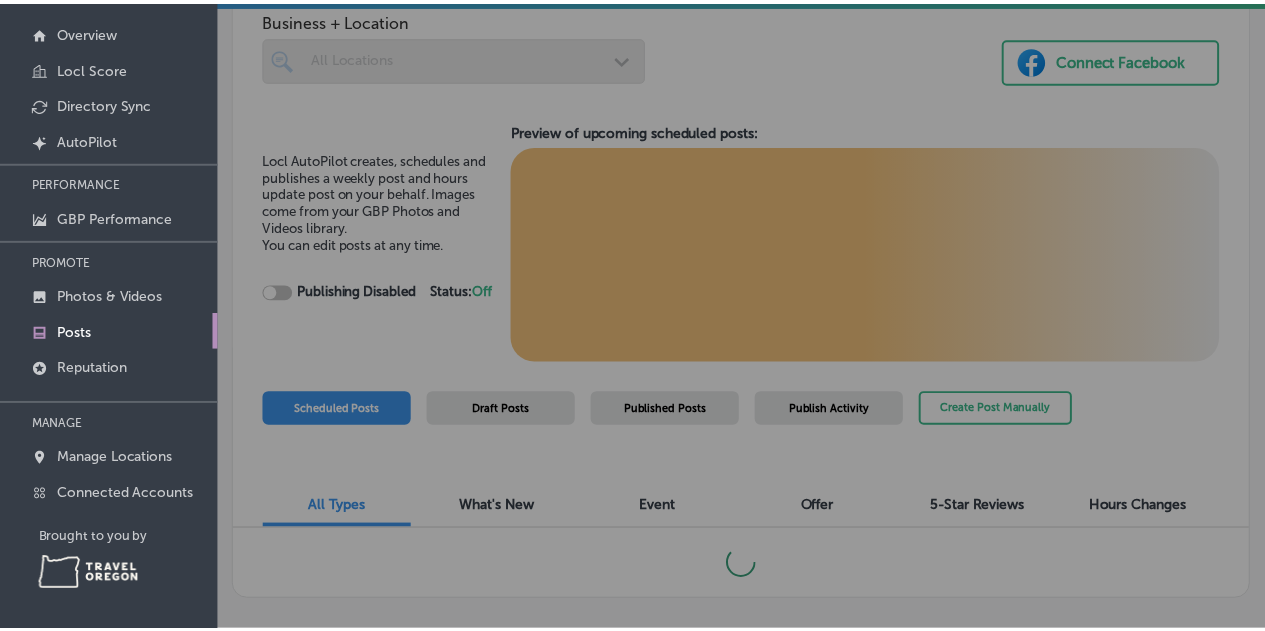 scroll, scrollTop: 0, scrollLeft: 0, axis: both 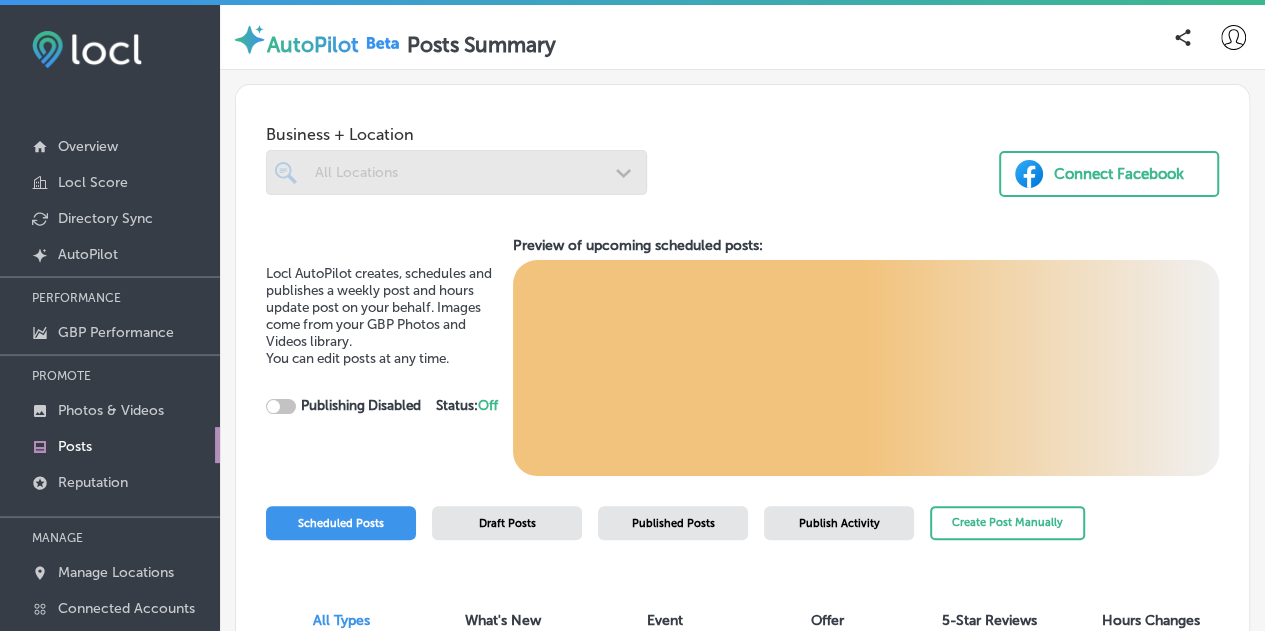 checkbox on "true" 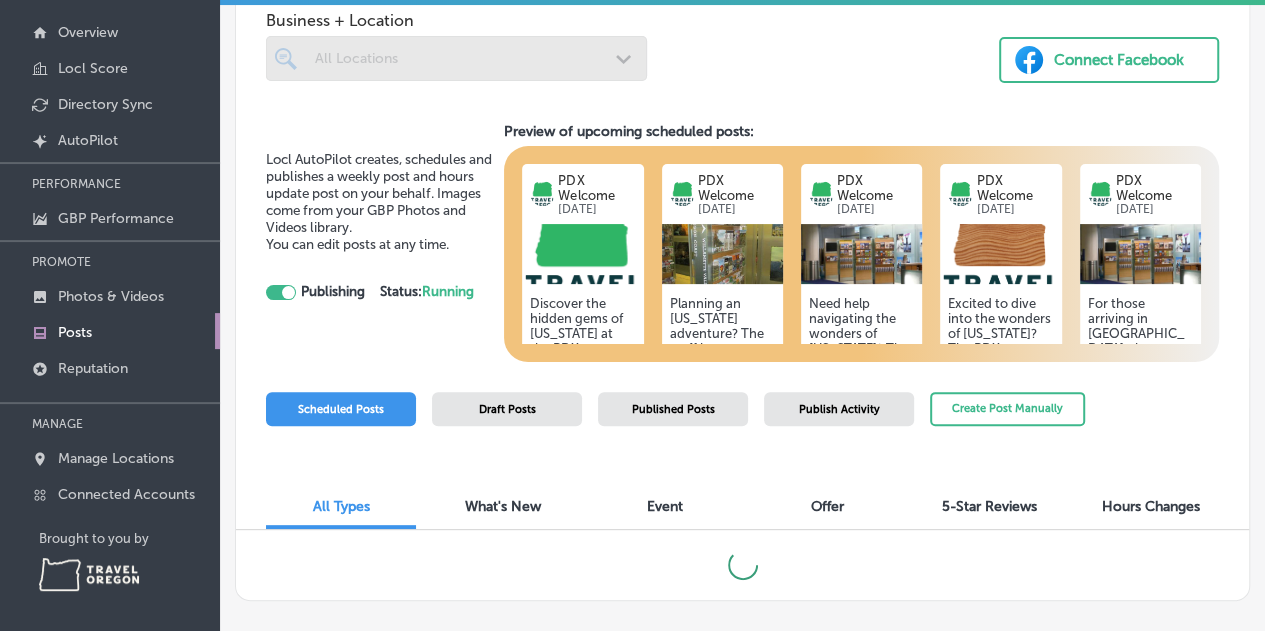 scroll, scrollTop: 0, scrollLeft: 0, axis: both 